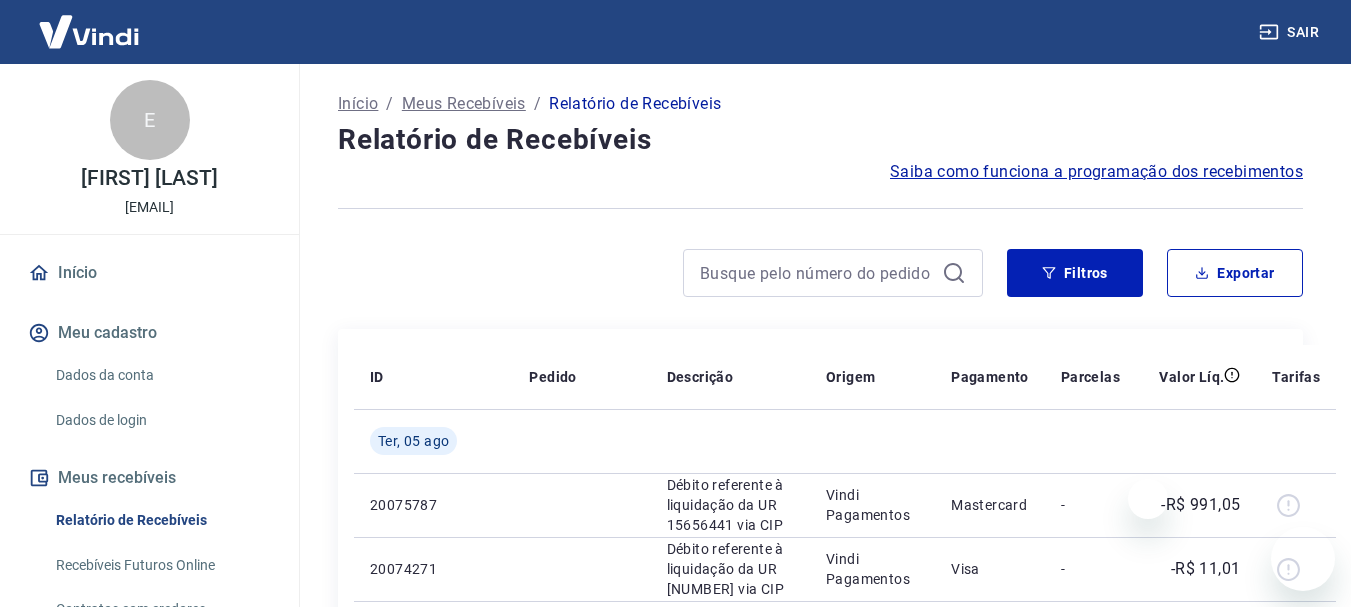 scroll, scrollTop: 0, scrollLeft: 0, axis: both 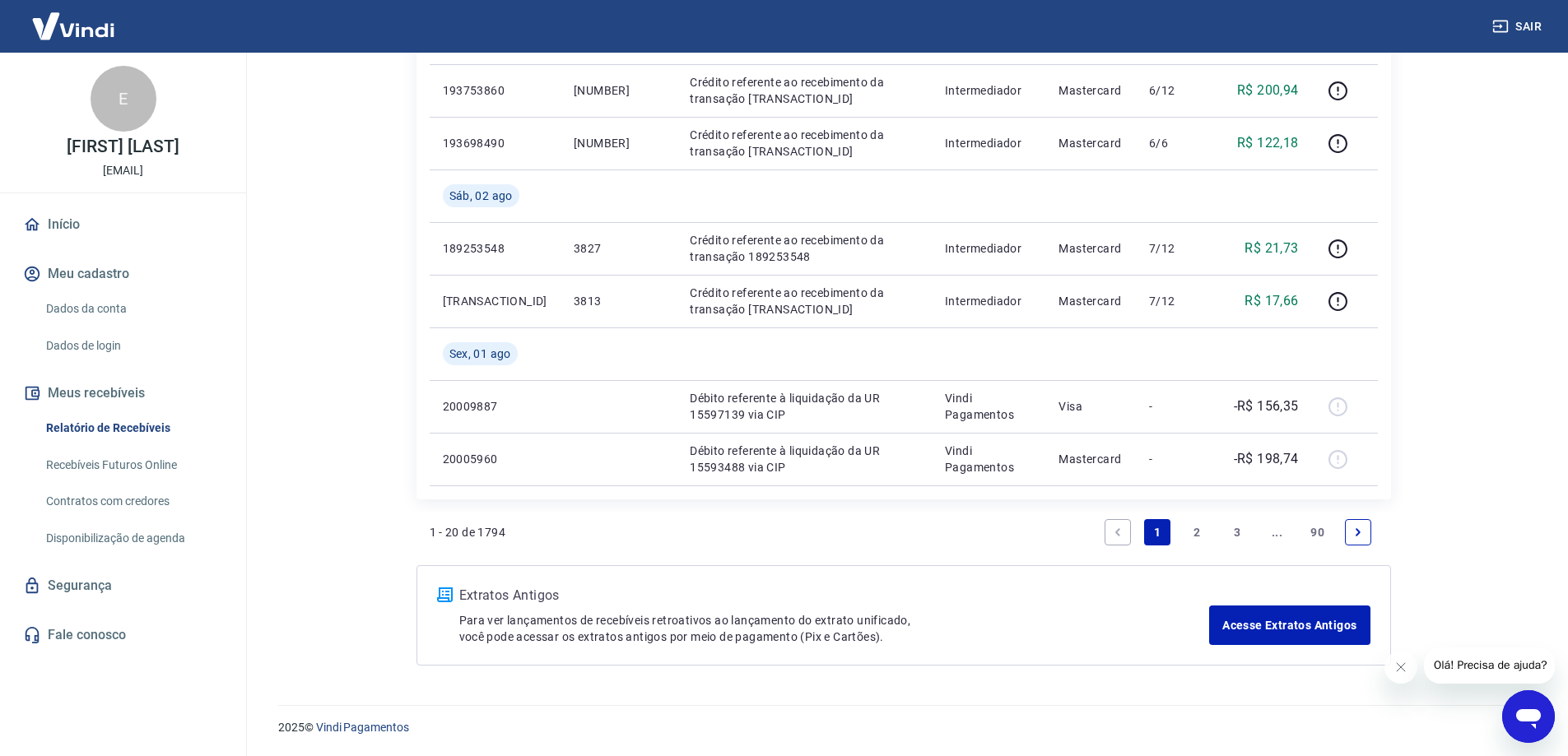 click on "3" at bounding box center [1237, 532] 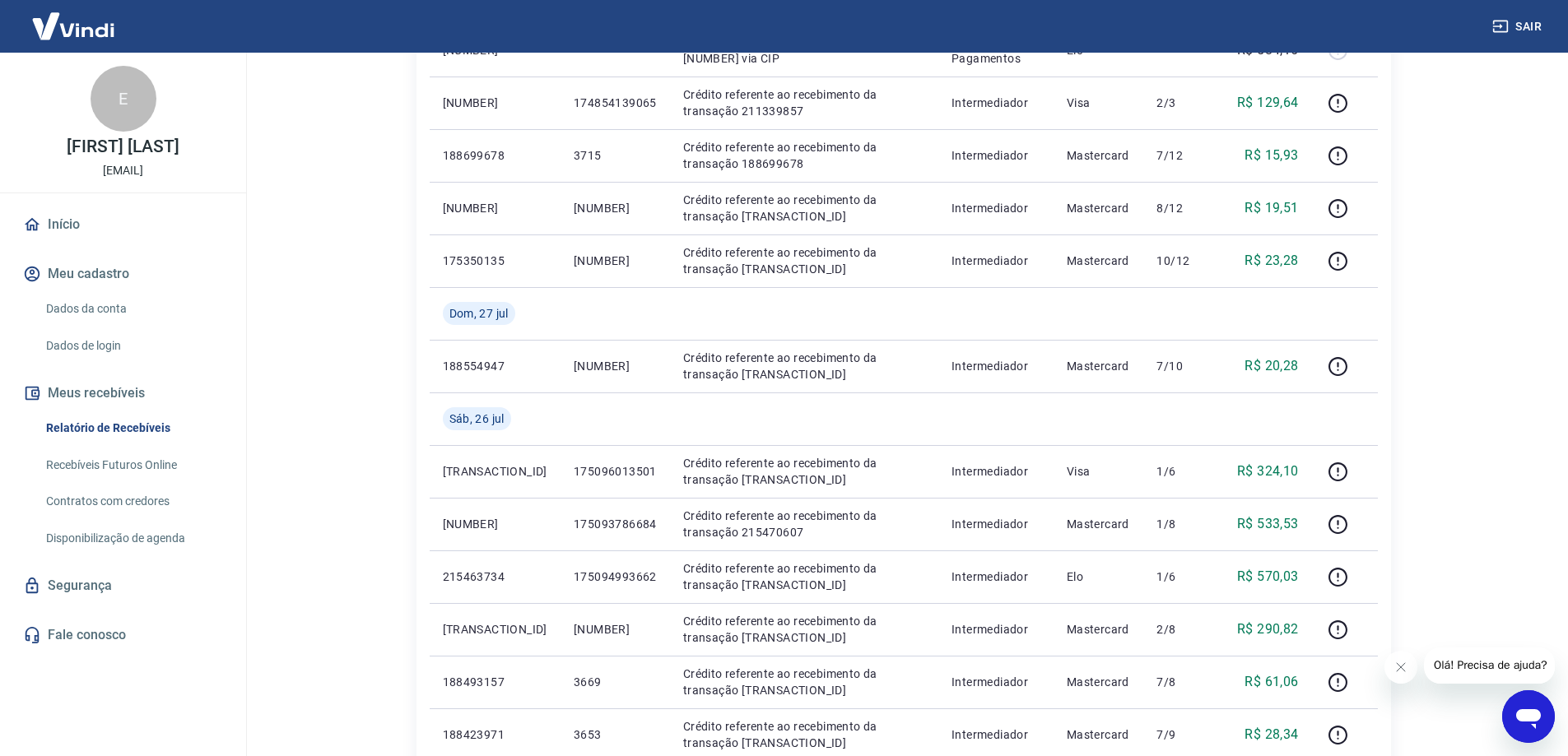 scroll, scrollTop: 1069, scrollLeft: 0, axis: vertical 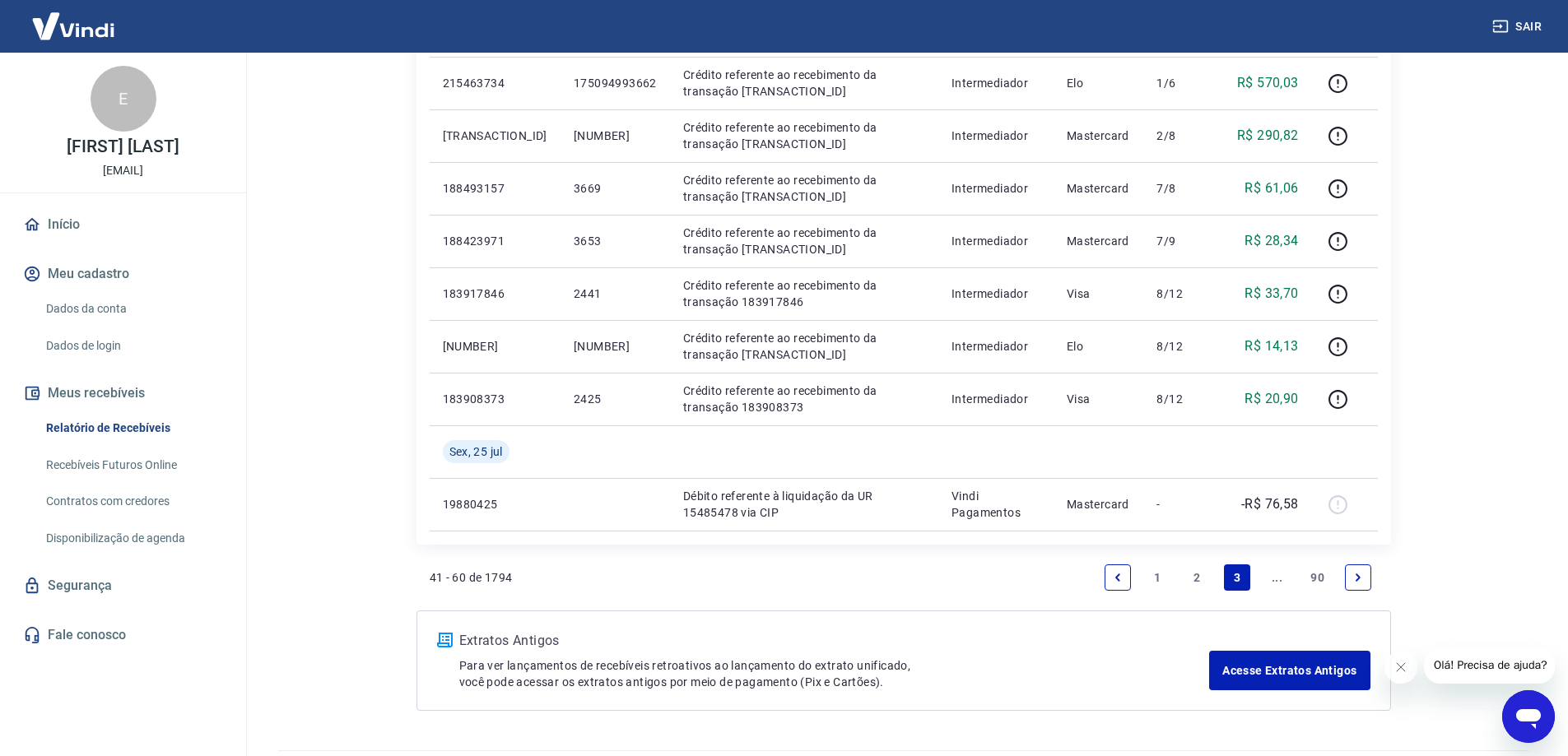 click 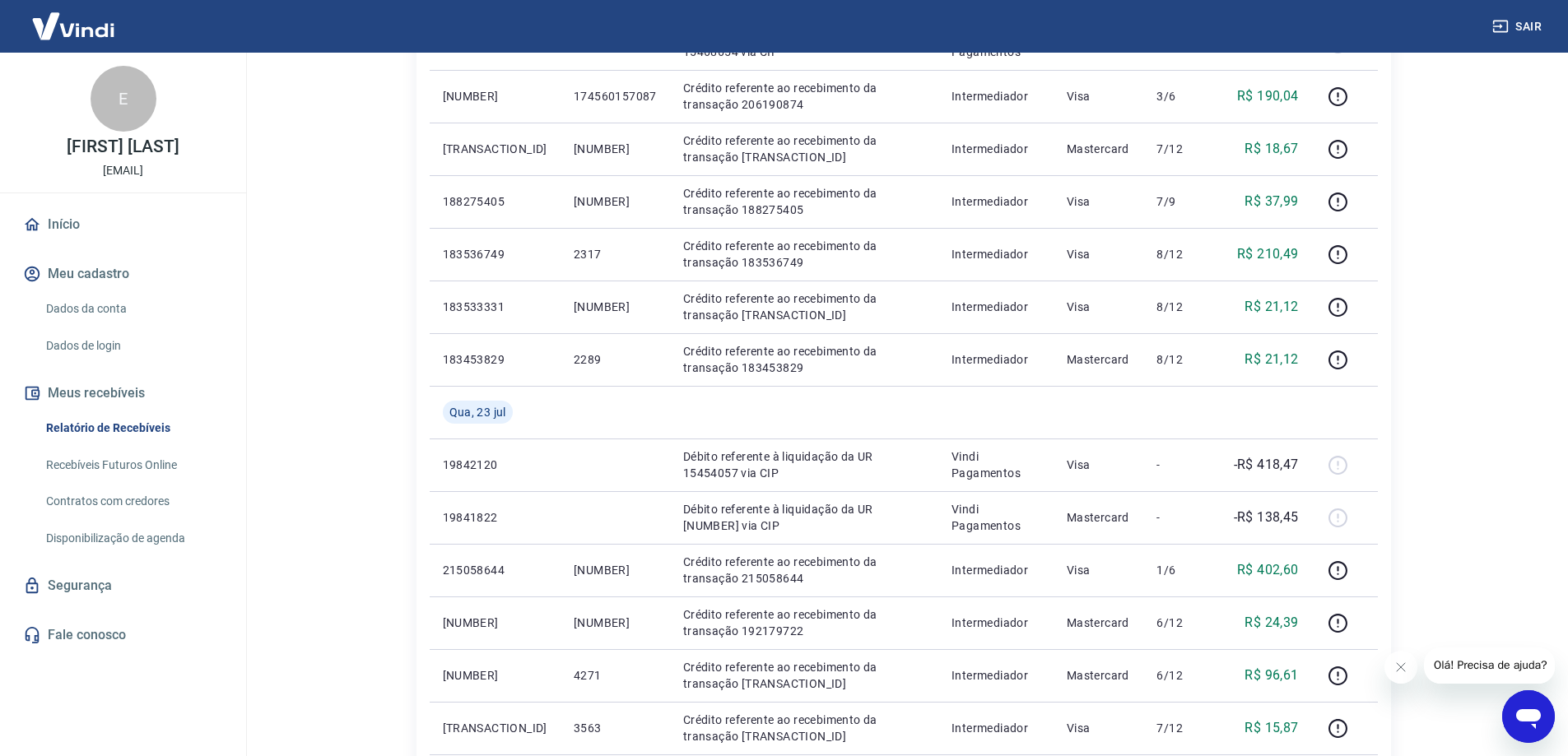 scroll, scrollTop: 1062, scrollLeft: 0, axis: vertical 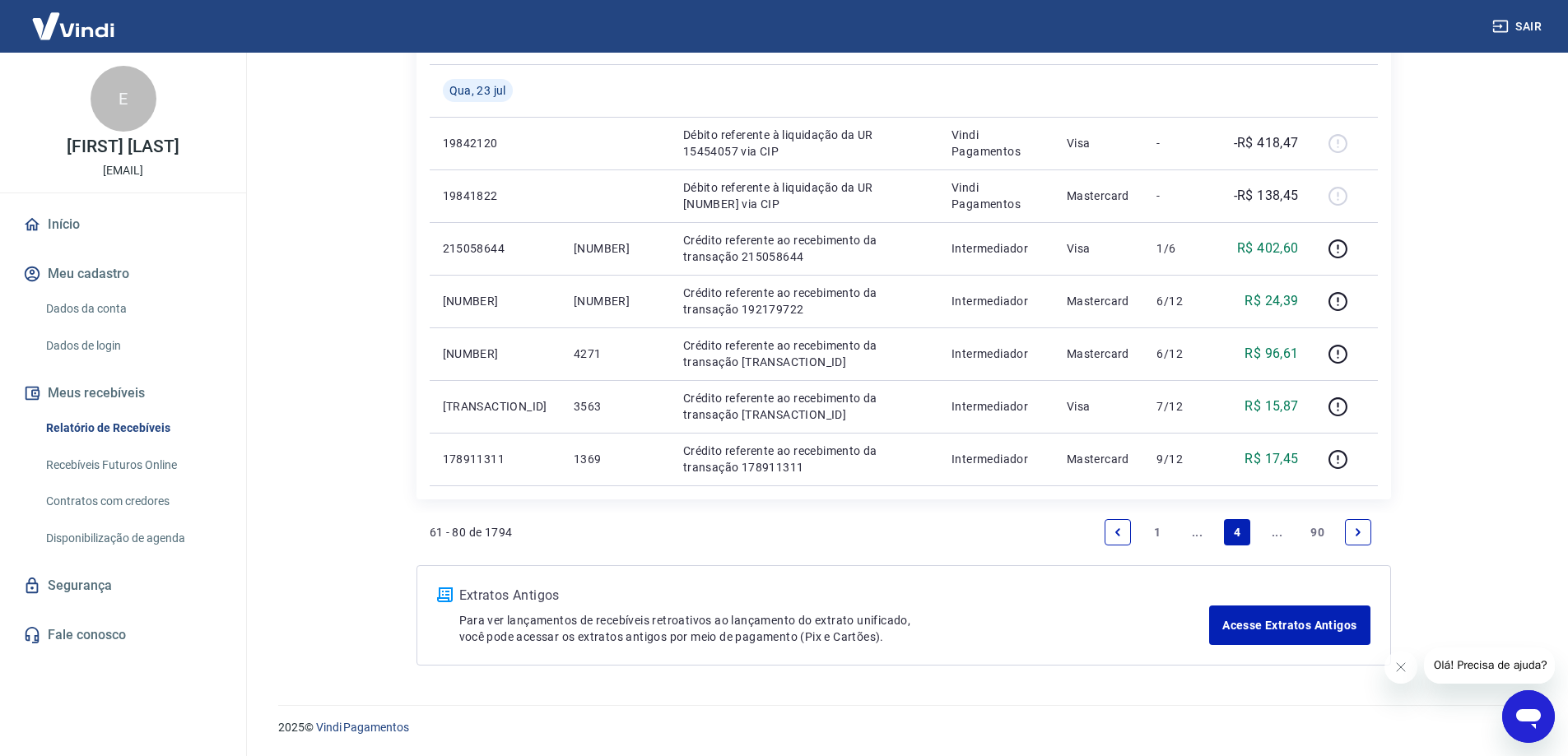 click at bounding box center (1358, 532) 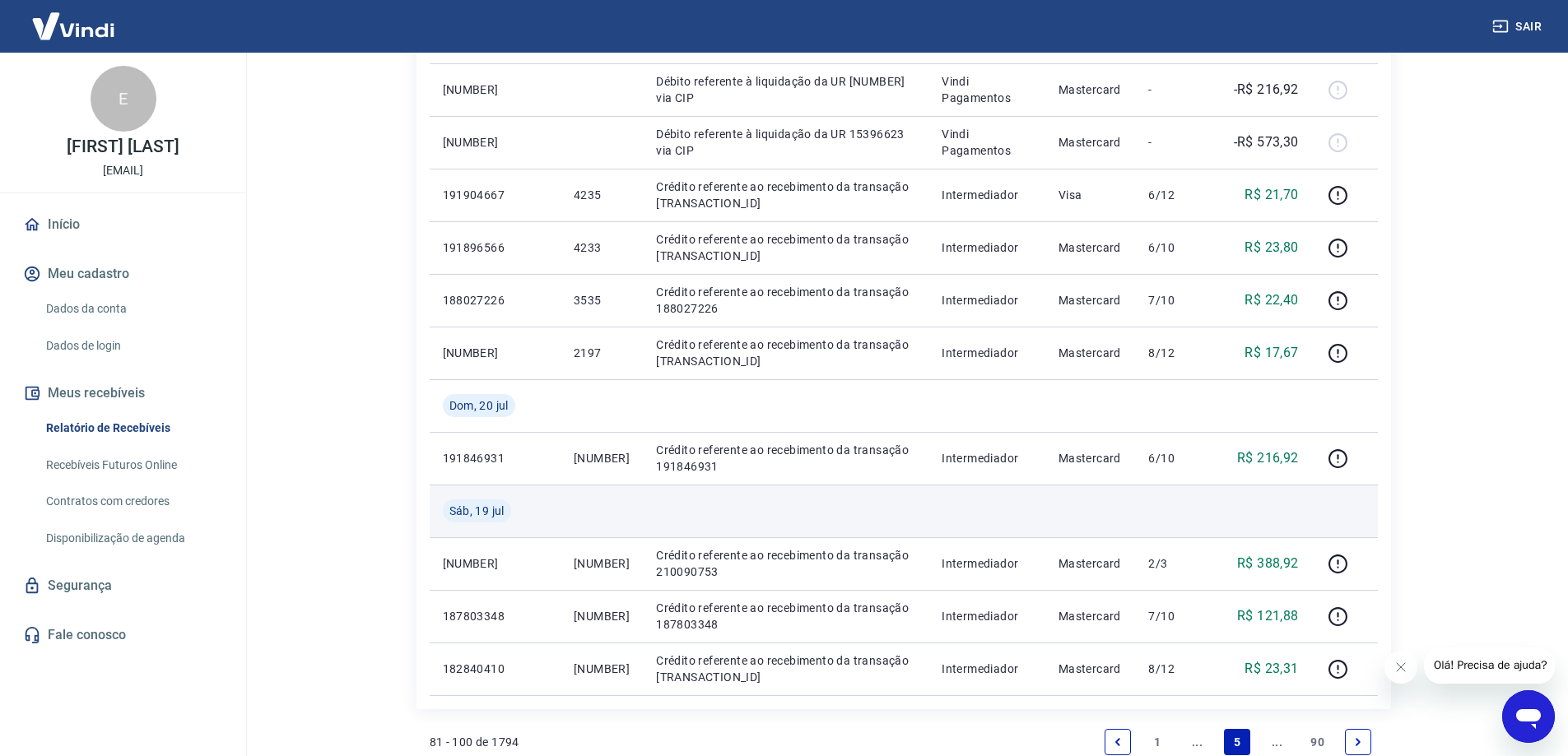 scroll, scrollTop: 1115, scrollLeft: 0, axis: vertical 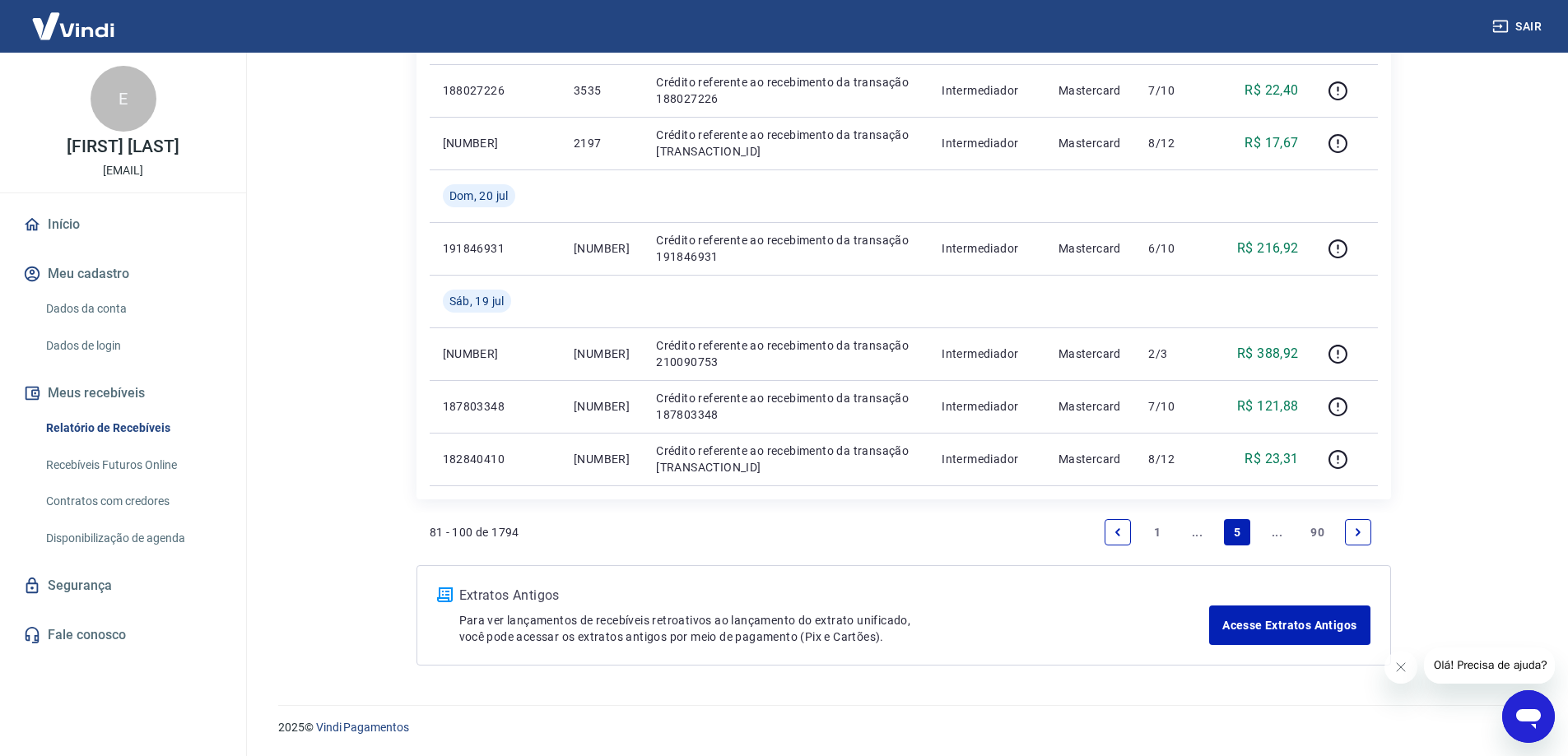 click at bounding box center [1358, 532] 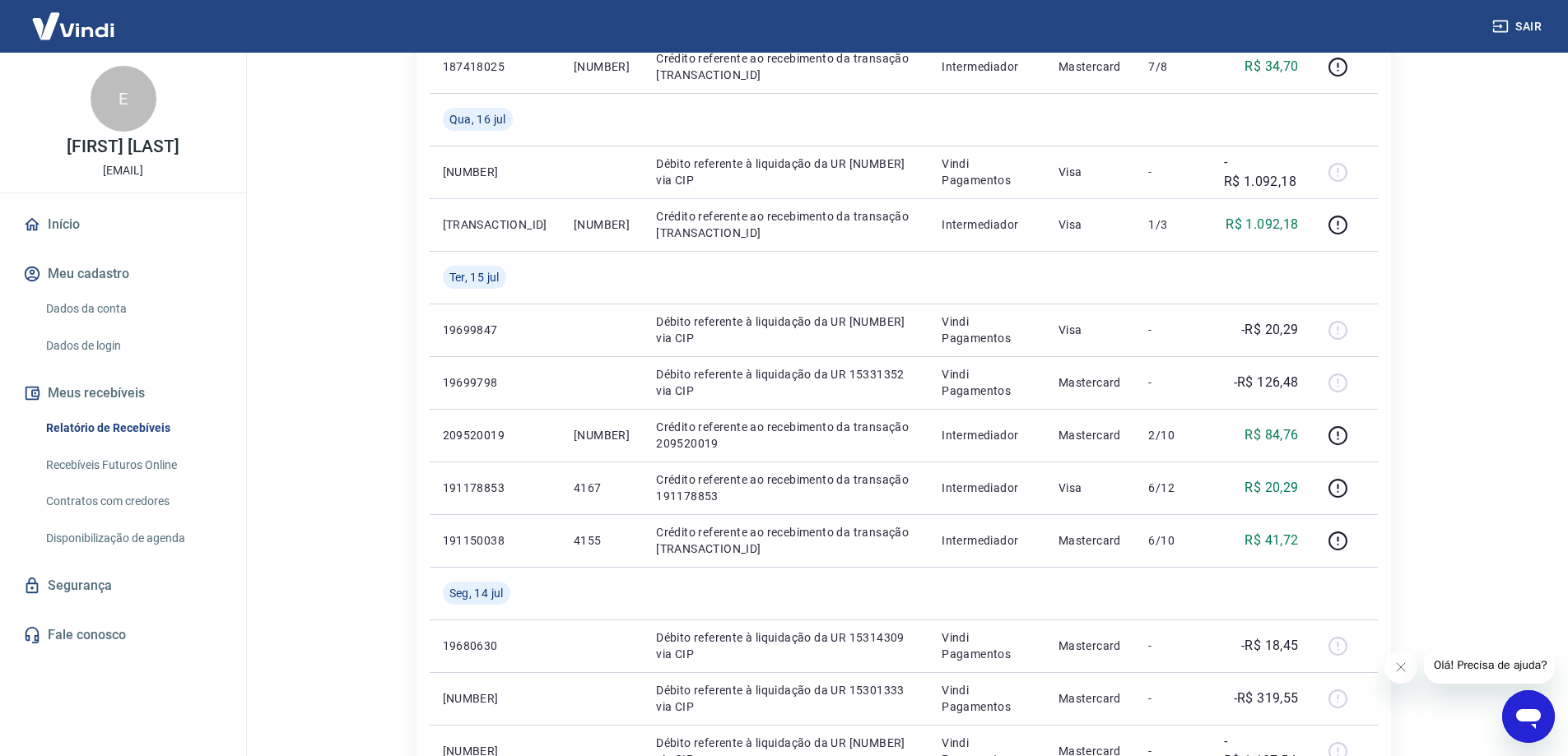 scroll, scrollTop: 1220, scrollLeft: 0, axis: vertical 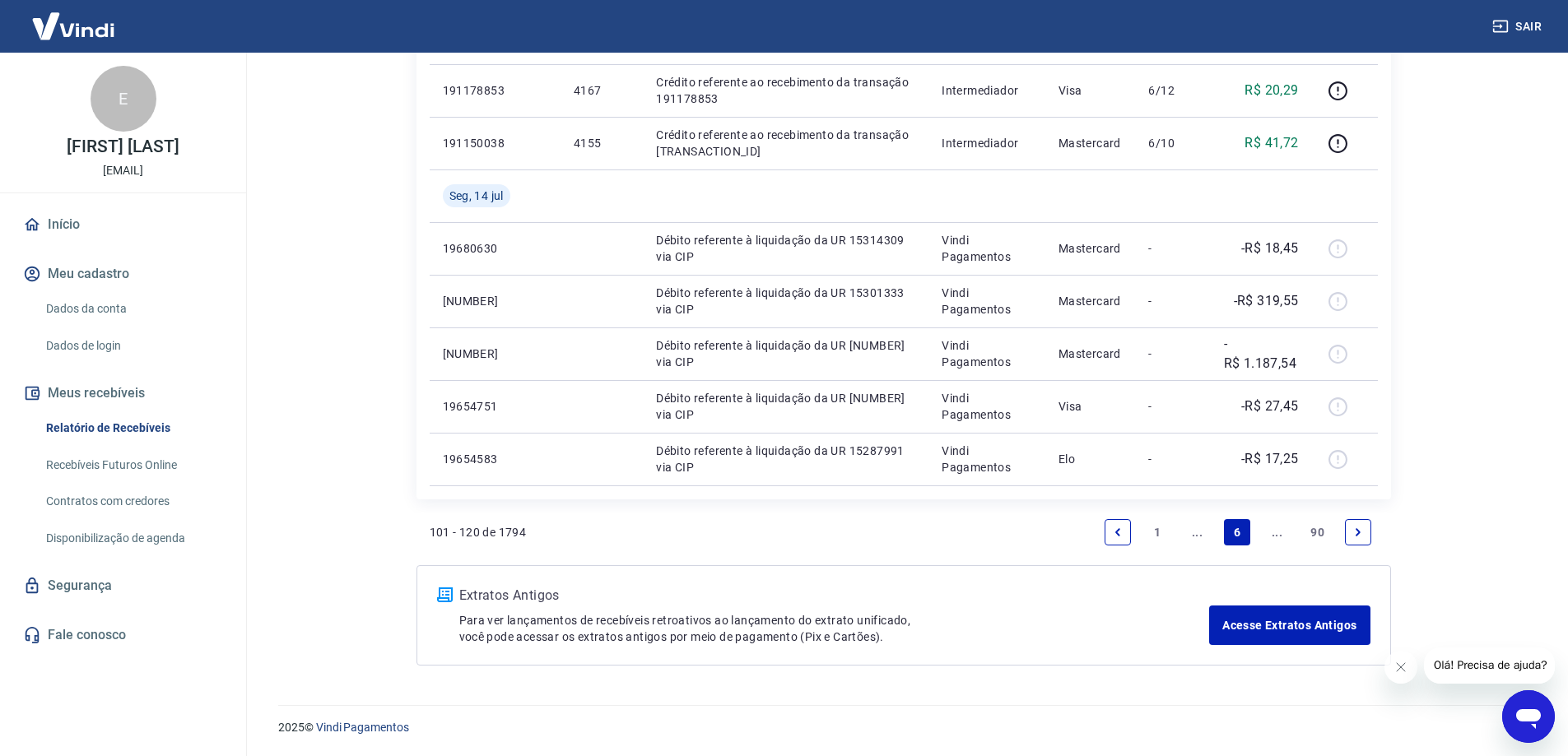 click 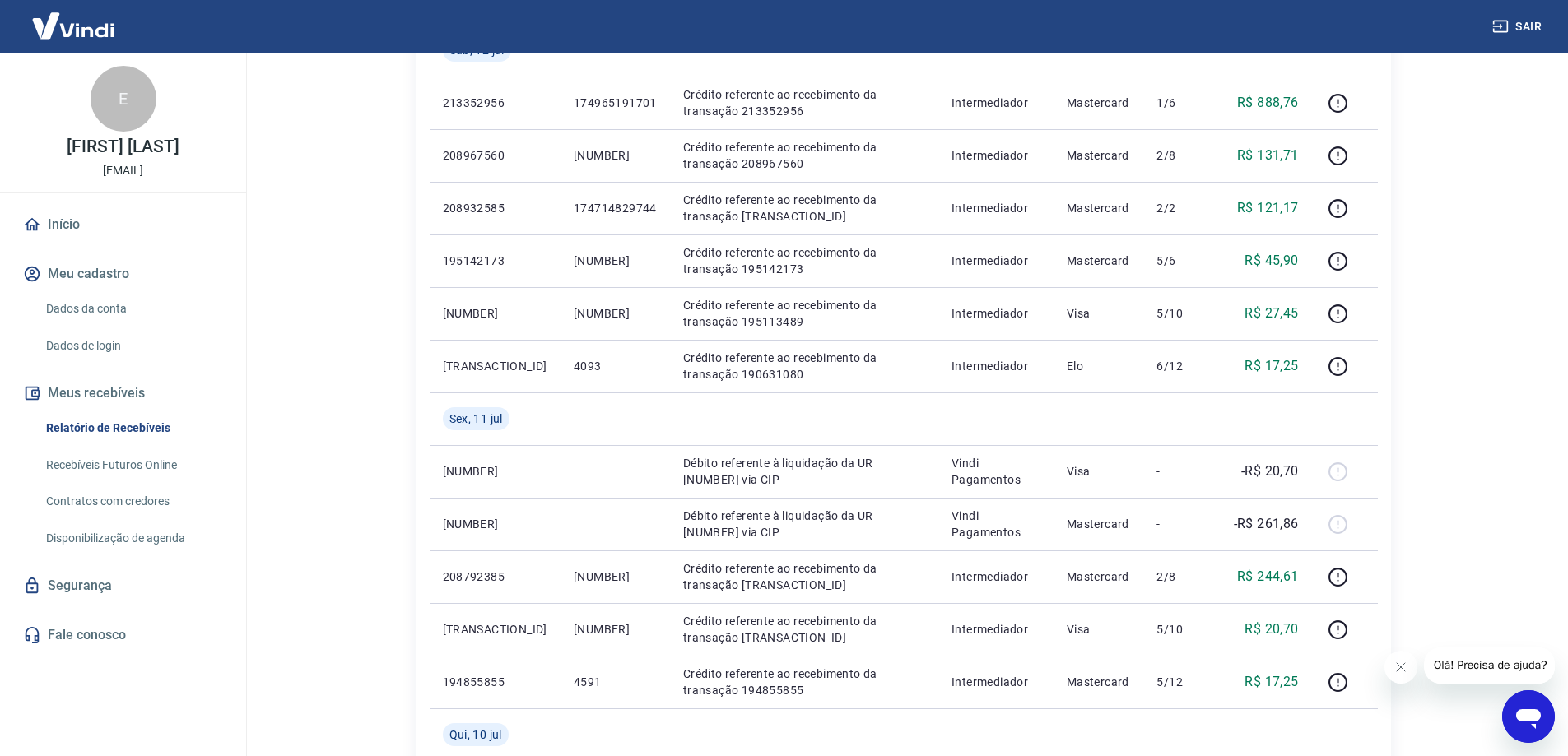 scroll, scrollTop: 1069, scrollLeft: 0, axis: vertical 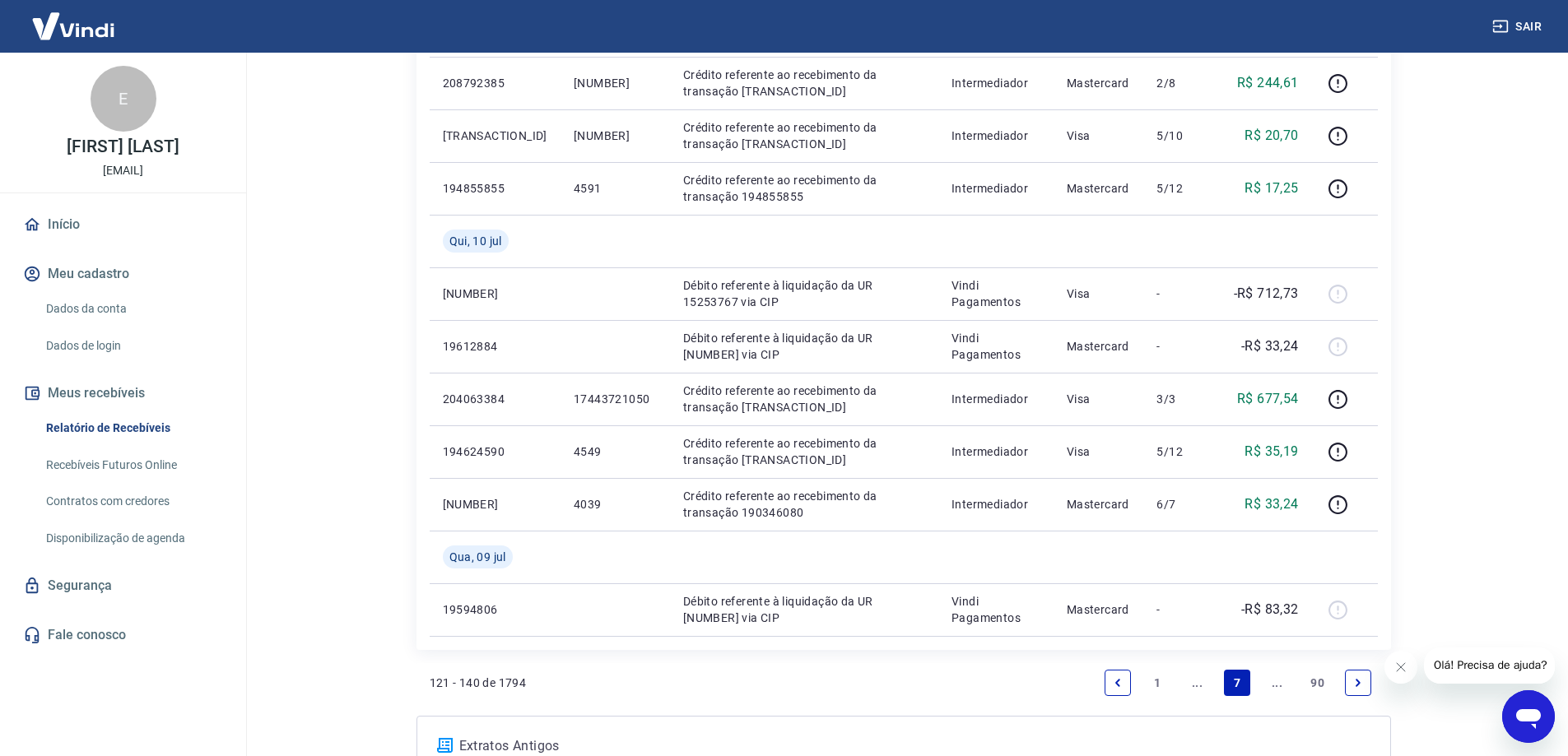 click 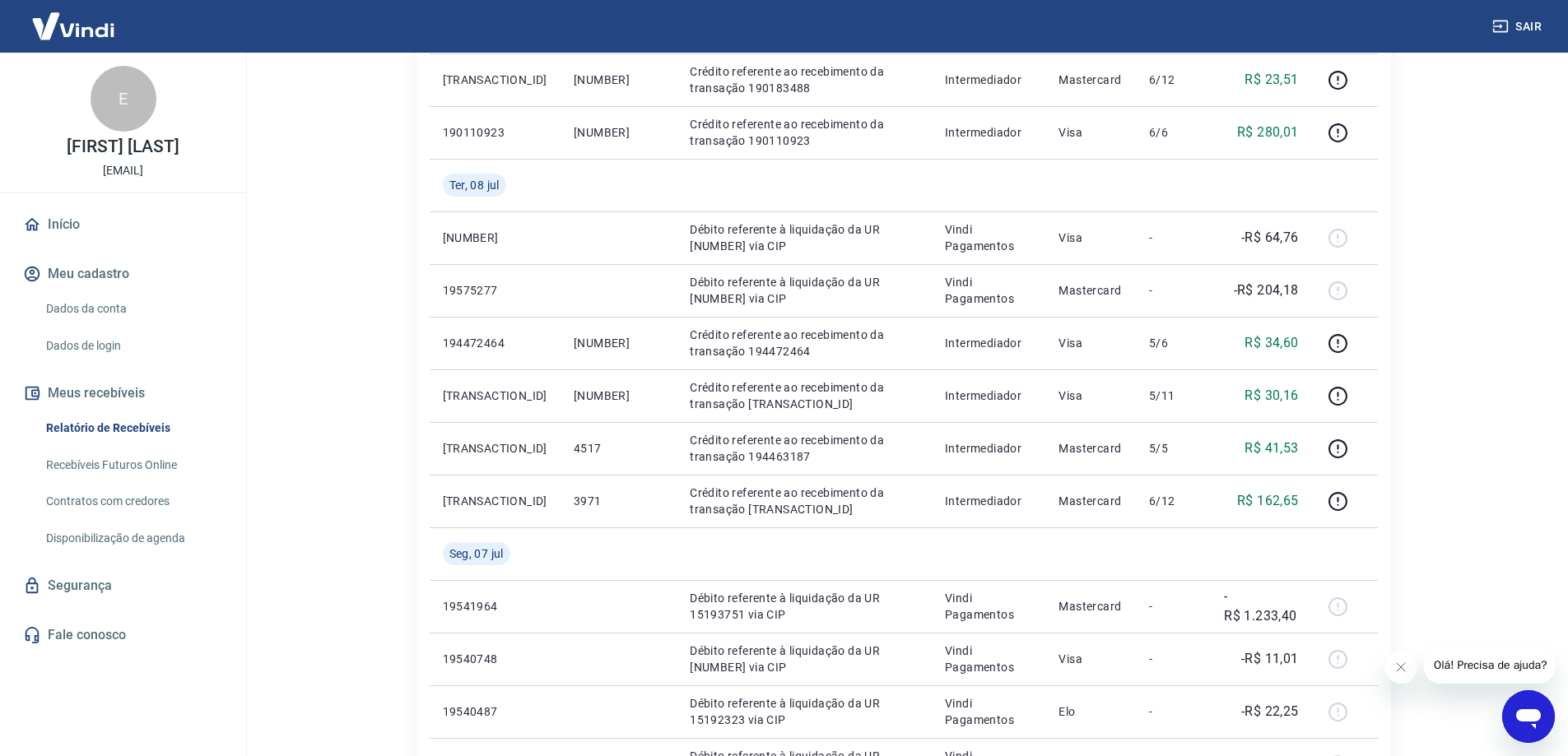scroll, scrollTop: 905, scrollLeft: 0, axis: vertical 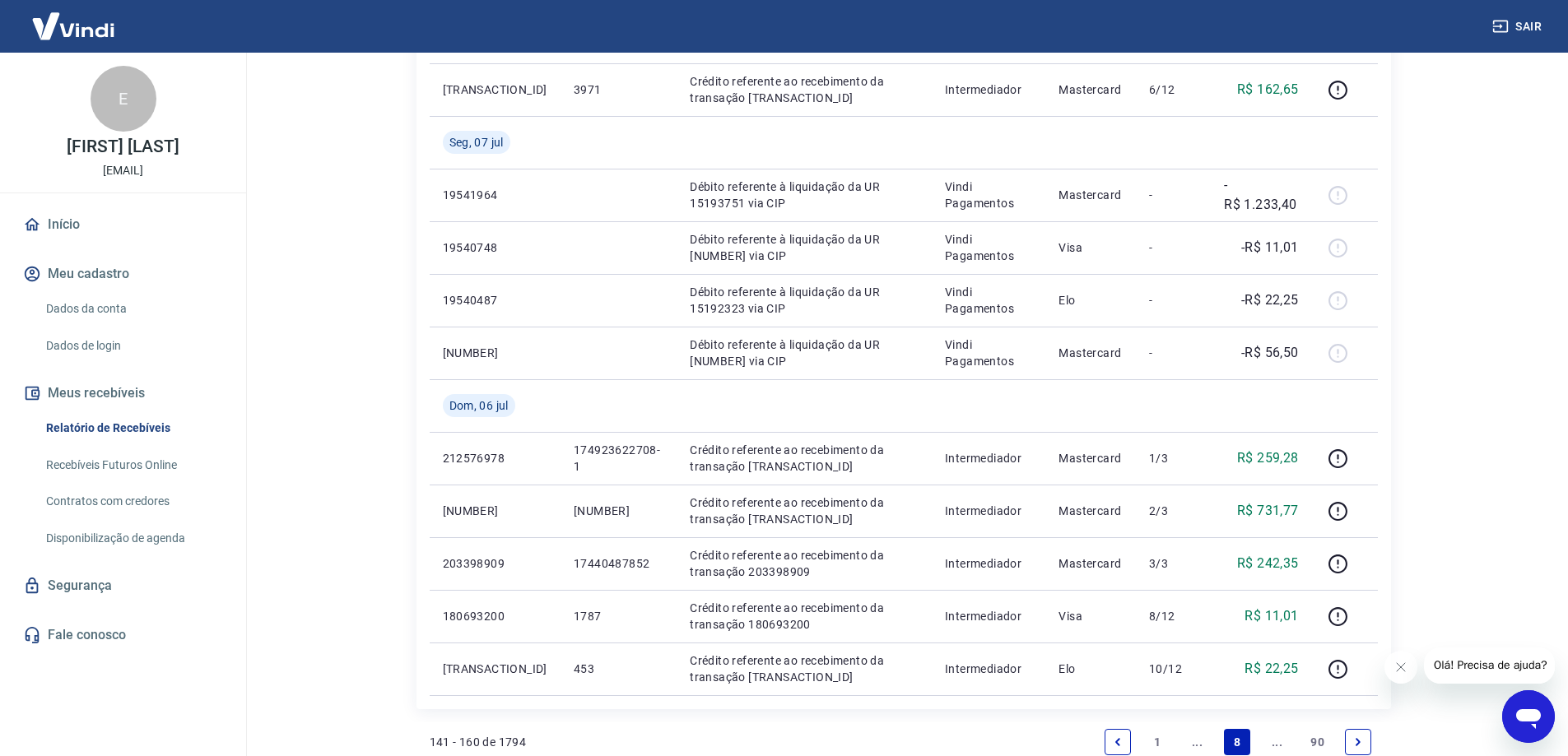click 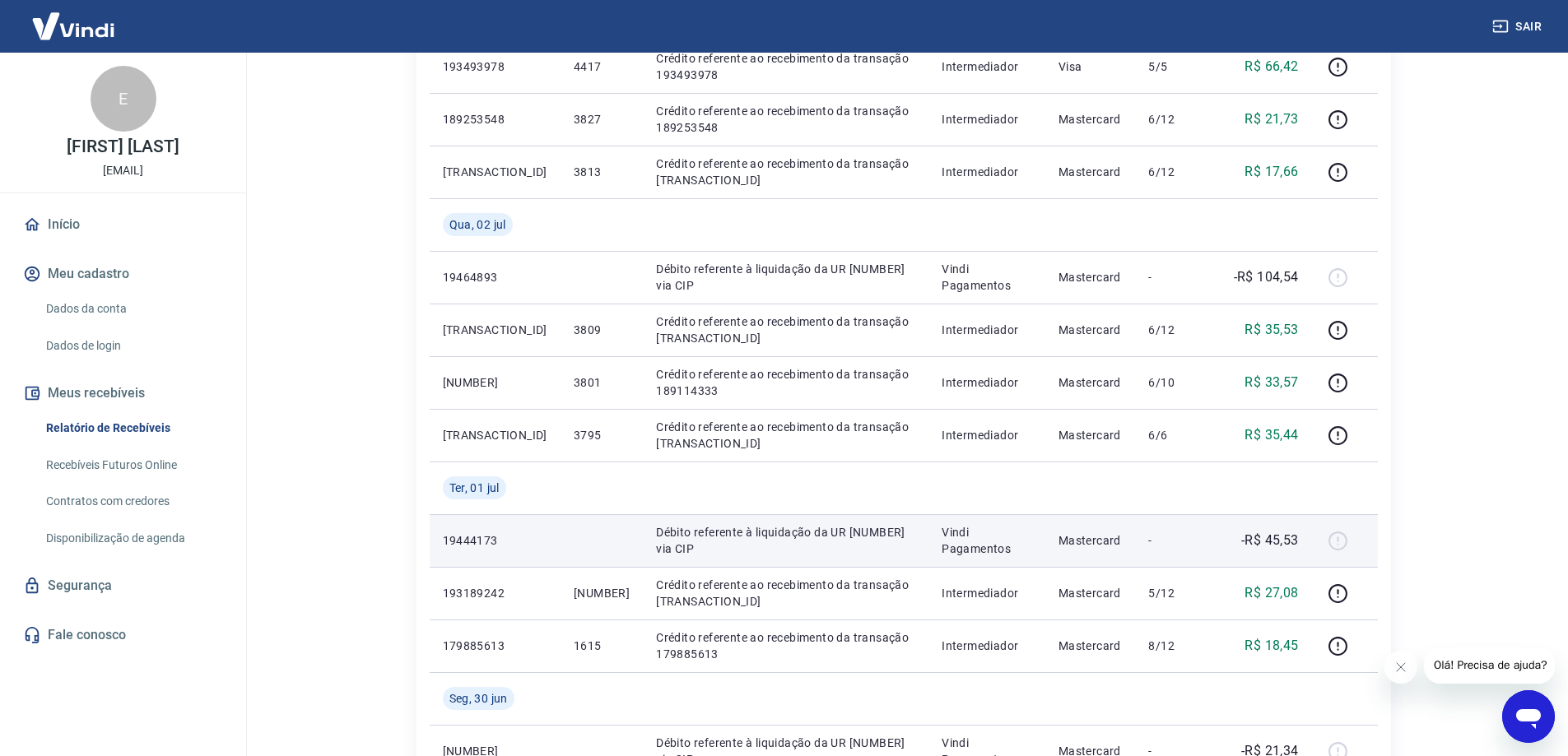 scroll, scrollTop: 905, scrollLeft: 0, axis: vertical 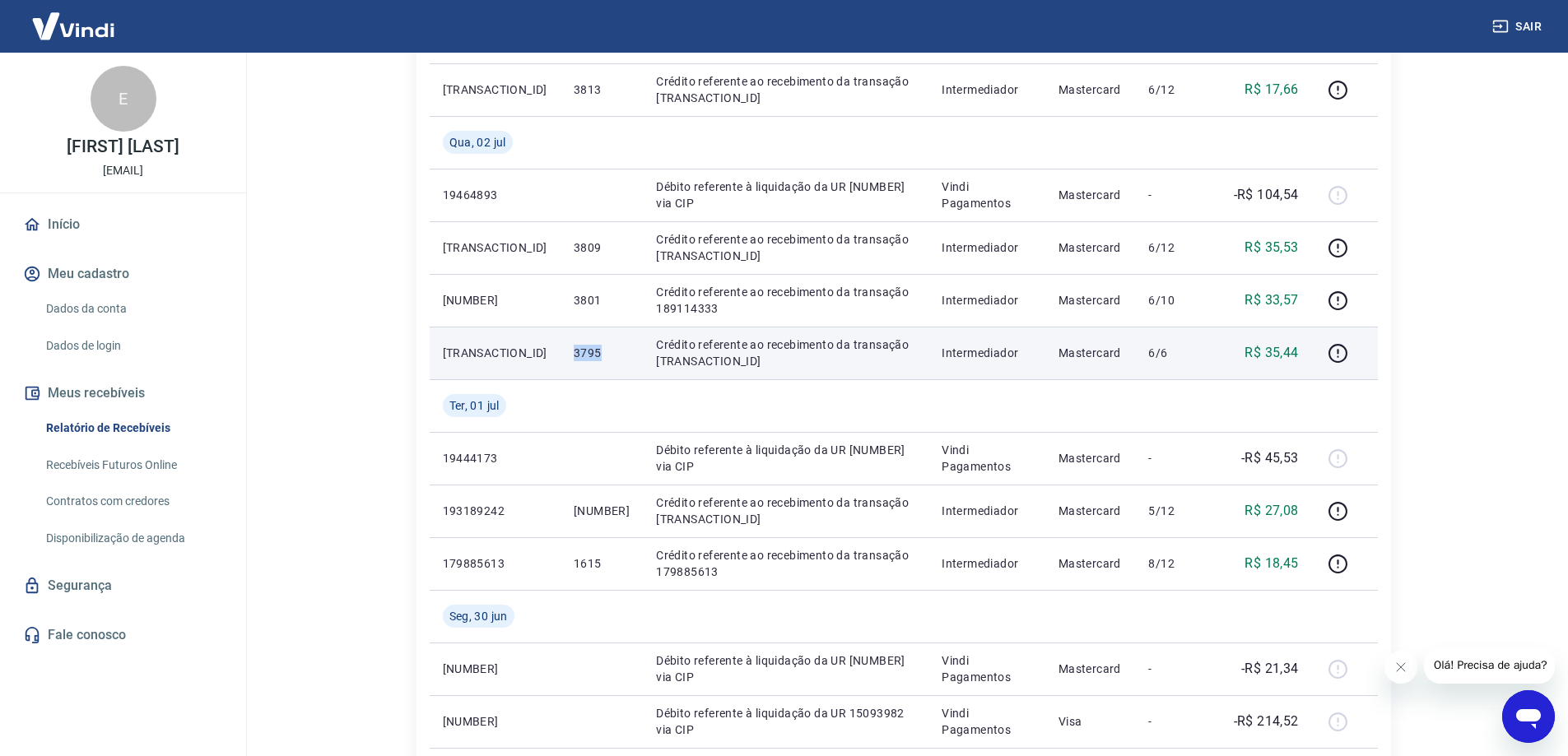 drag, startPoint x: 539, startPoint y: 351, endPoint x: 630, endPoint y: 346, distance: 91.13726 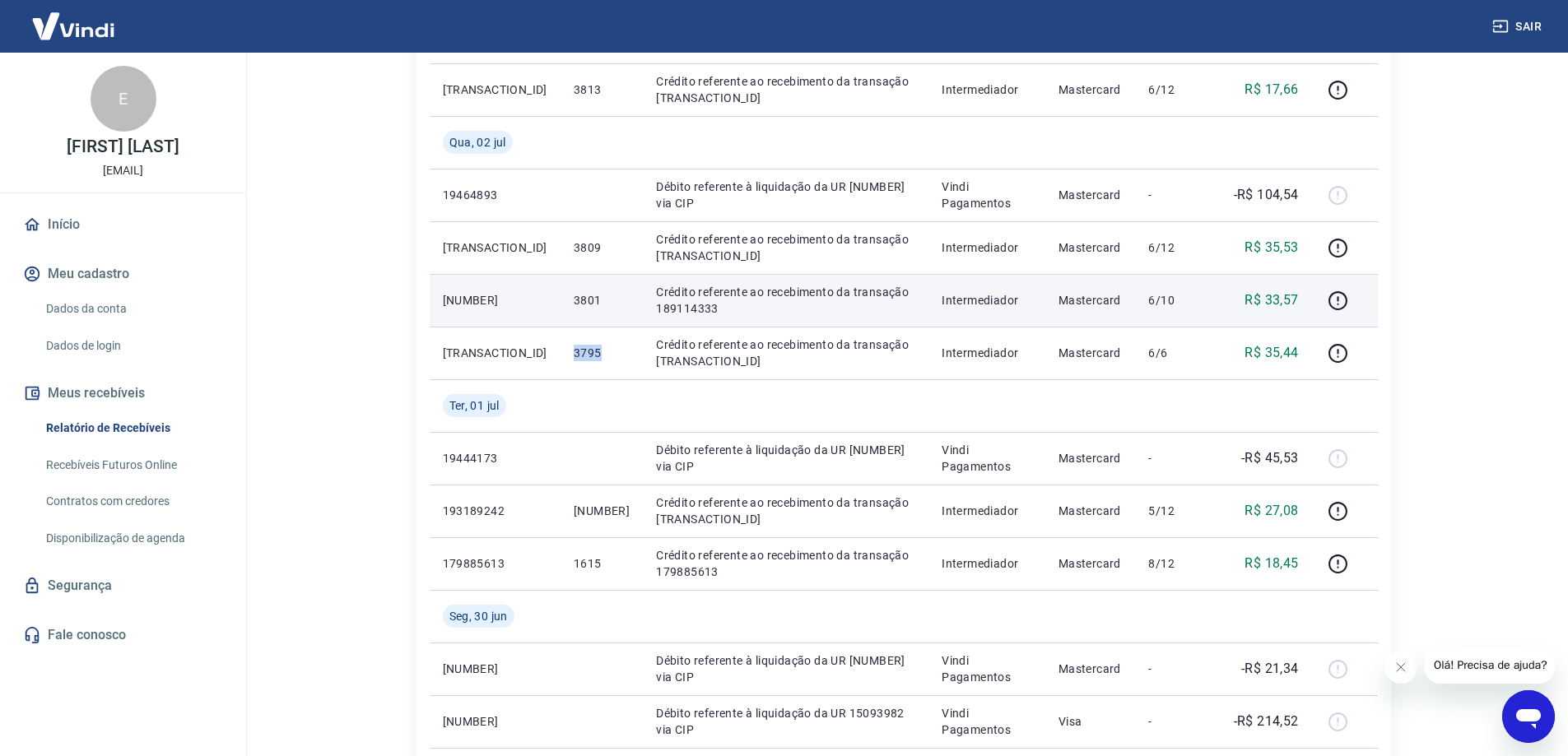 copy on "3795" 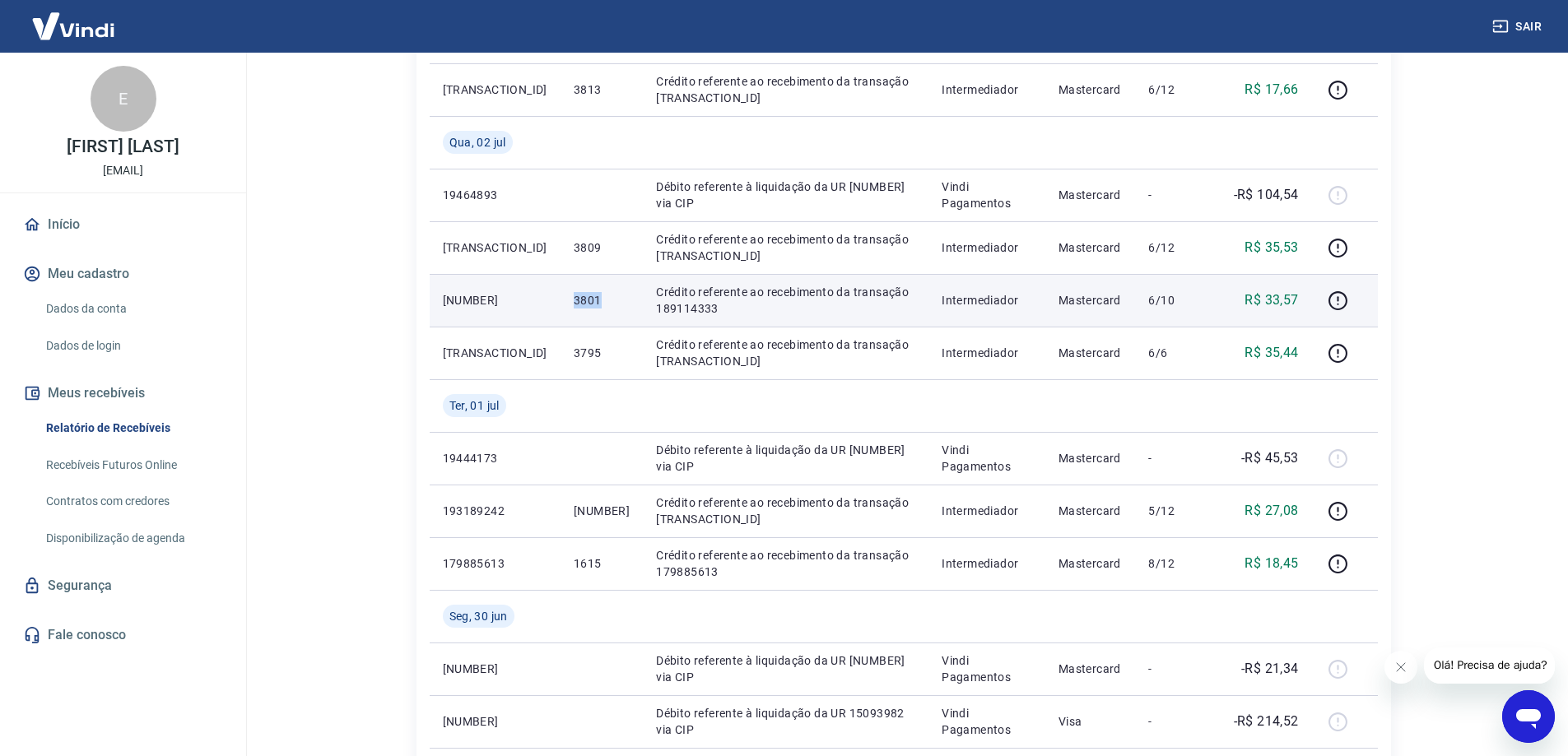 drag, startPoint x: 537, startPoint y: 304, endPoint x: 603, endPoint y: 296, distance: 66.483081 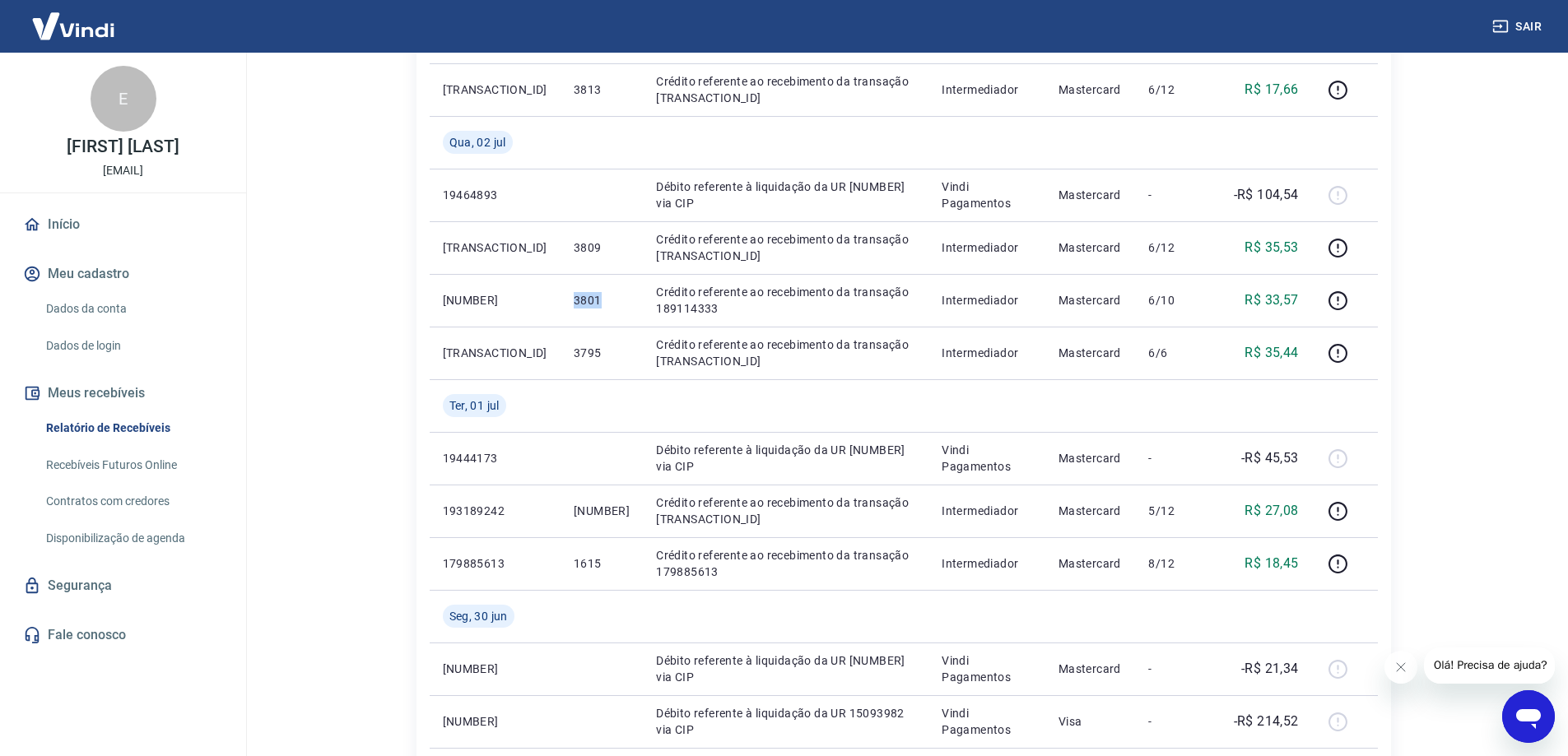 copy on "3801" 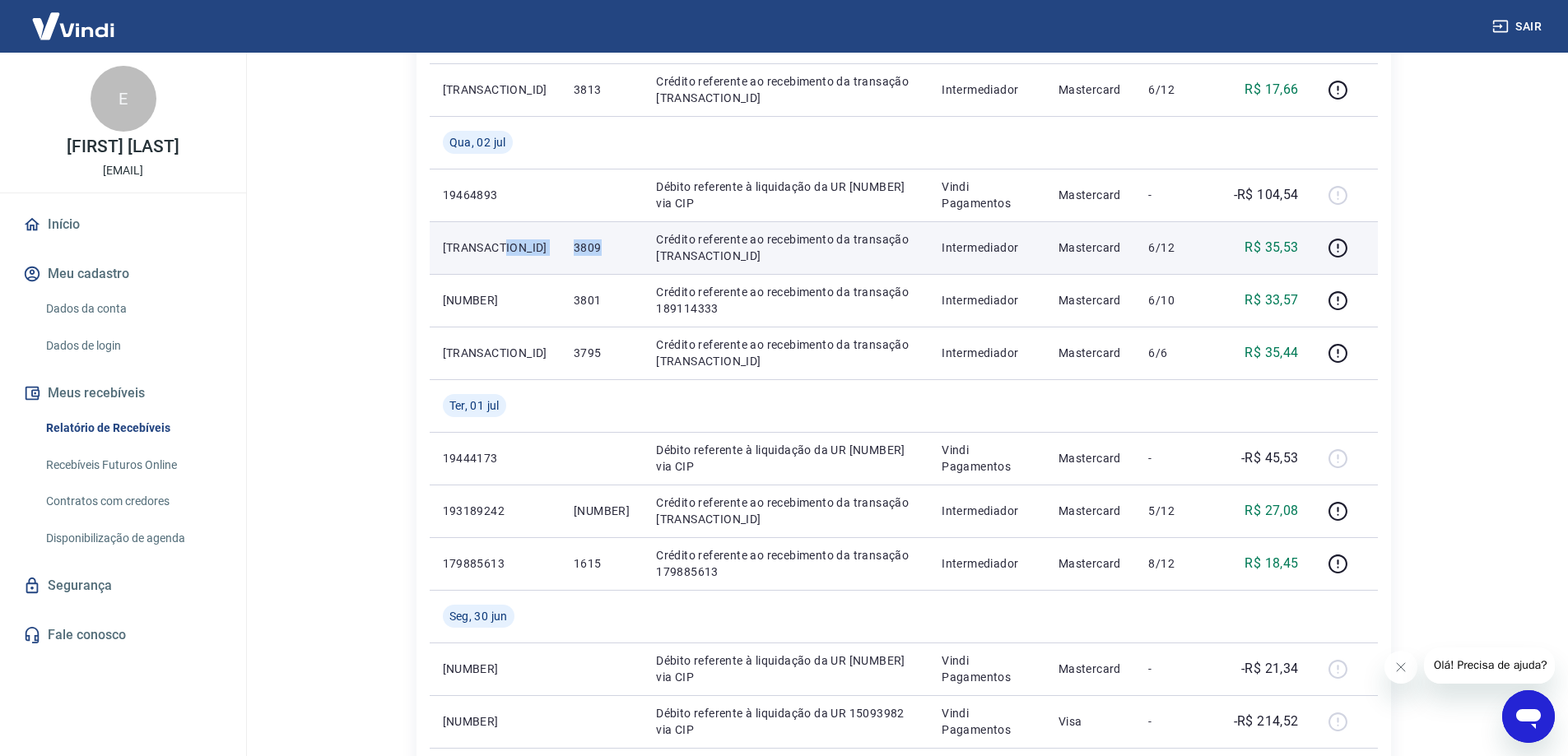 drag, startPoint x: 575, startPoint y: 247, endPoint x: 500, endPoint y: 262, distance: 76.48529 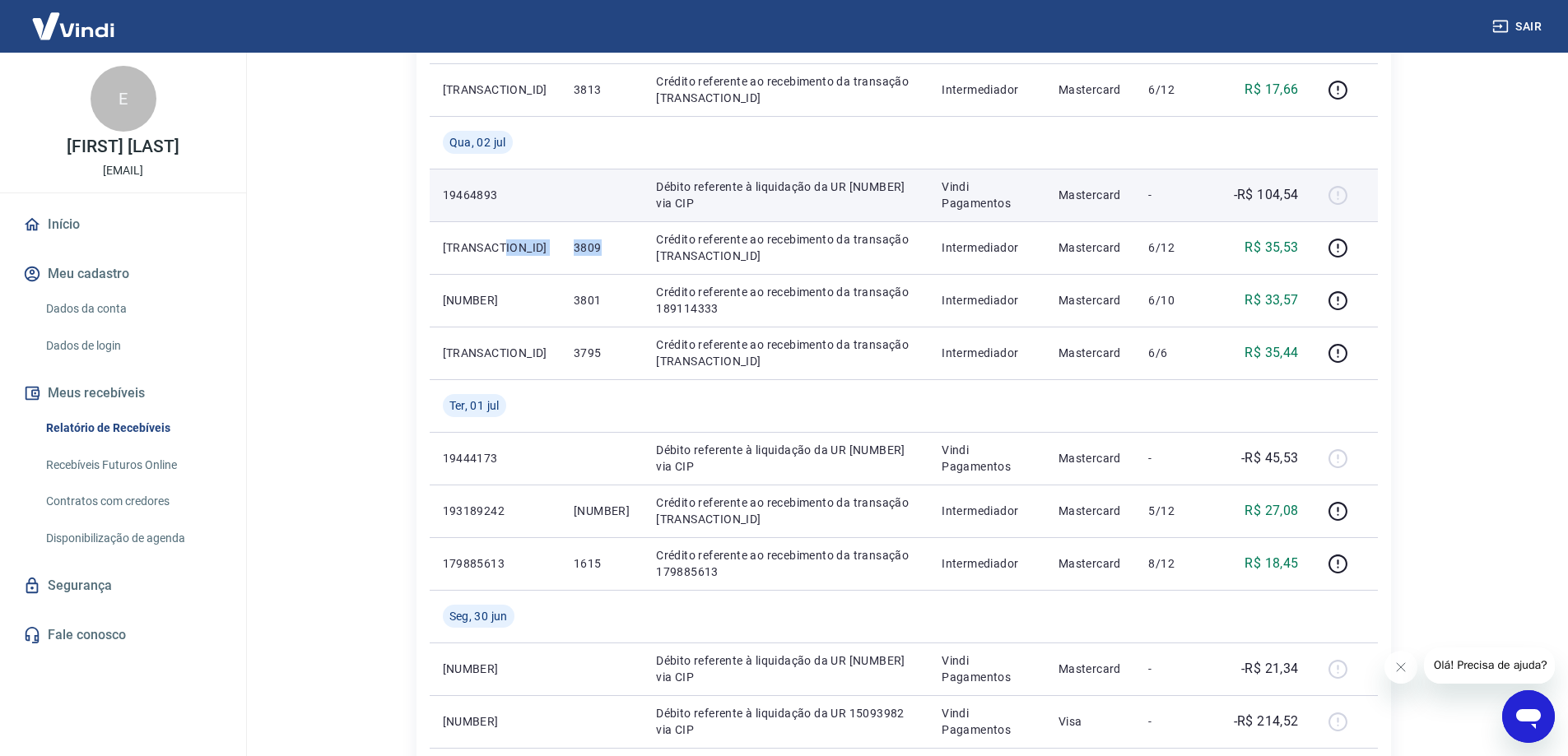 copy on "3809" 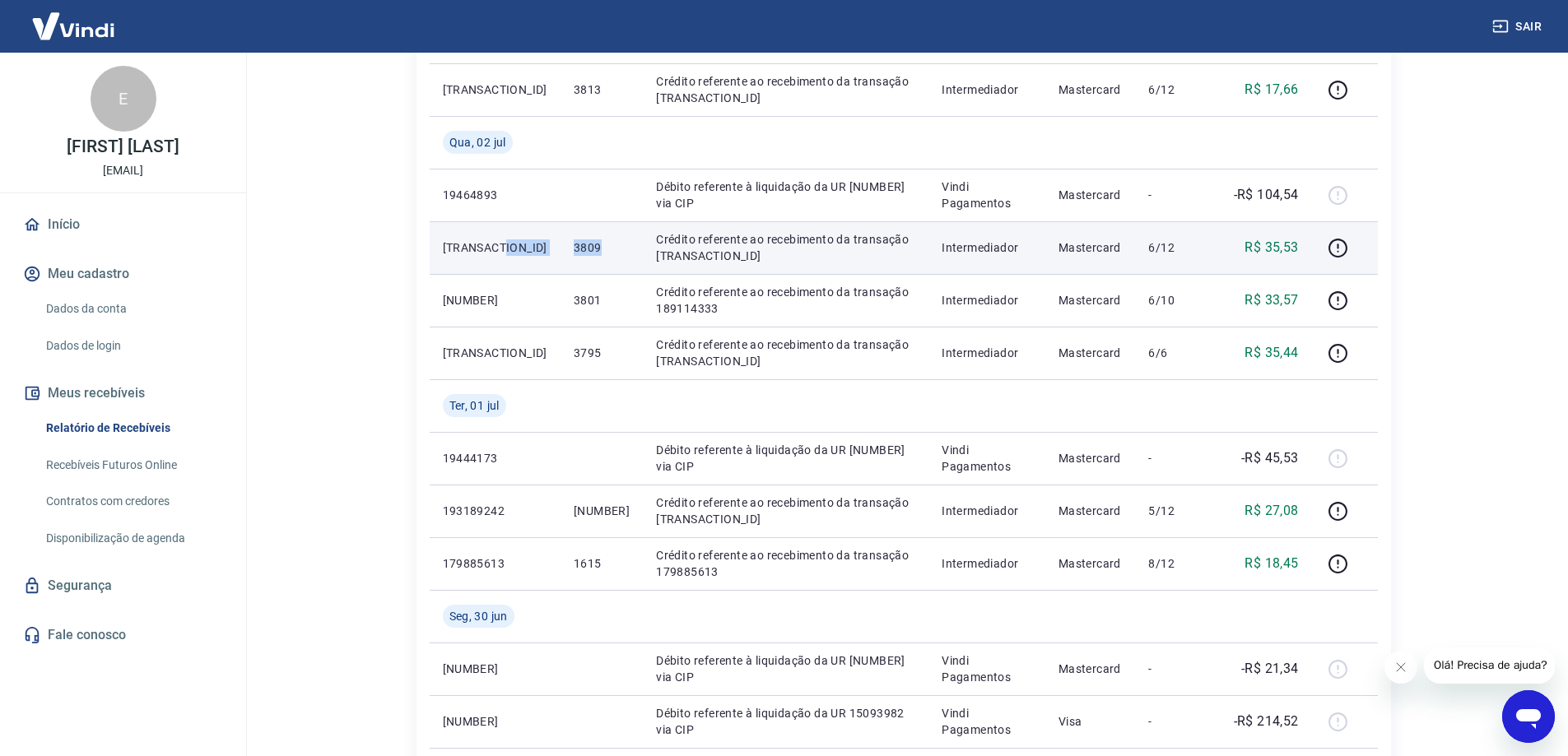 click on "3809" at bounding box center (602, 248) 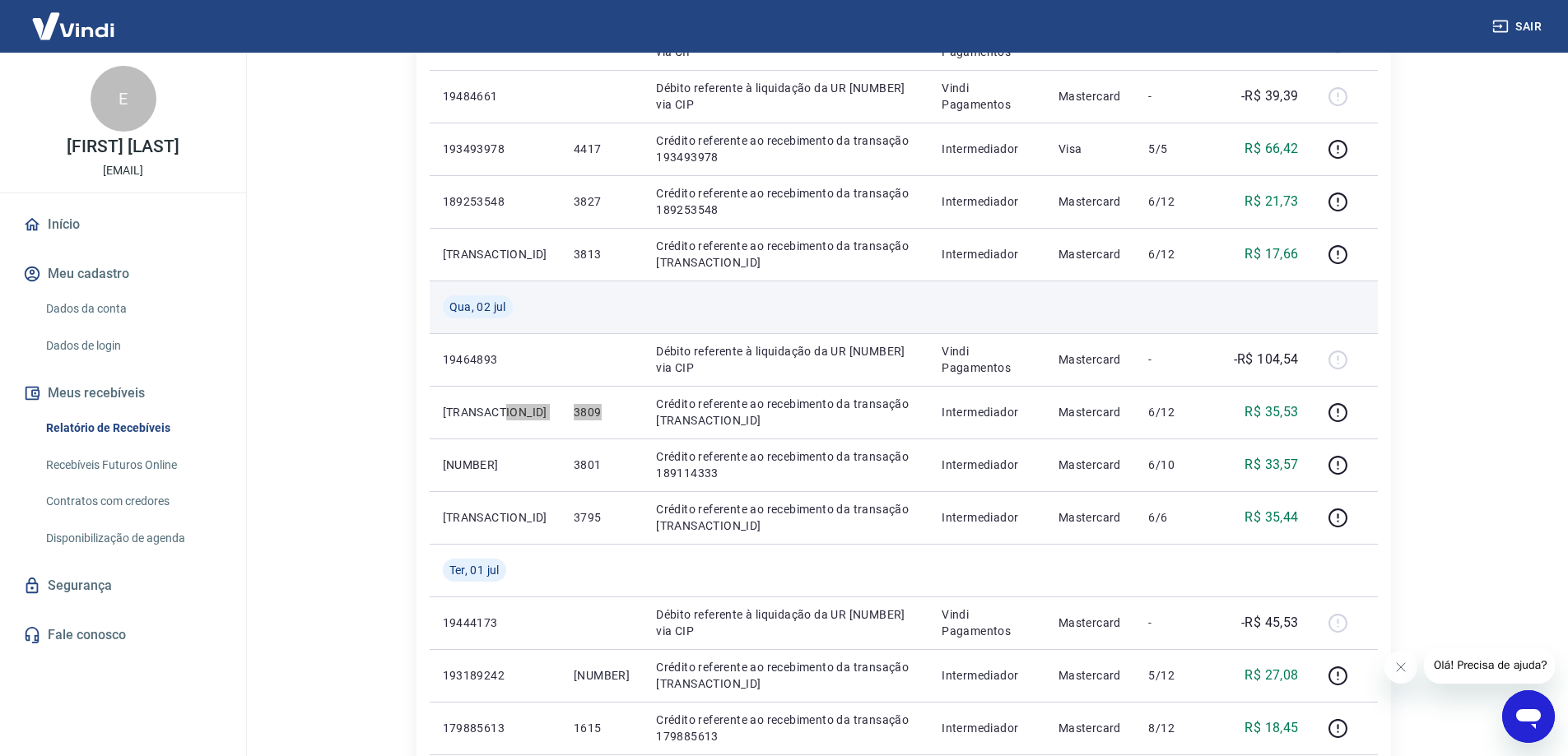 scroll, scrollTop: 658, scrollLeft: 0, axis: vertical 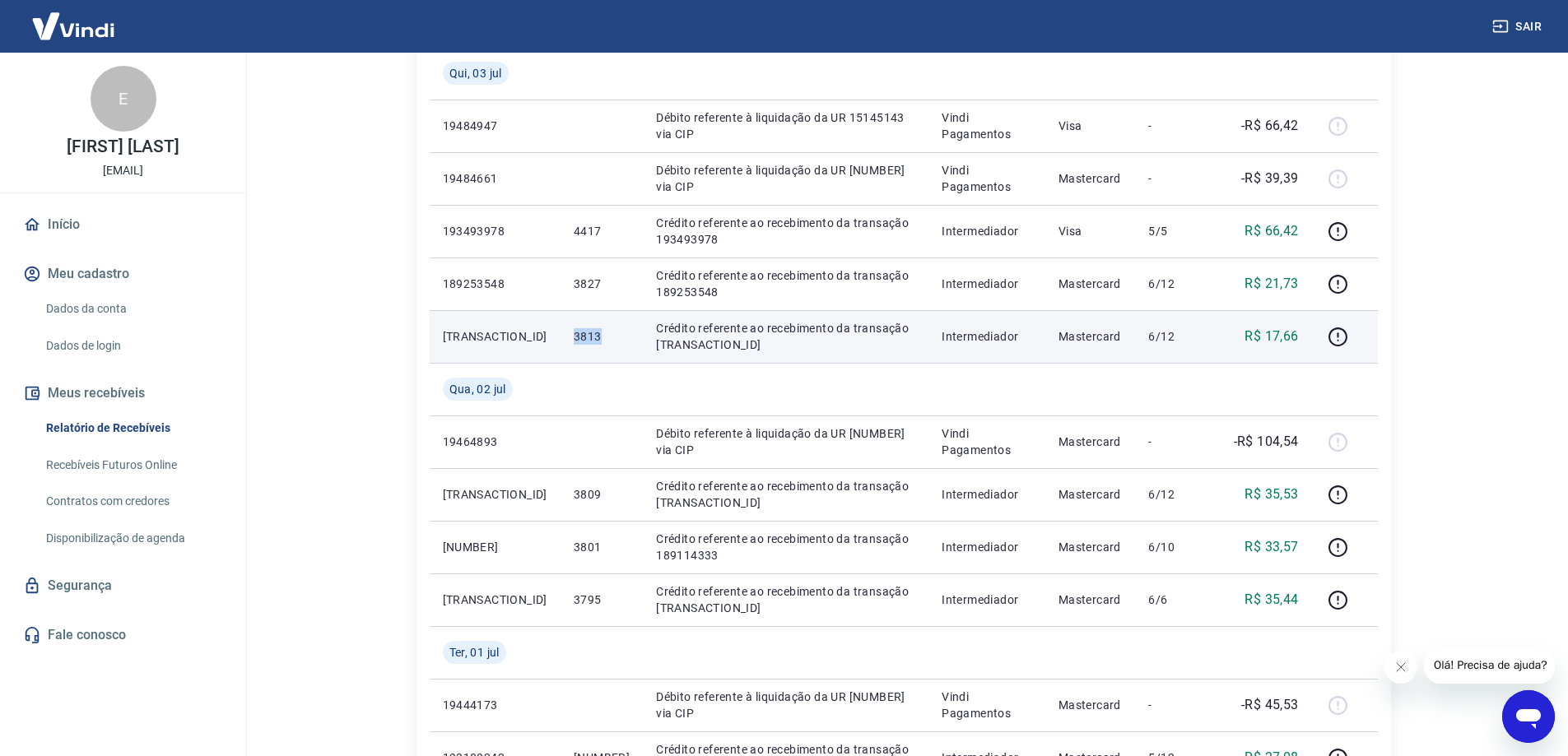 drag, startPoint x: 537, startPoint y: 330, endPoint x: 575, endPoint y: 352, distance: 43.909 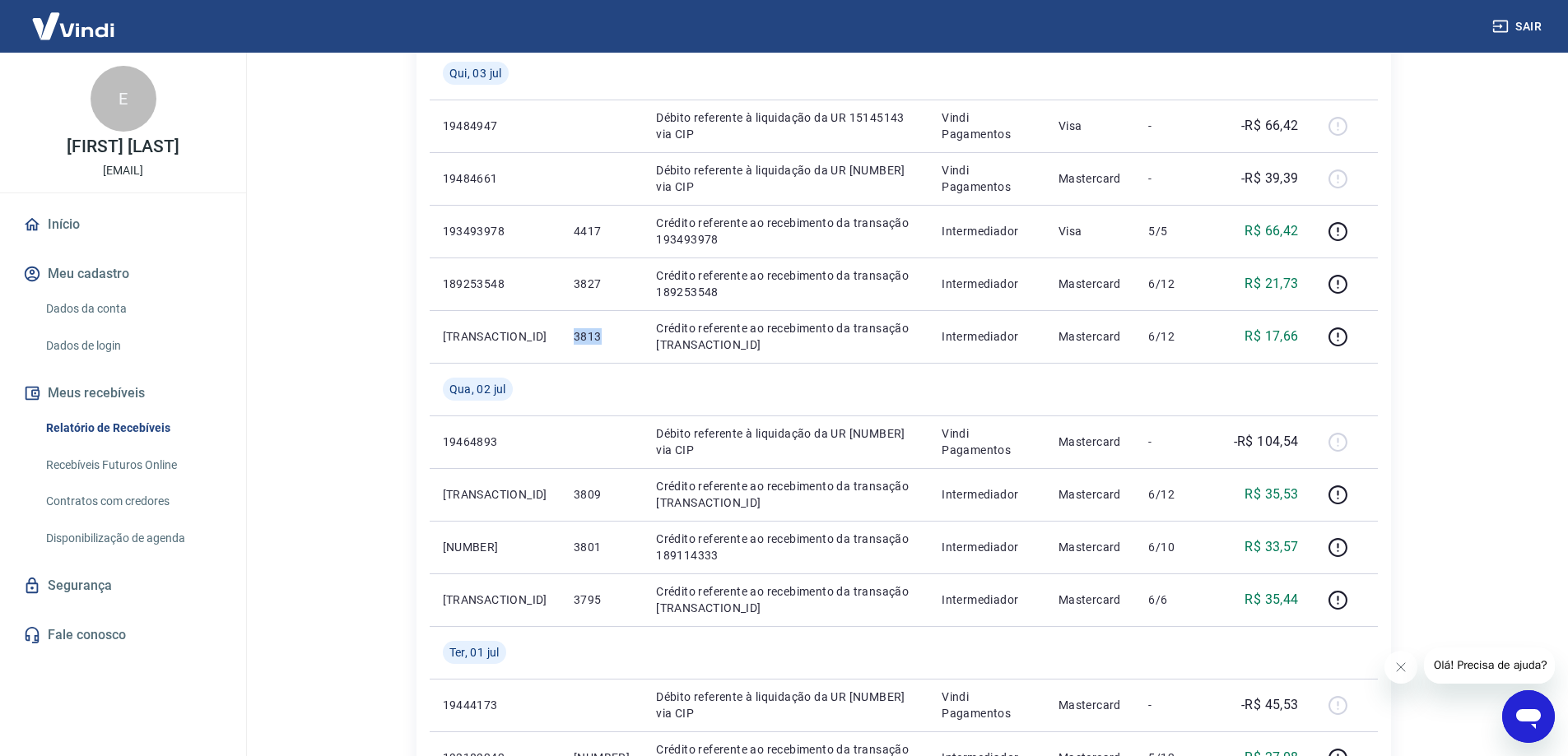 copy on "3813" 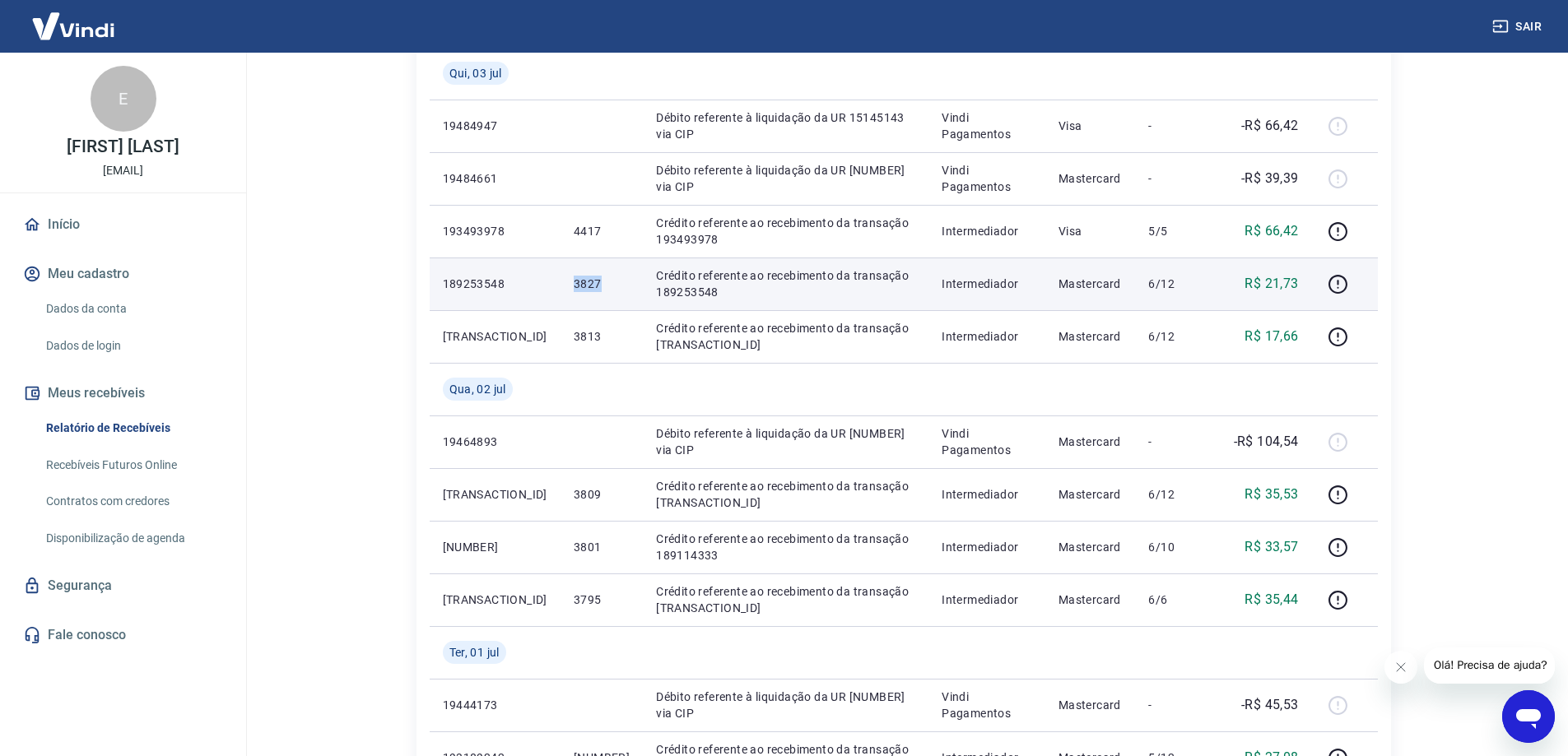 drag, startPoint x: 540, startPoint y: 287, endPoint x: 574, endPoint y: 289, distance: 34.05877 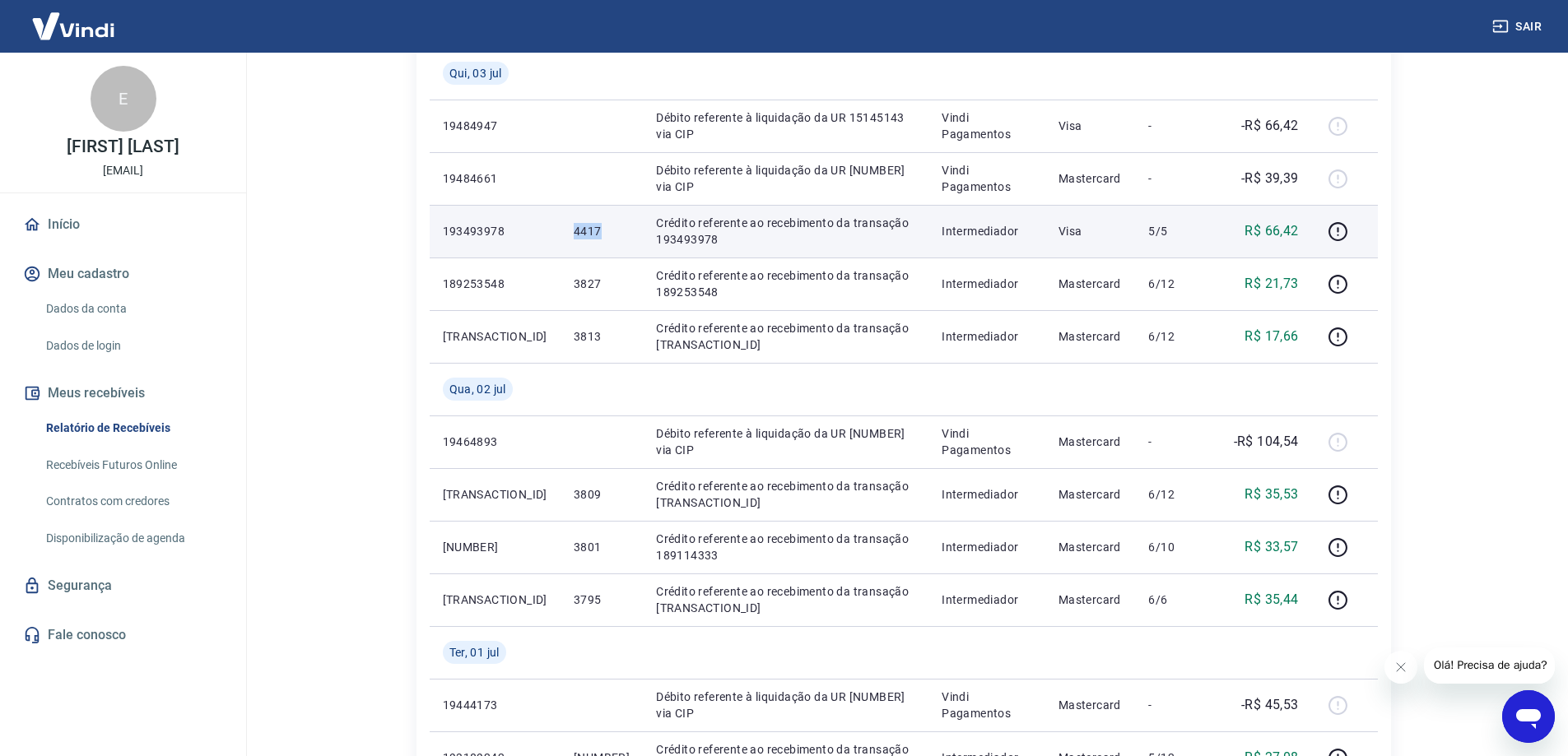 drag, startPoint x: 523, startPoint y: 225, endPoint x: 579, endPoint y: 241, distance: 58.24088 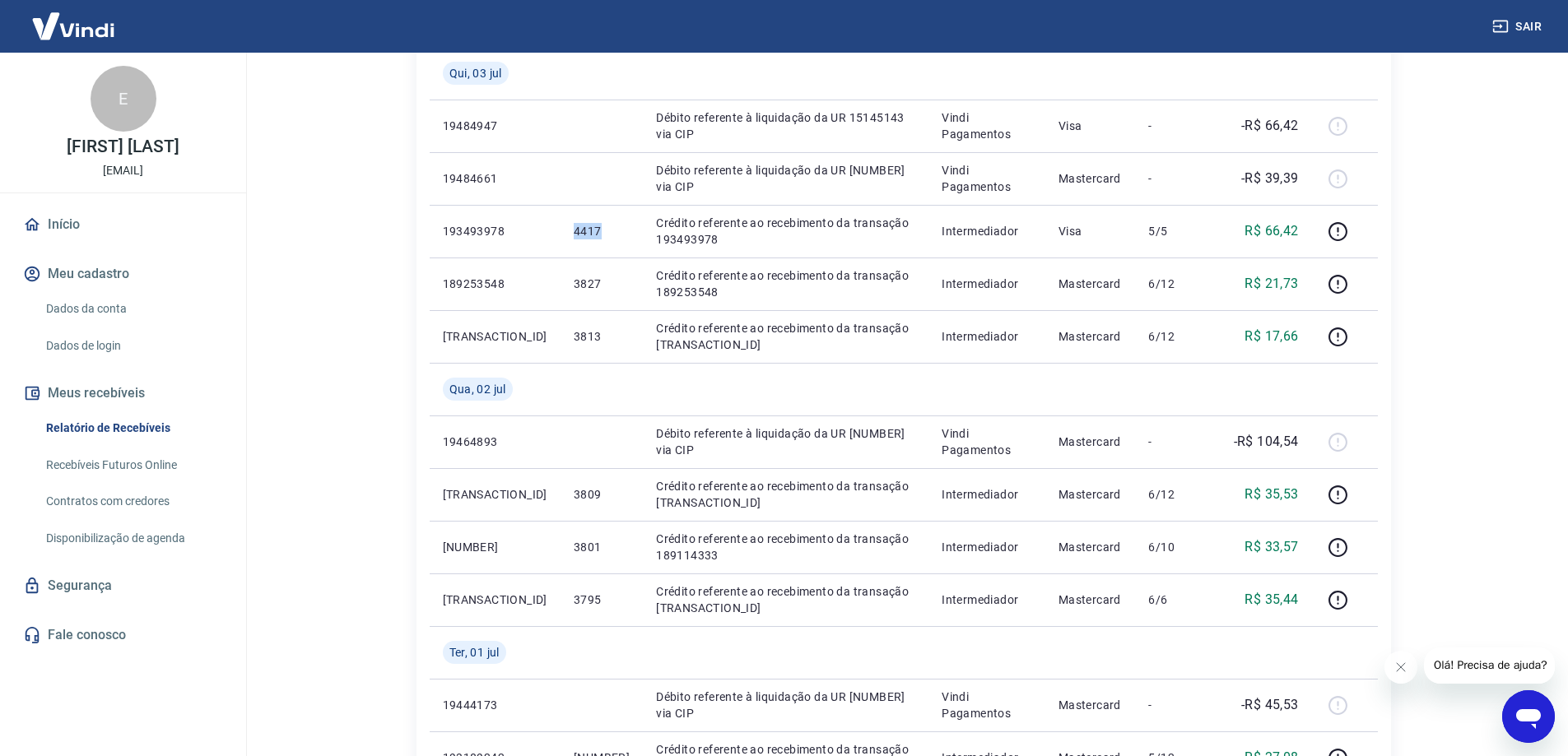 copy on "4417" 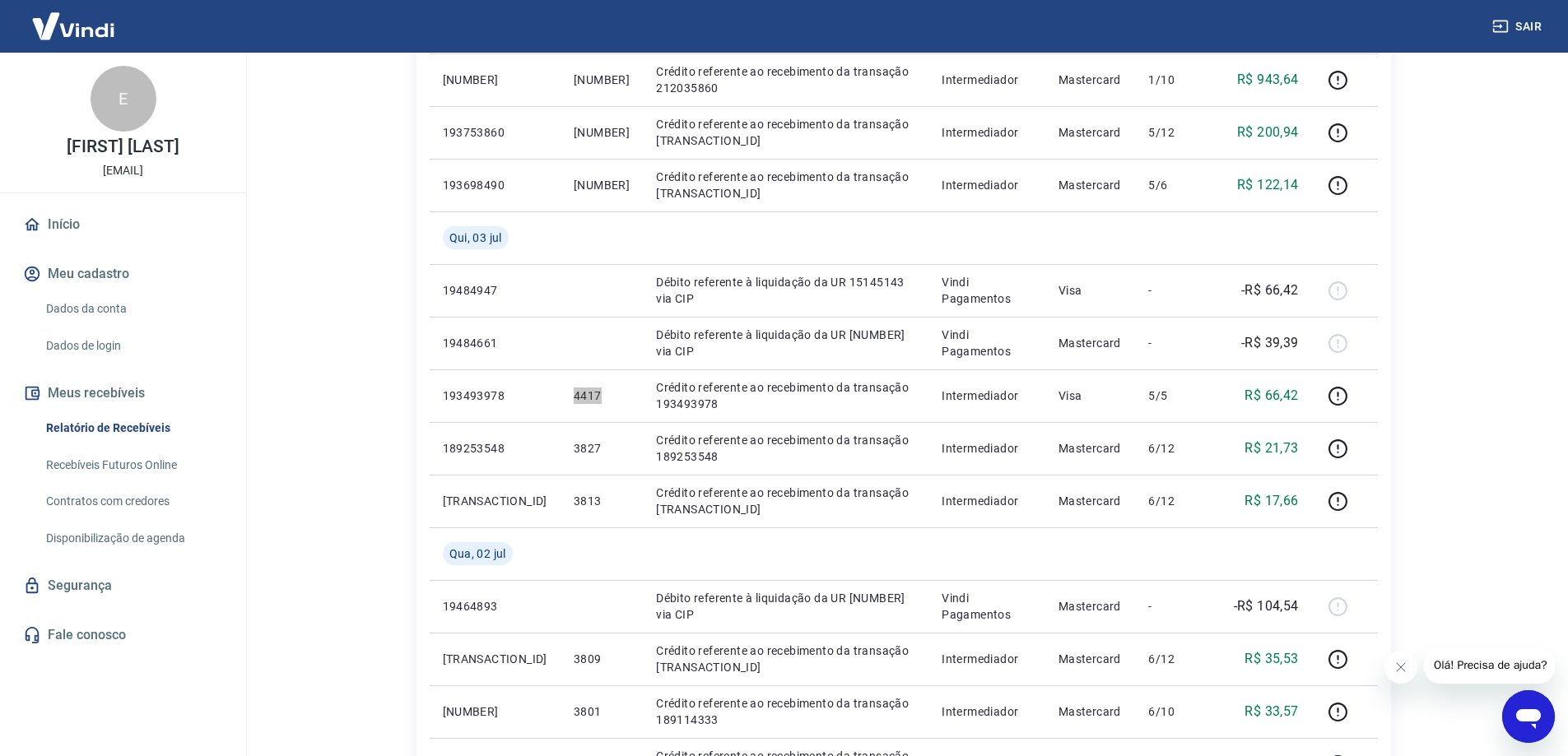 scroll, scrollTop: 329, scrollLeft: 0, axis: vertical 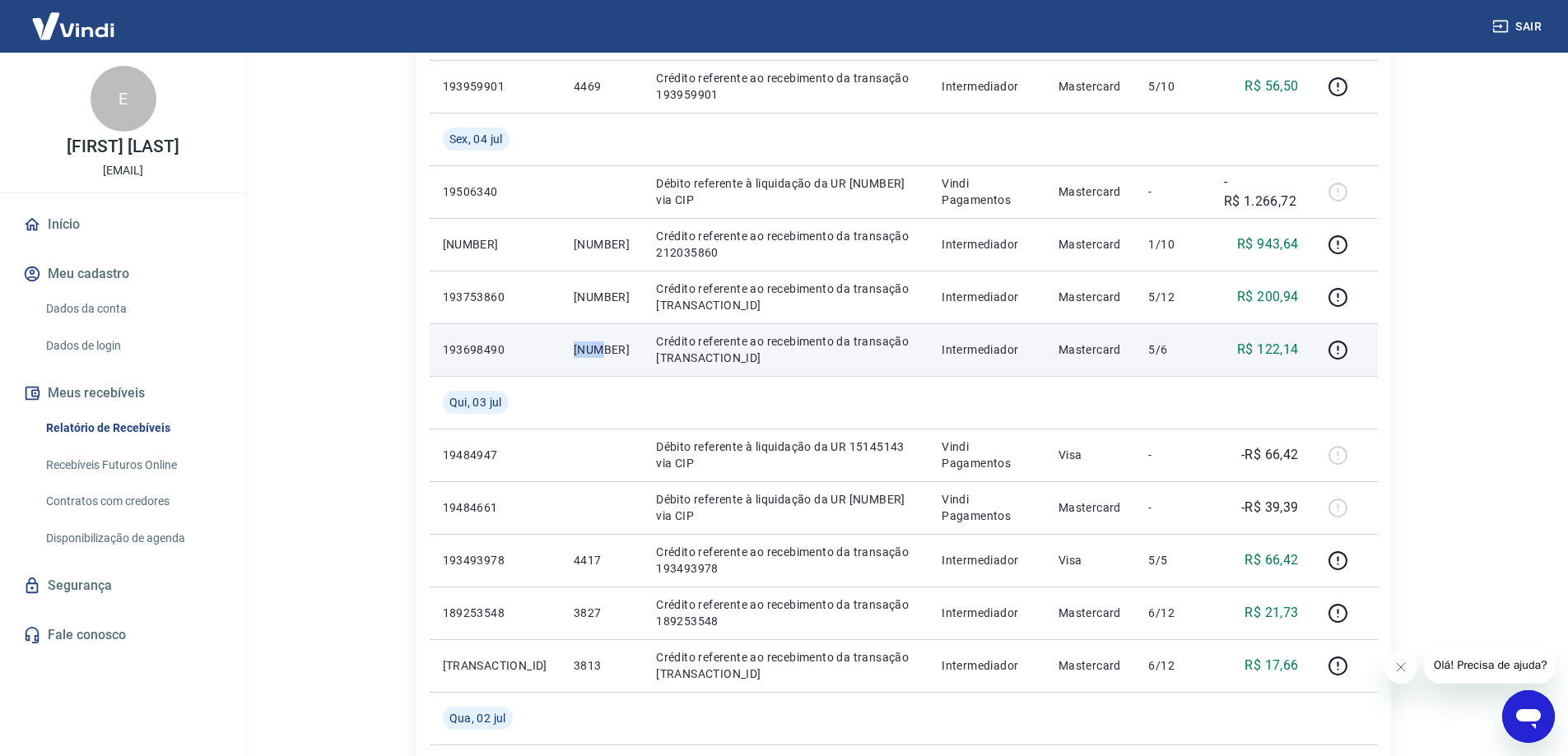 drag, startPoint x: 538, startPoint y: 350, endPoint x: 571, endPoint y: 360, distance: 34.481879 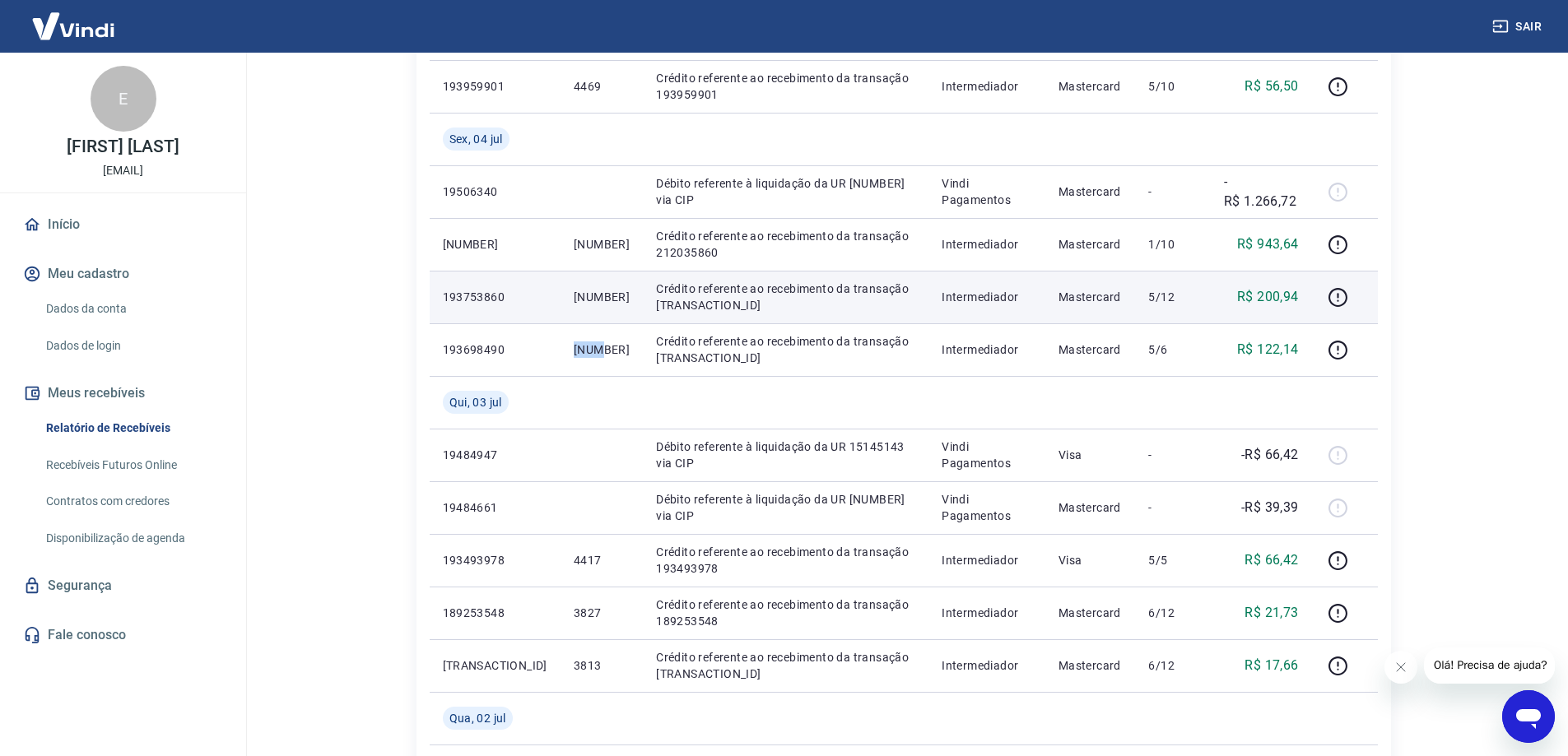 copy on "[NUMBER]" 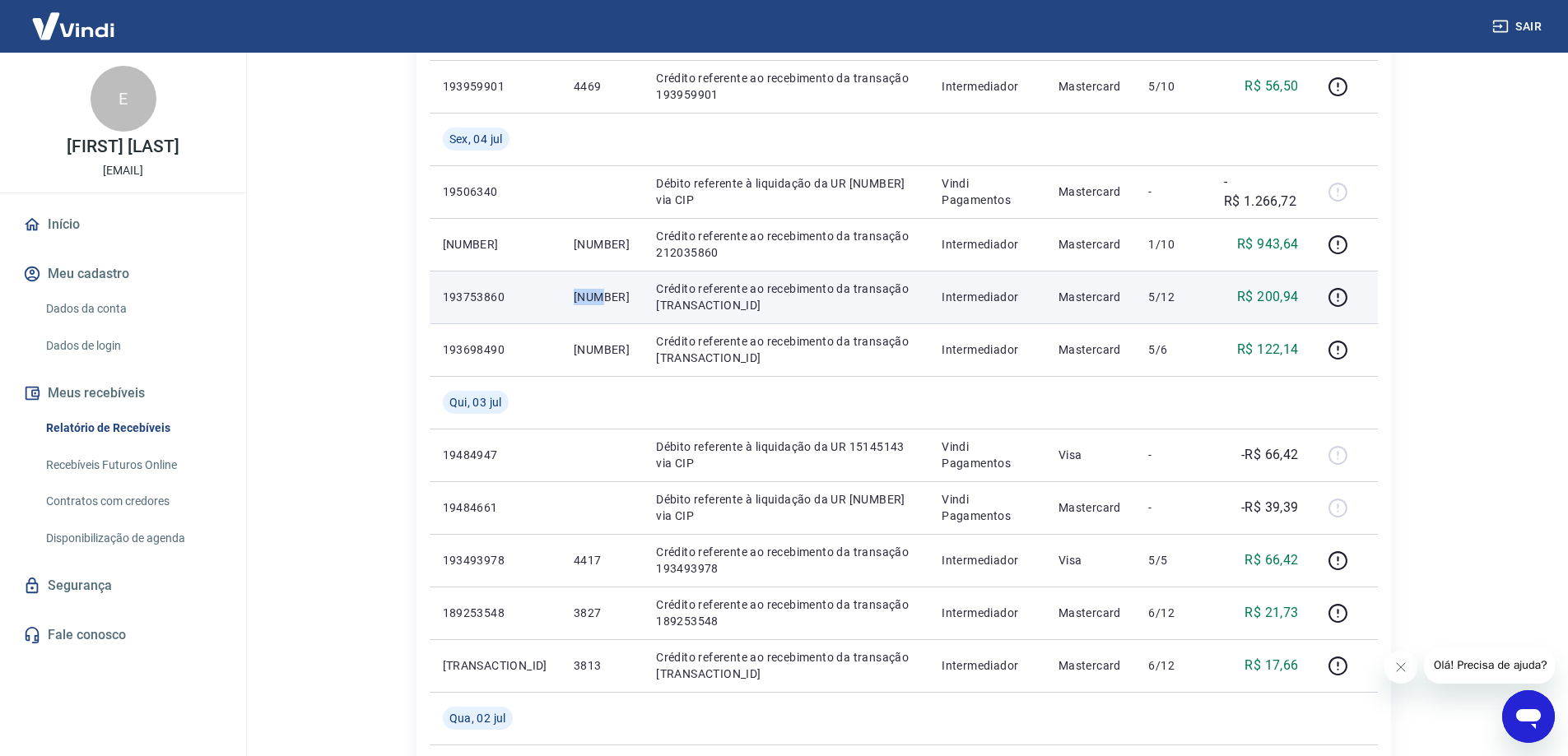 drag, startPoint x: 538, startPoint y: 295, endPoint x: 595, endPoint y: 308, distance: 58.46366 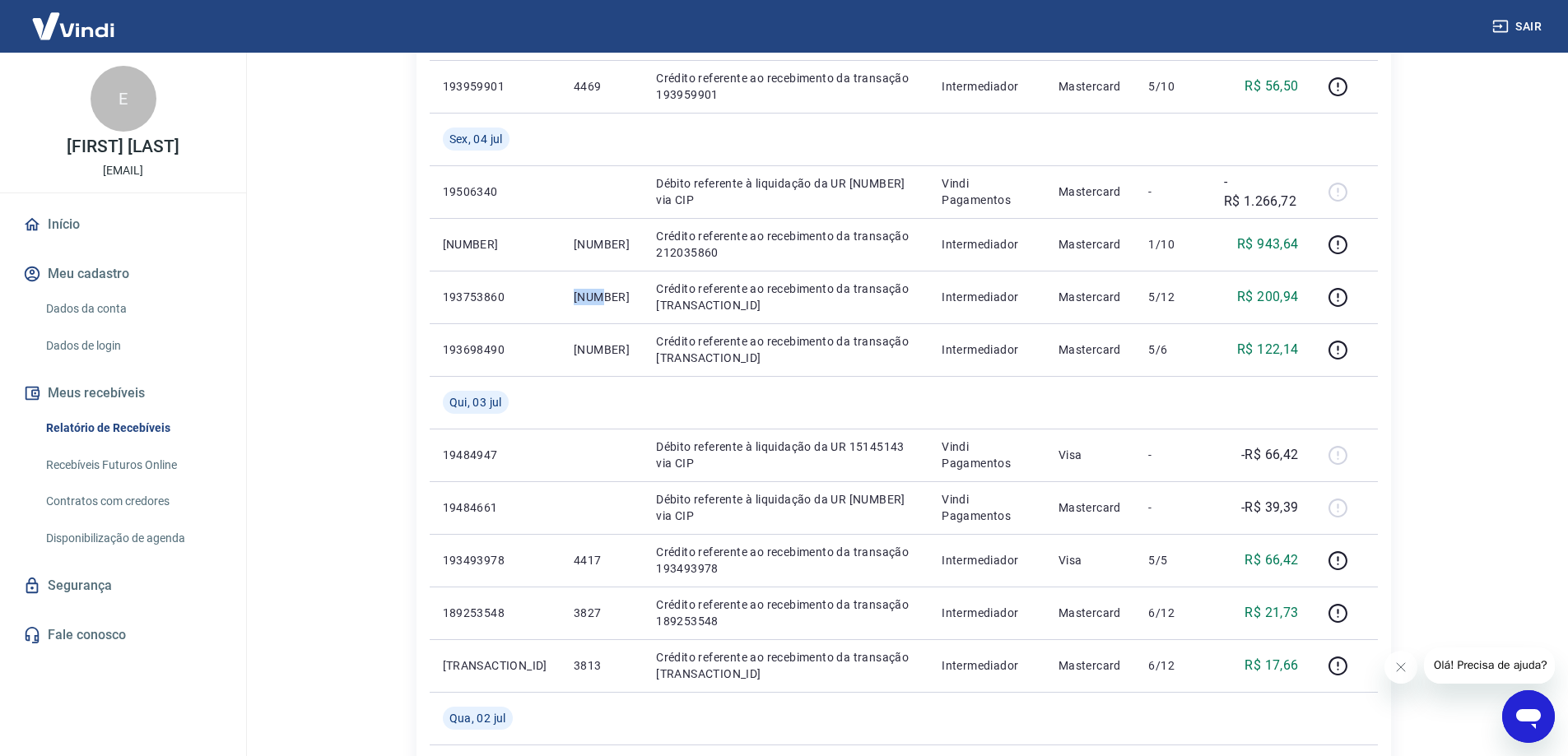 copy on "[NUMBER]" 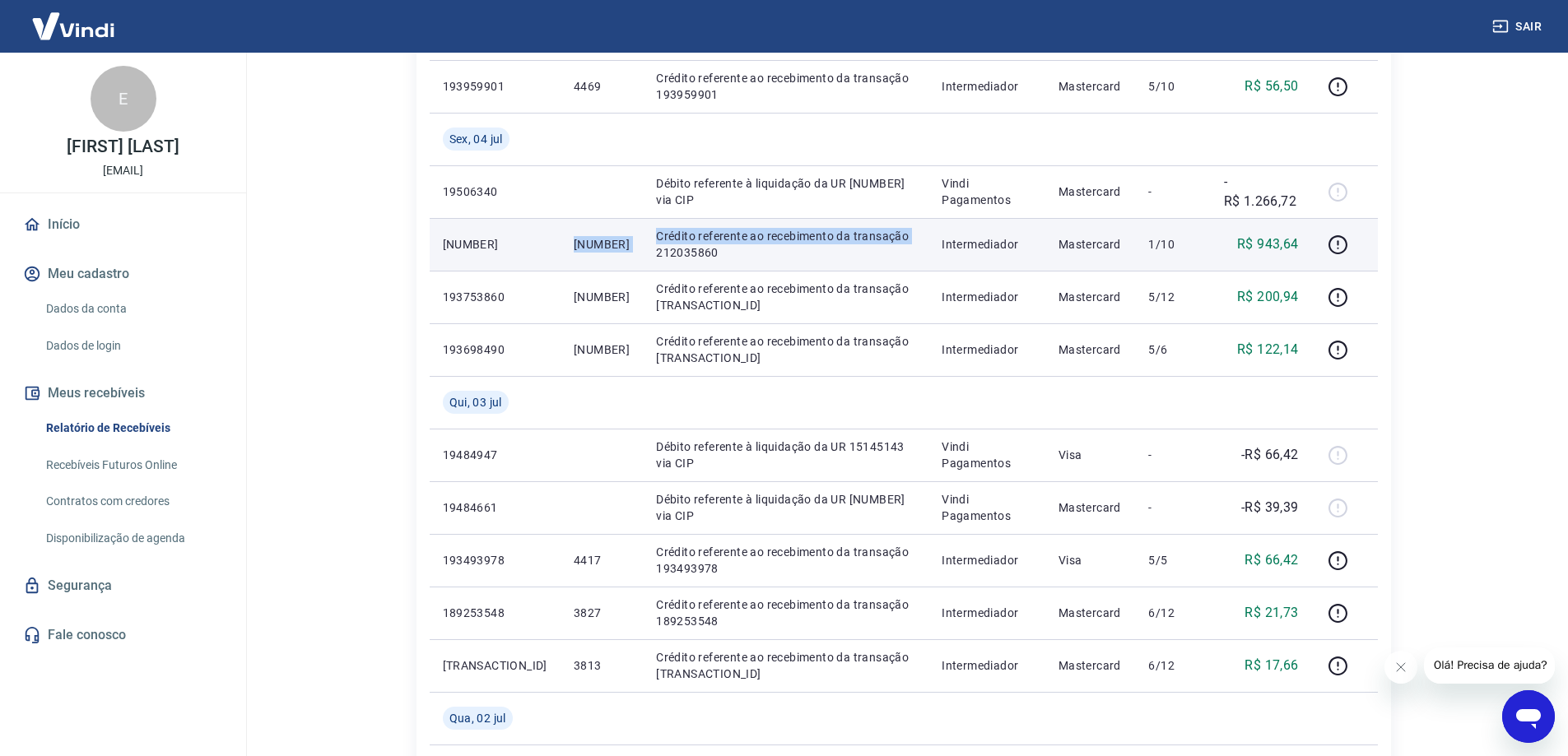 drag, startPoint x: 542, startPoint y: 250, endPoint x: 649, endPoint y: 248, distance: 107.01869 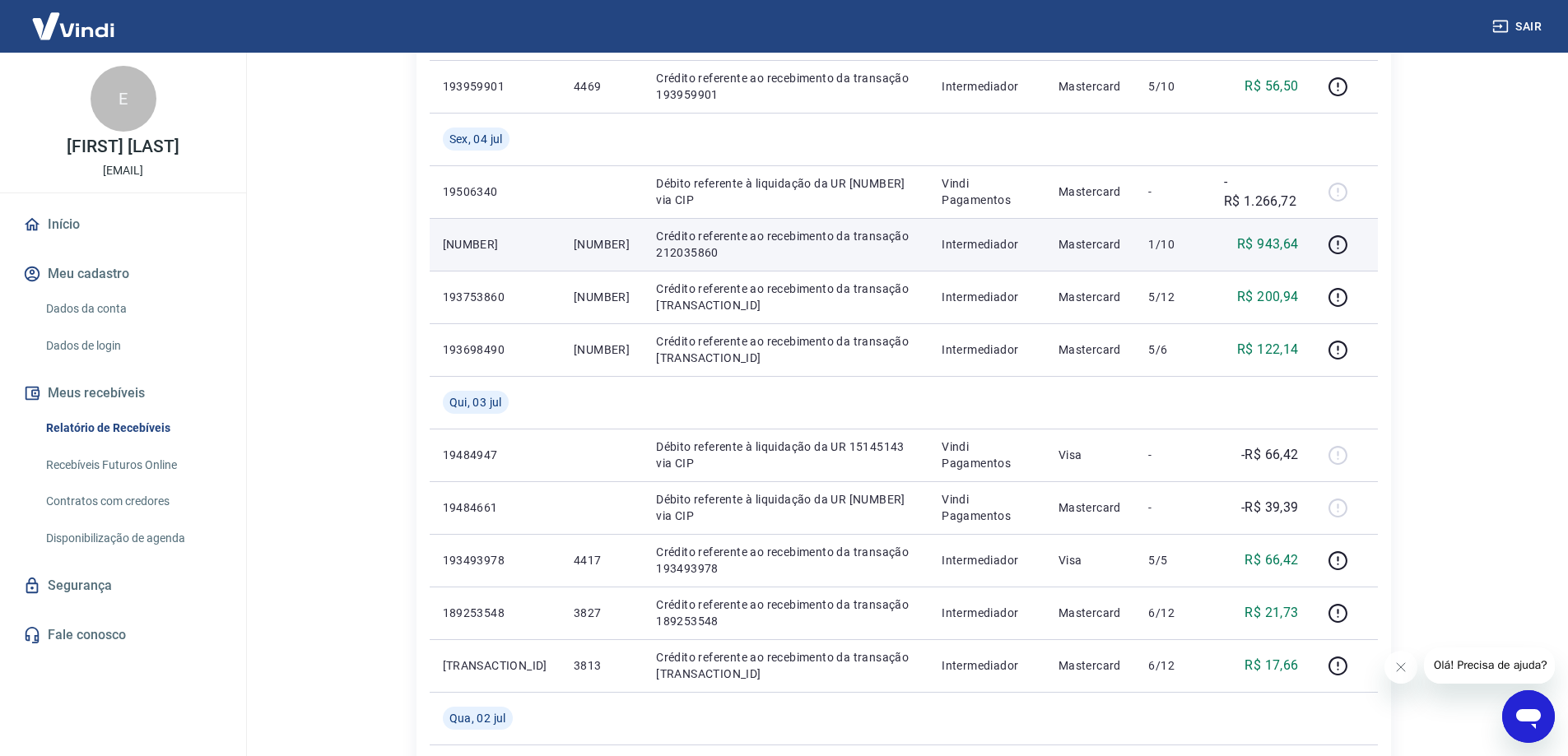 drag, startPoint x: 537, startPoint y: 216, endPoint x: 517, endPoint y: 248, distance: 37.735925 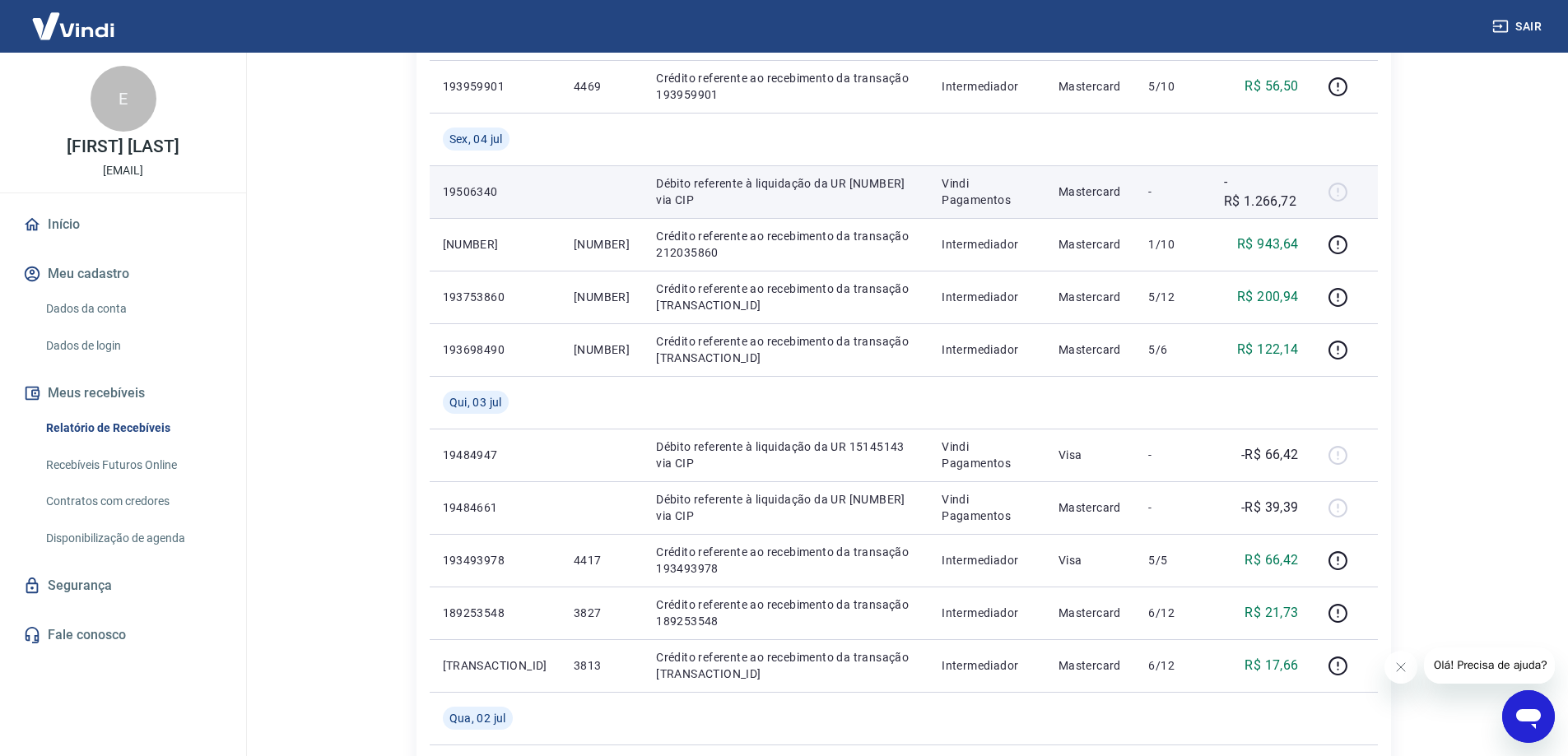 copy on "[NUMBER]" 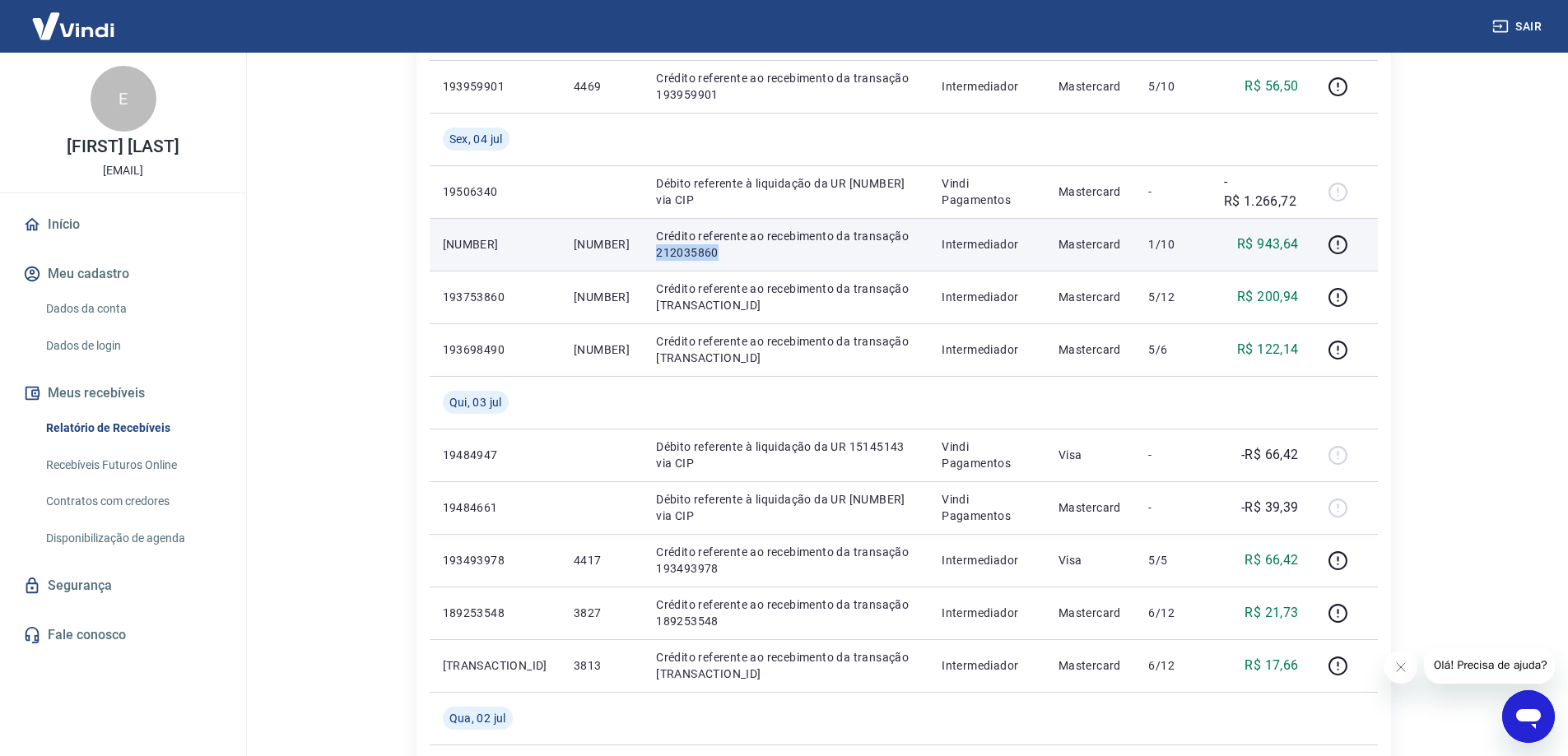 drag, startPoint x: 649, startPoint y: 252, endPoint x: 714, endPoint y: 258, distance: 65.27634 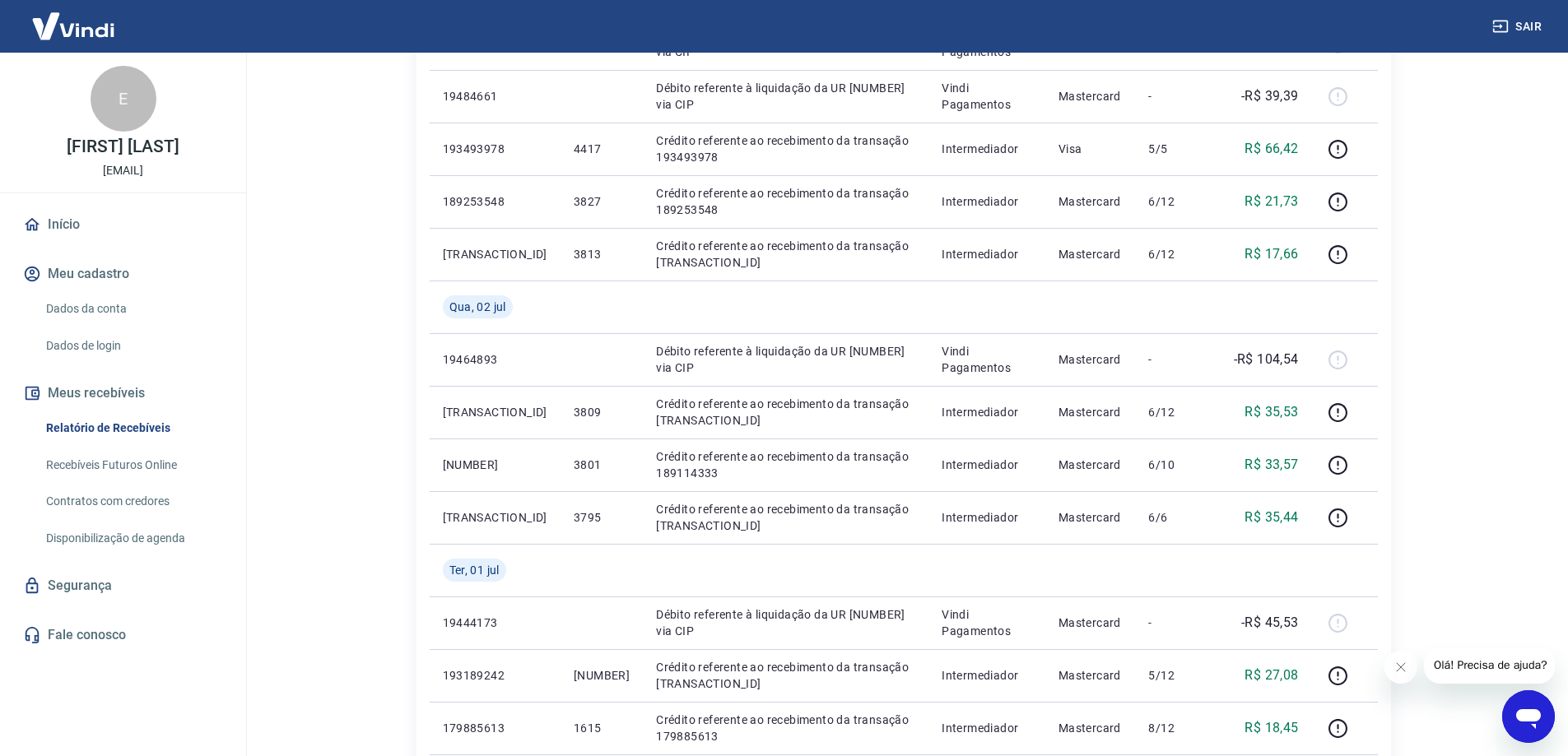 scroll, scrollTop: 1069, scrollLeft: 0, axis: vertical 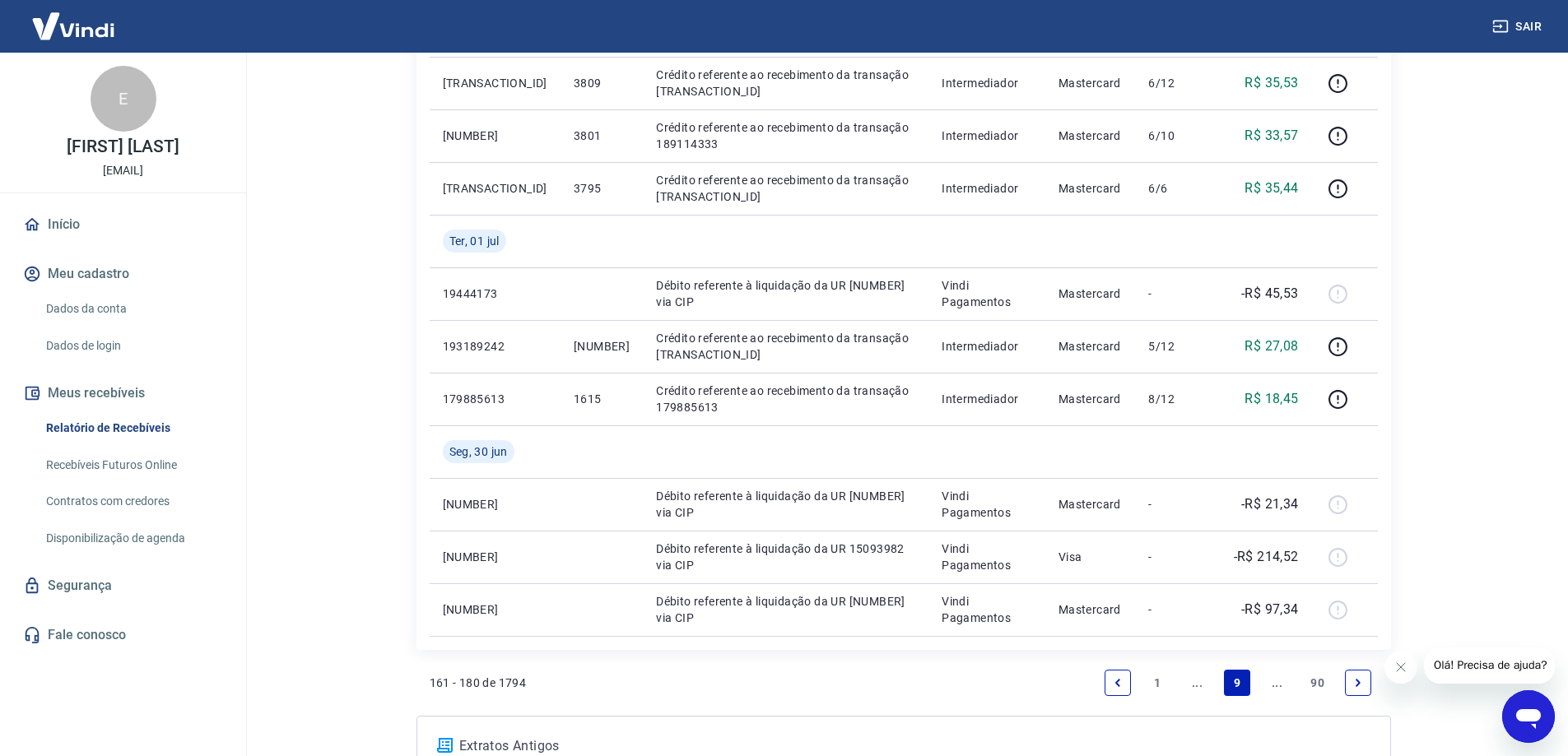 click at bounding box center [1118, 683] 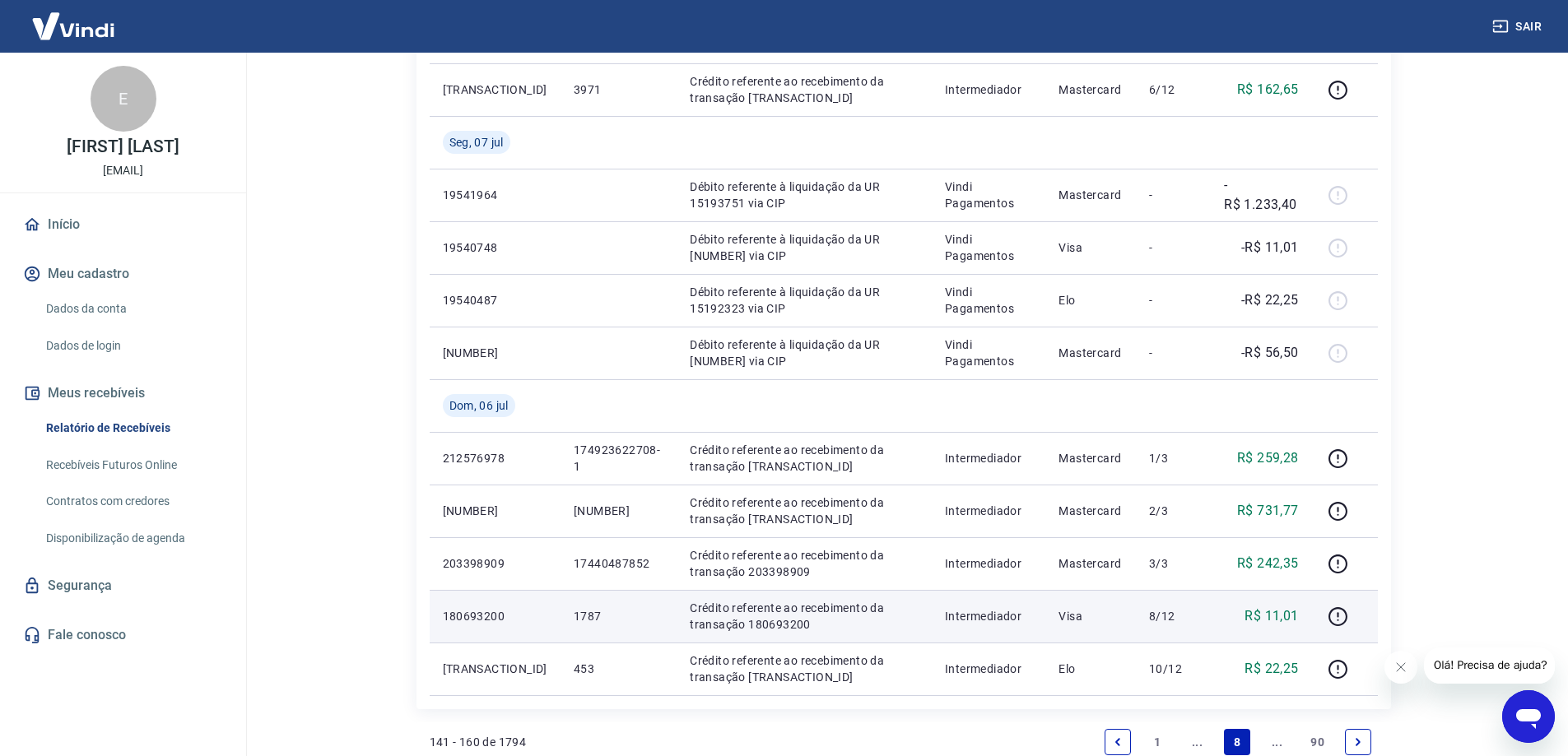 scroll, scrollTop: 987, scrollLeft: 0, axis: vertical 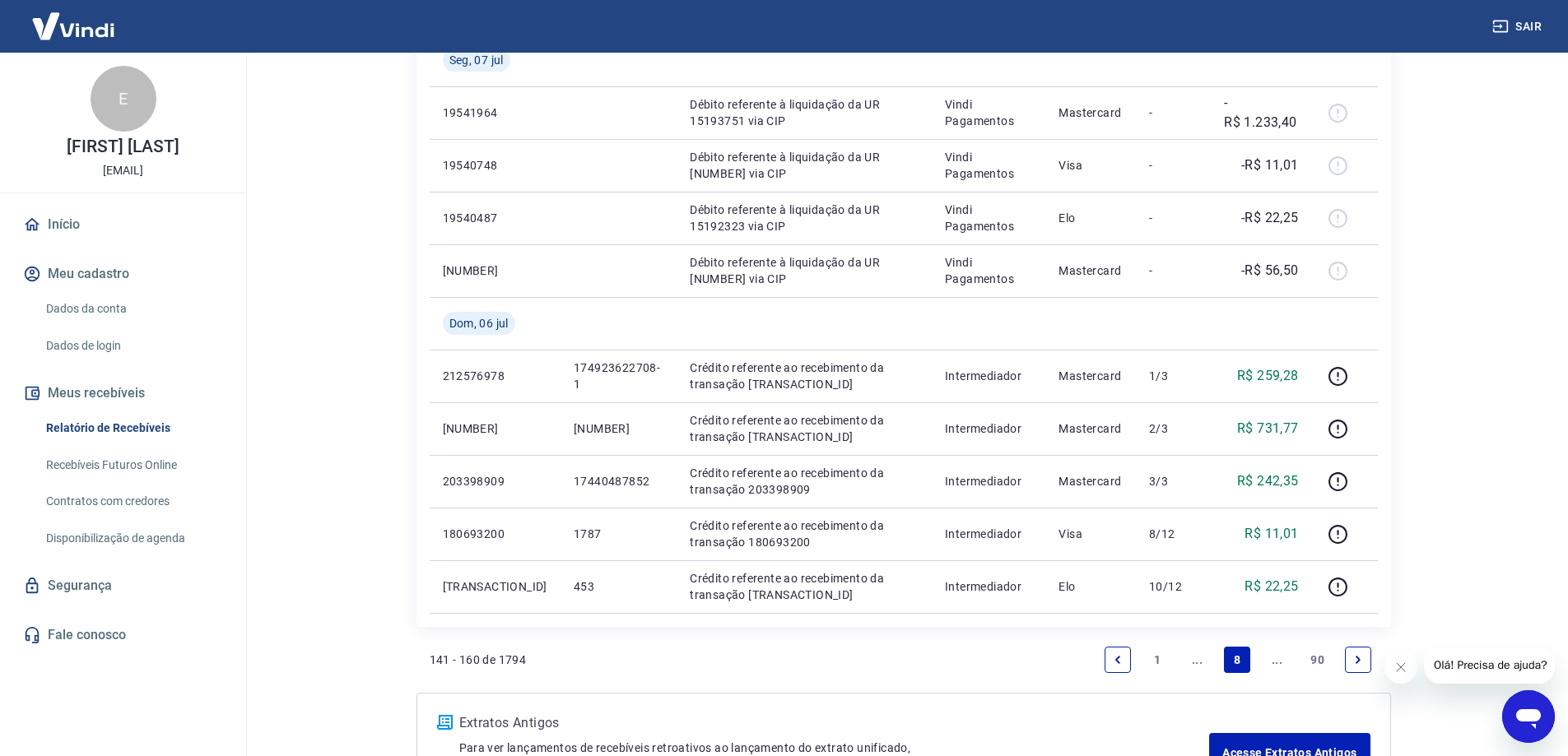 click at bounding box center [1358, 660] 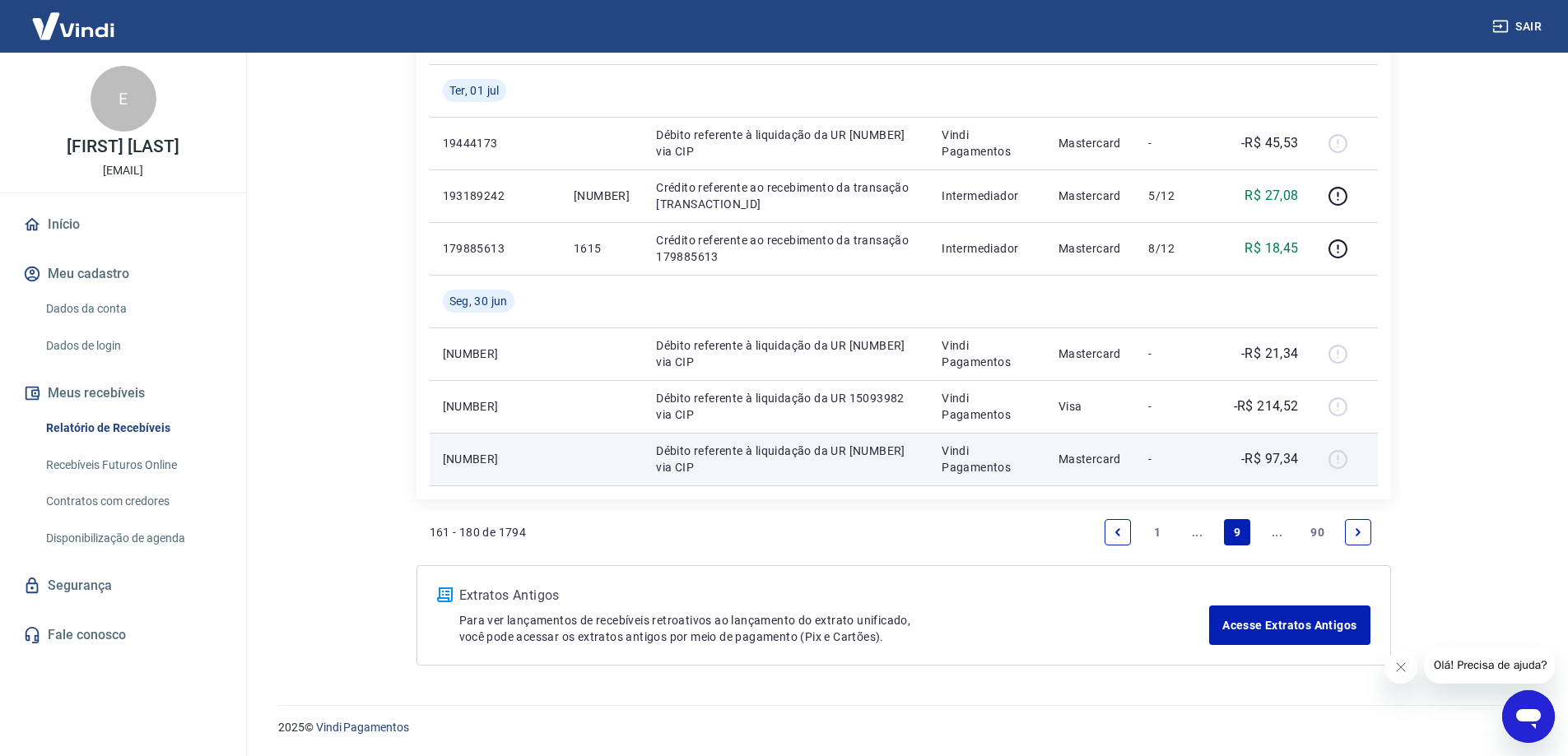 scroll, scrollTop: 1138, scrollLeft: 0, axis: vertical 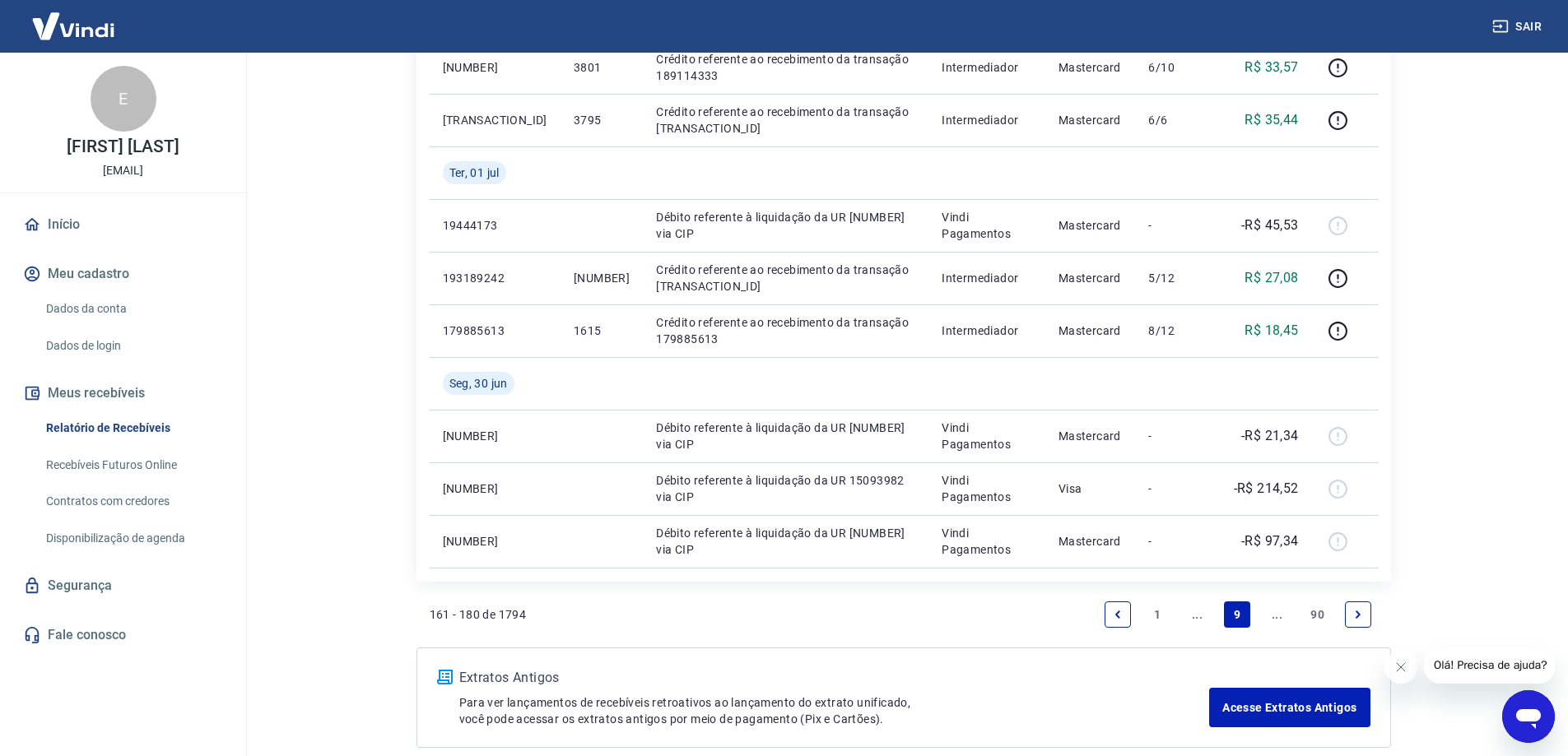 click 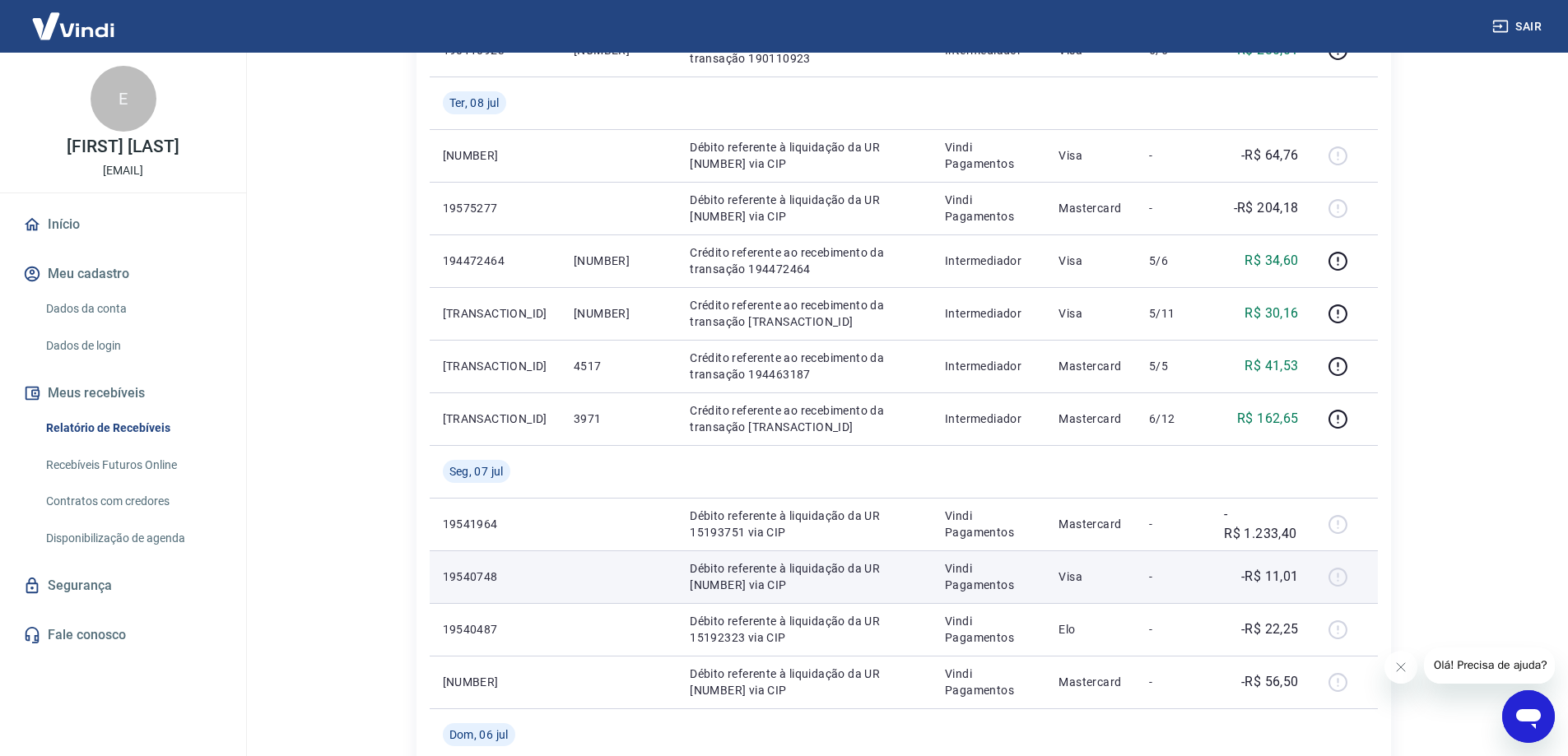 scroll, scrollTop: 905, scrollLeft: 0, axis: vertical 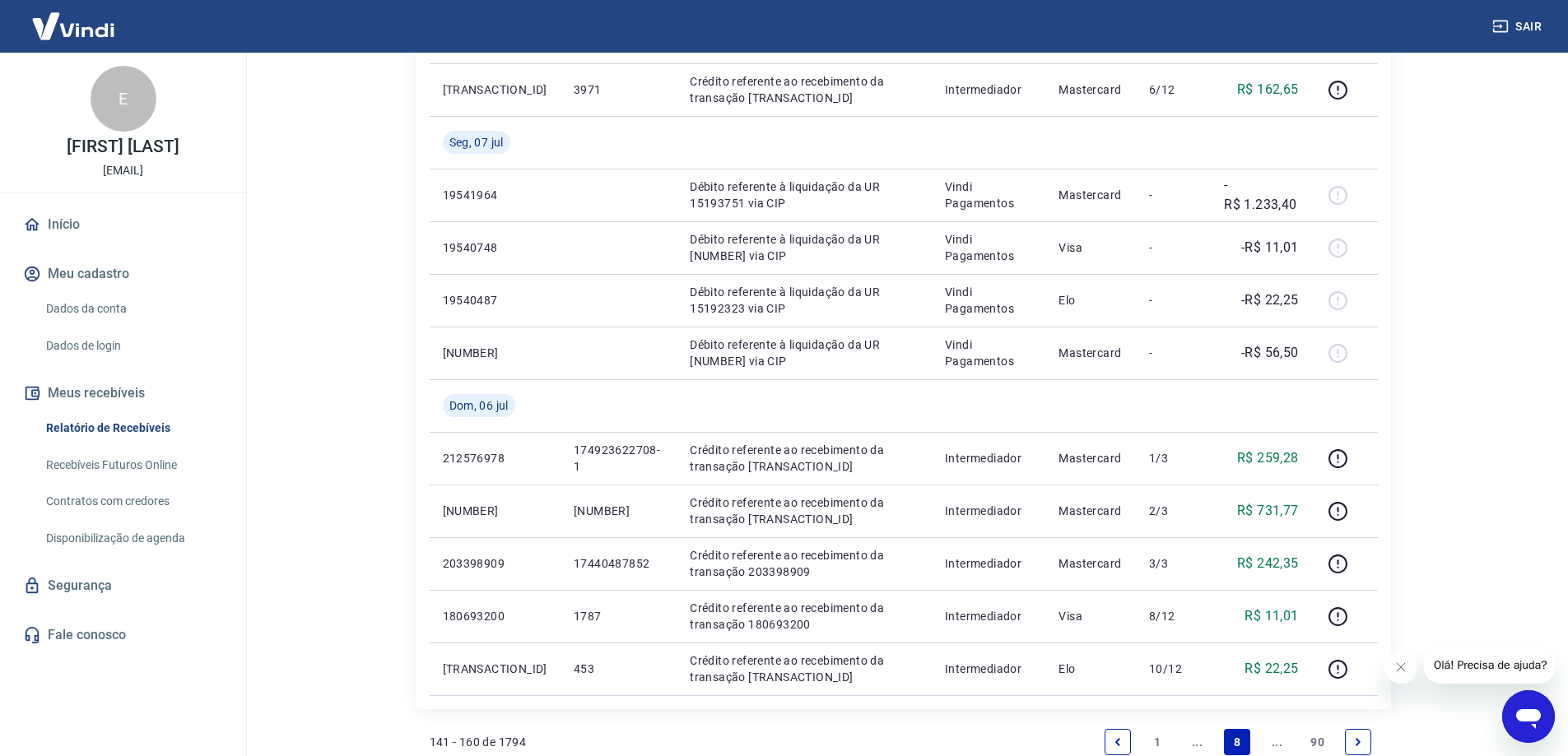 click 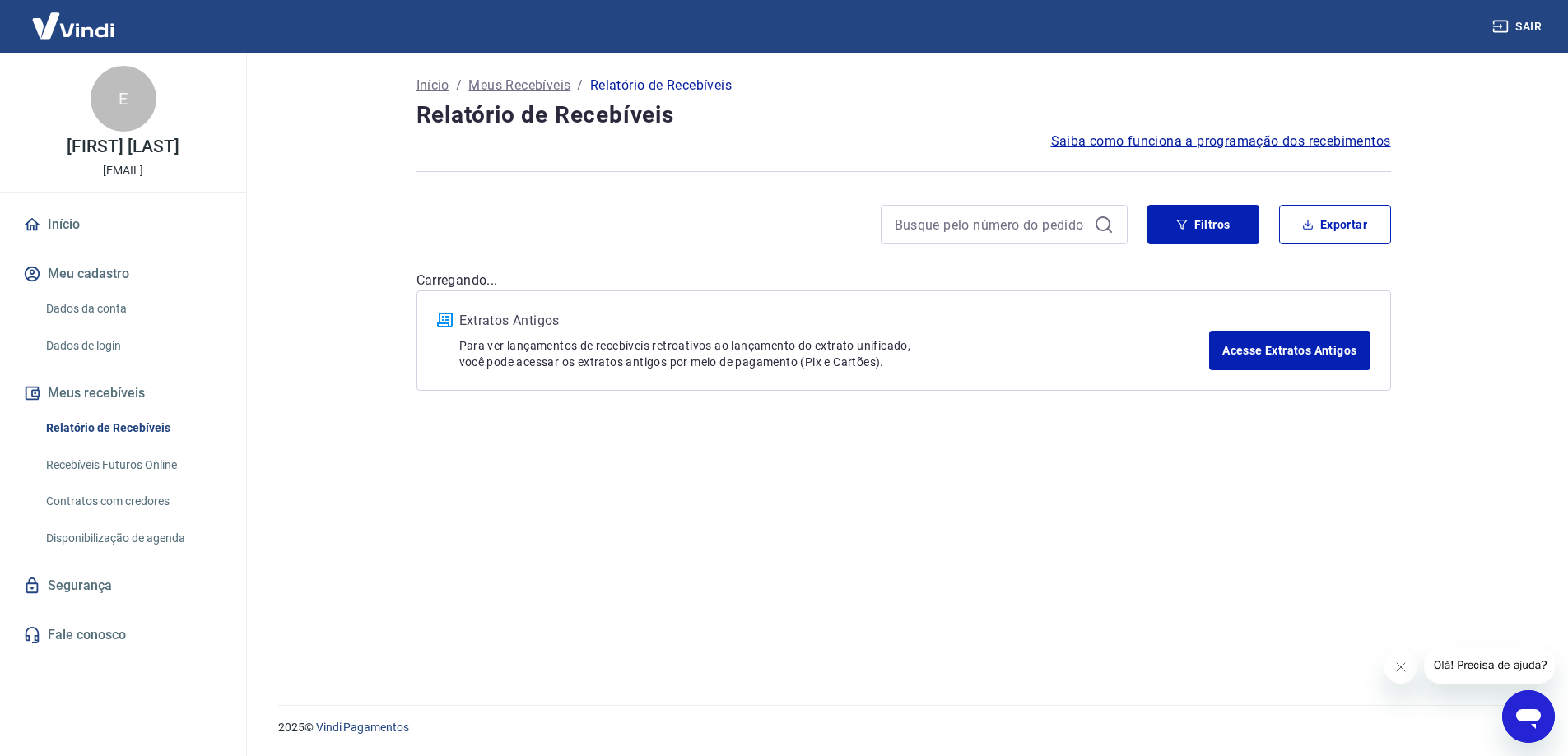 scroll, scrollTop: 0, scrollLeft: 0, axis: both 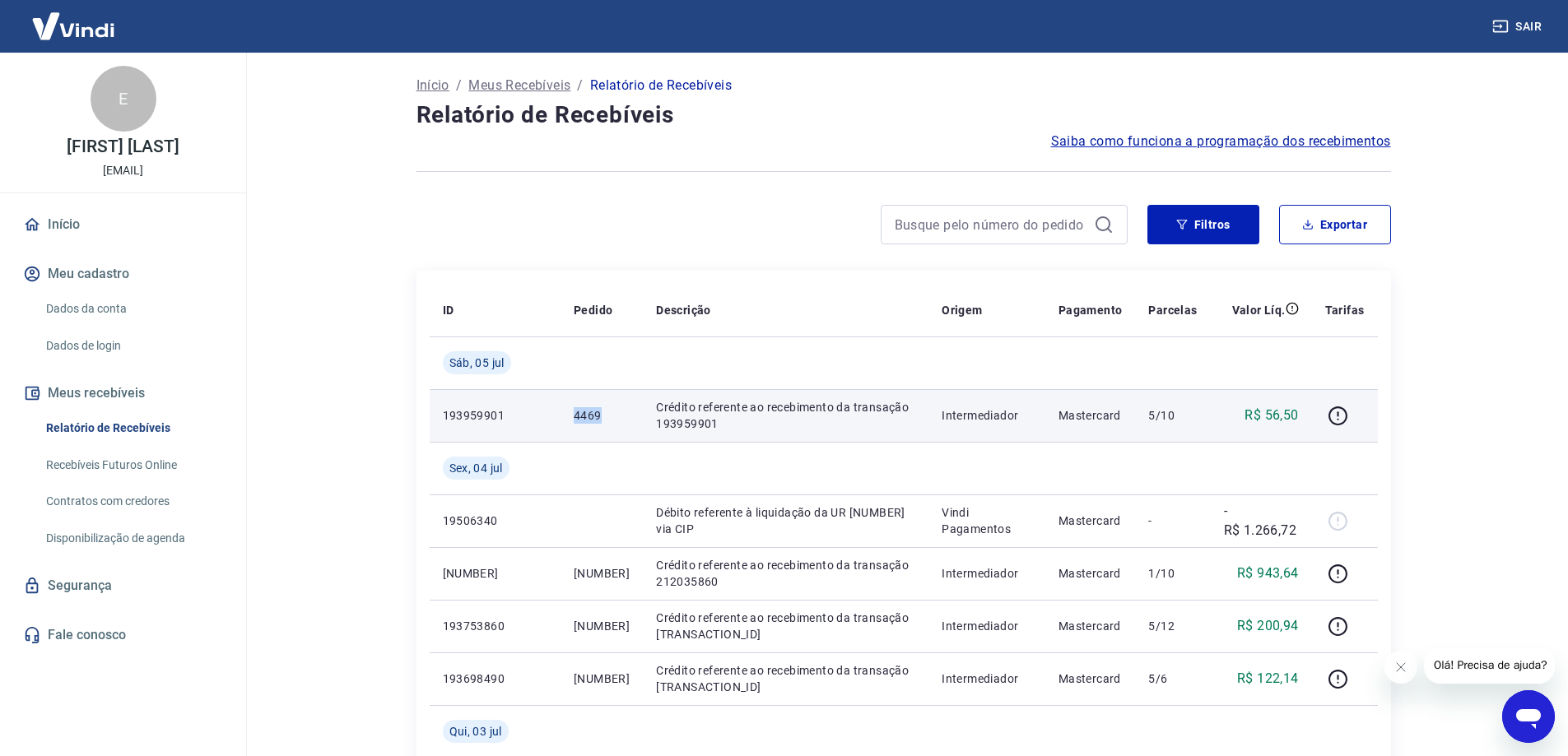 drag, startPoint x: 540, startPoint y: 413, endPoint x: 581, endPoint y: 415, distance: 41.048752 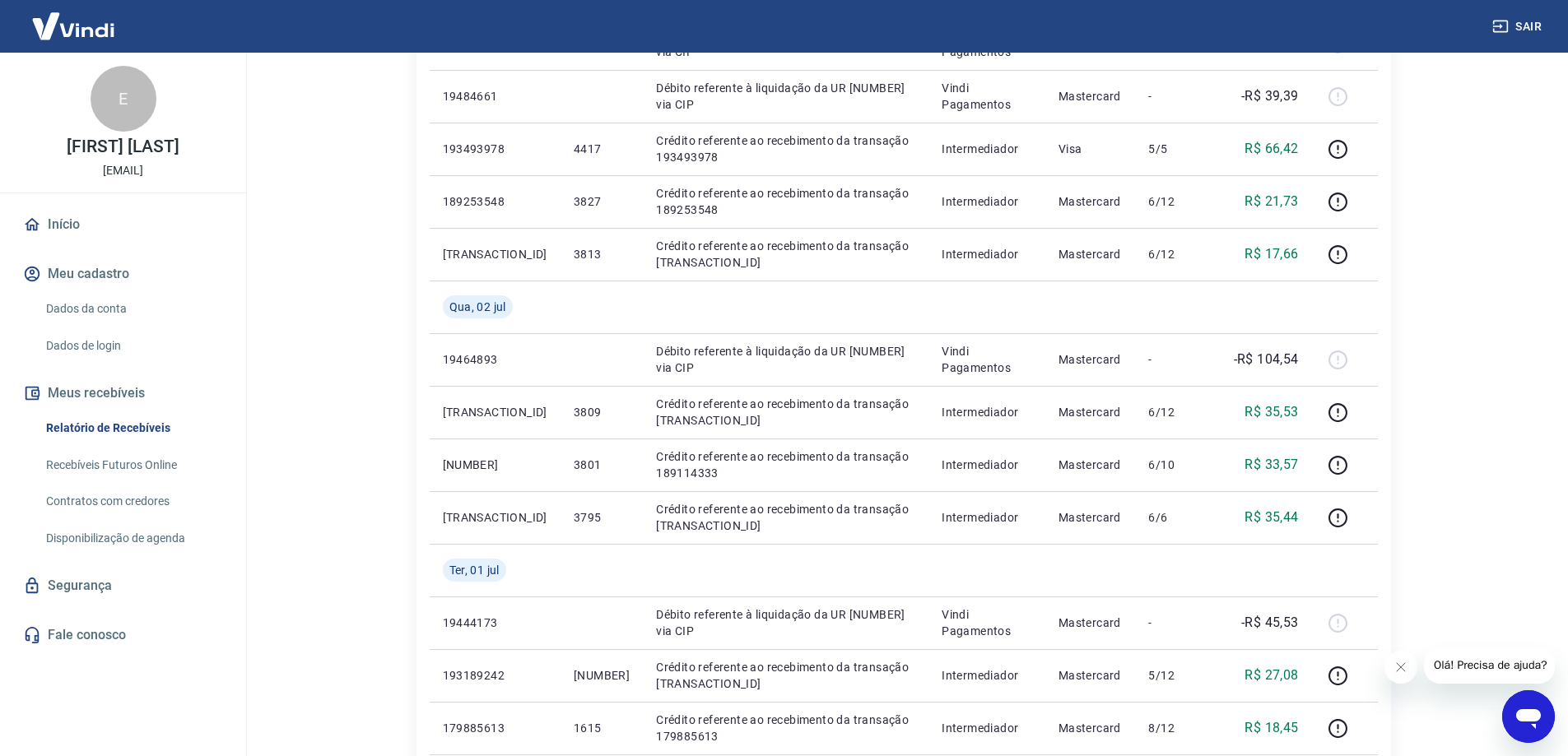 scroll, scrollTop: 1069, scrollLeft: 0, axis: vertical 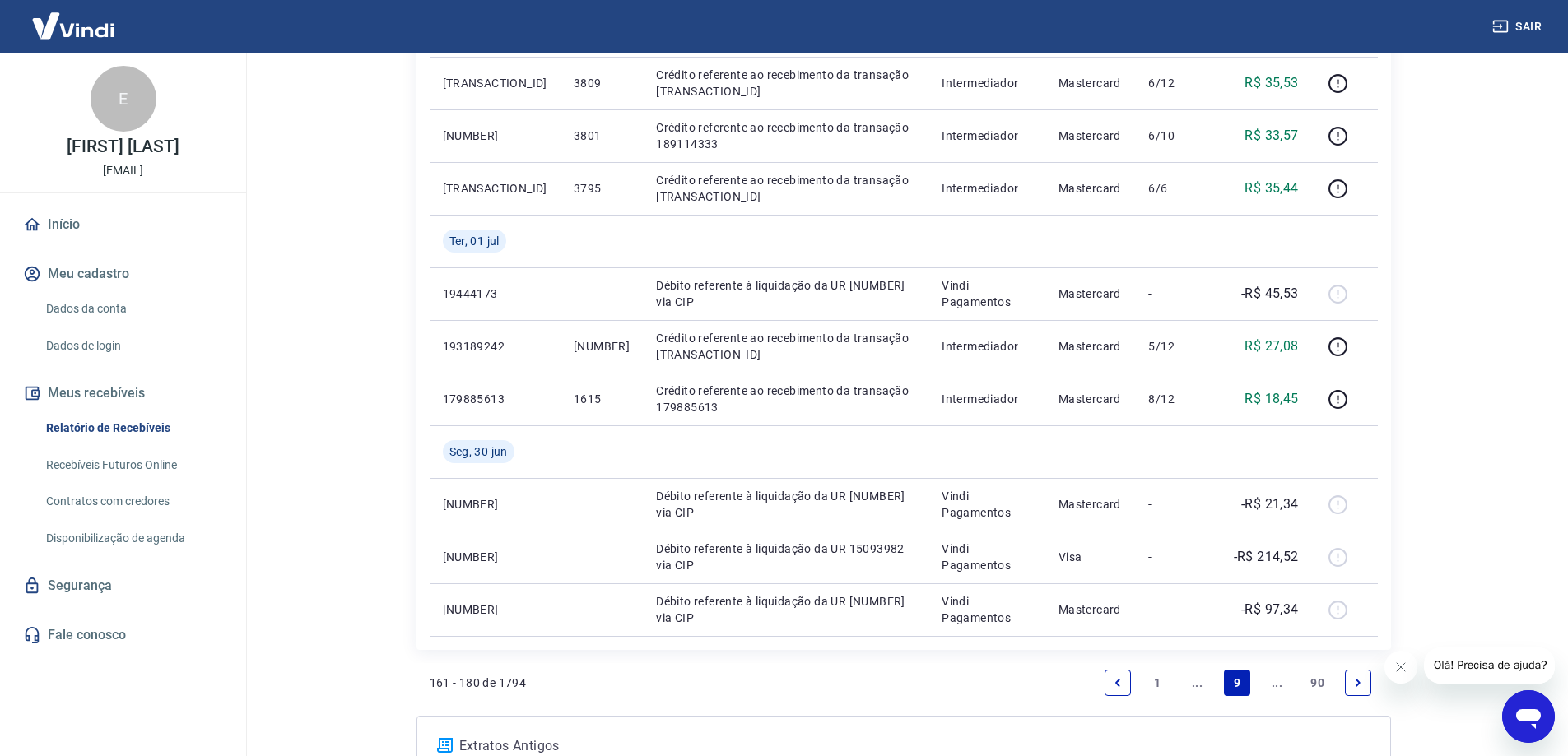 click 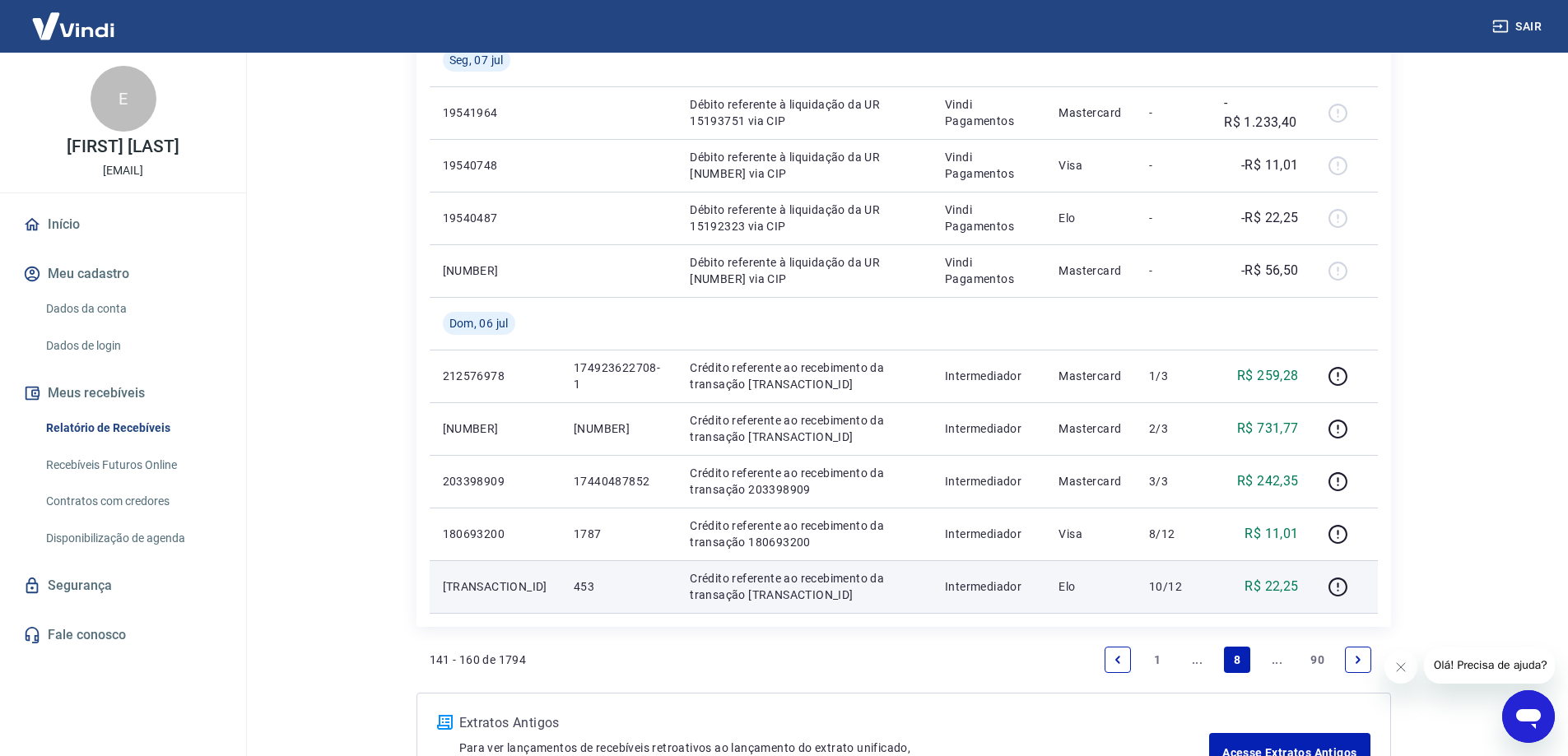 scroll, scrollTop: 1069, scrollLeft: 0, axis: vertical 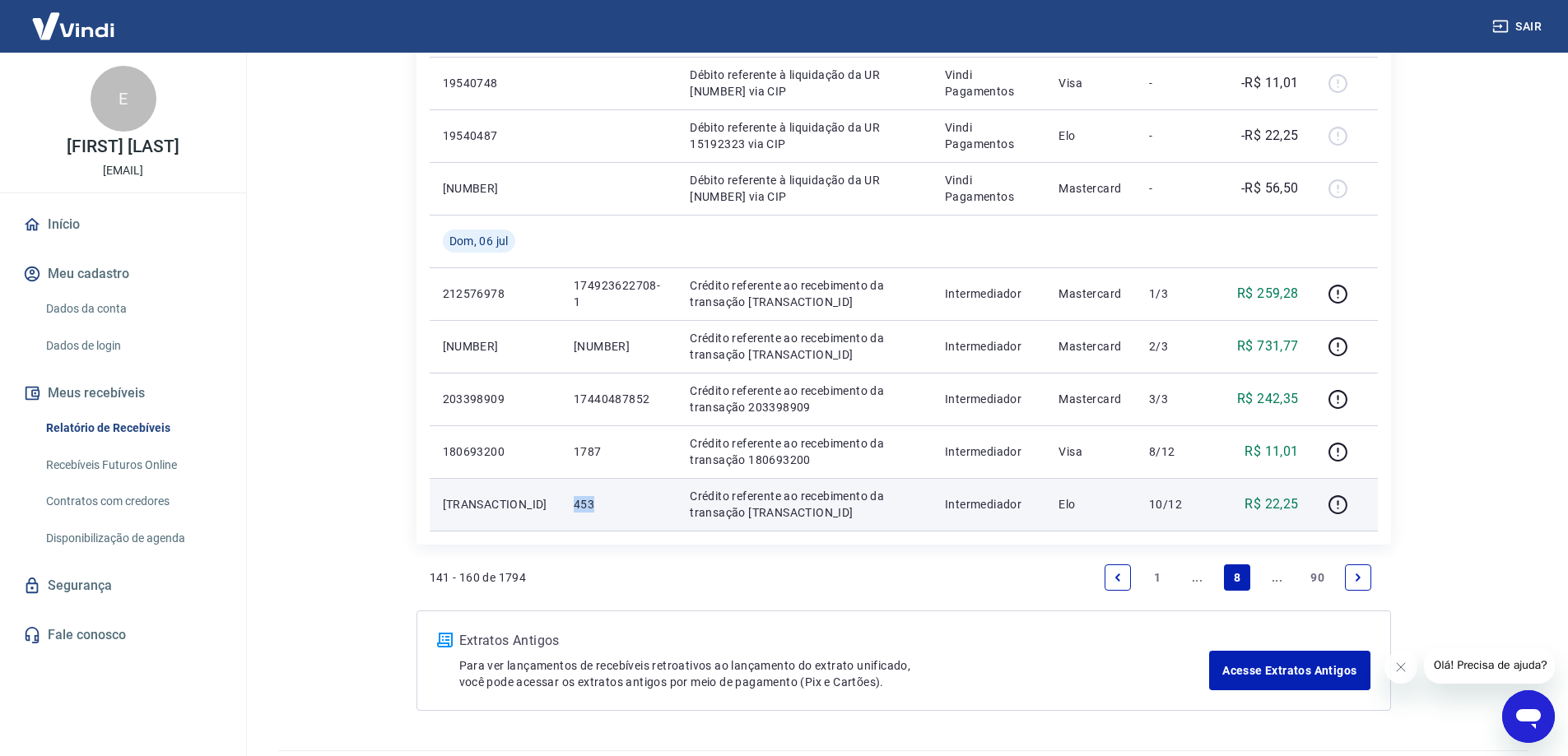 drag, startPoint x: 537, startPoint y: 509, endPoint x: 572, endPoint y: 513, distance: 35.22783 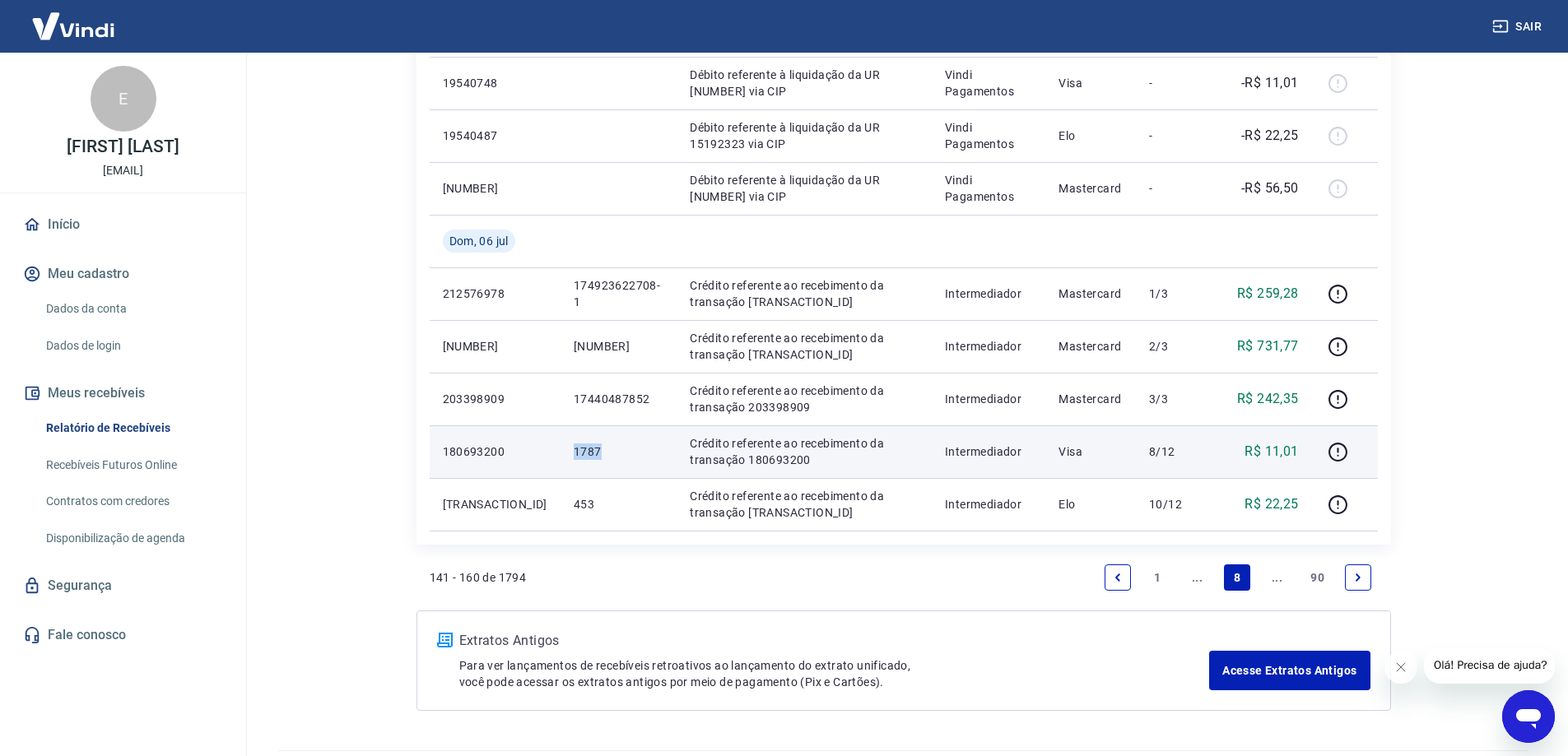 drag, startPoint x: 537, startPoint y: 447, endPoint x: 575, endPoint y: 459, distance: 39.84972 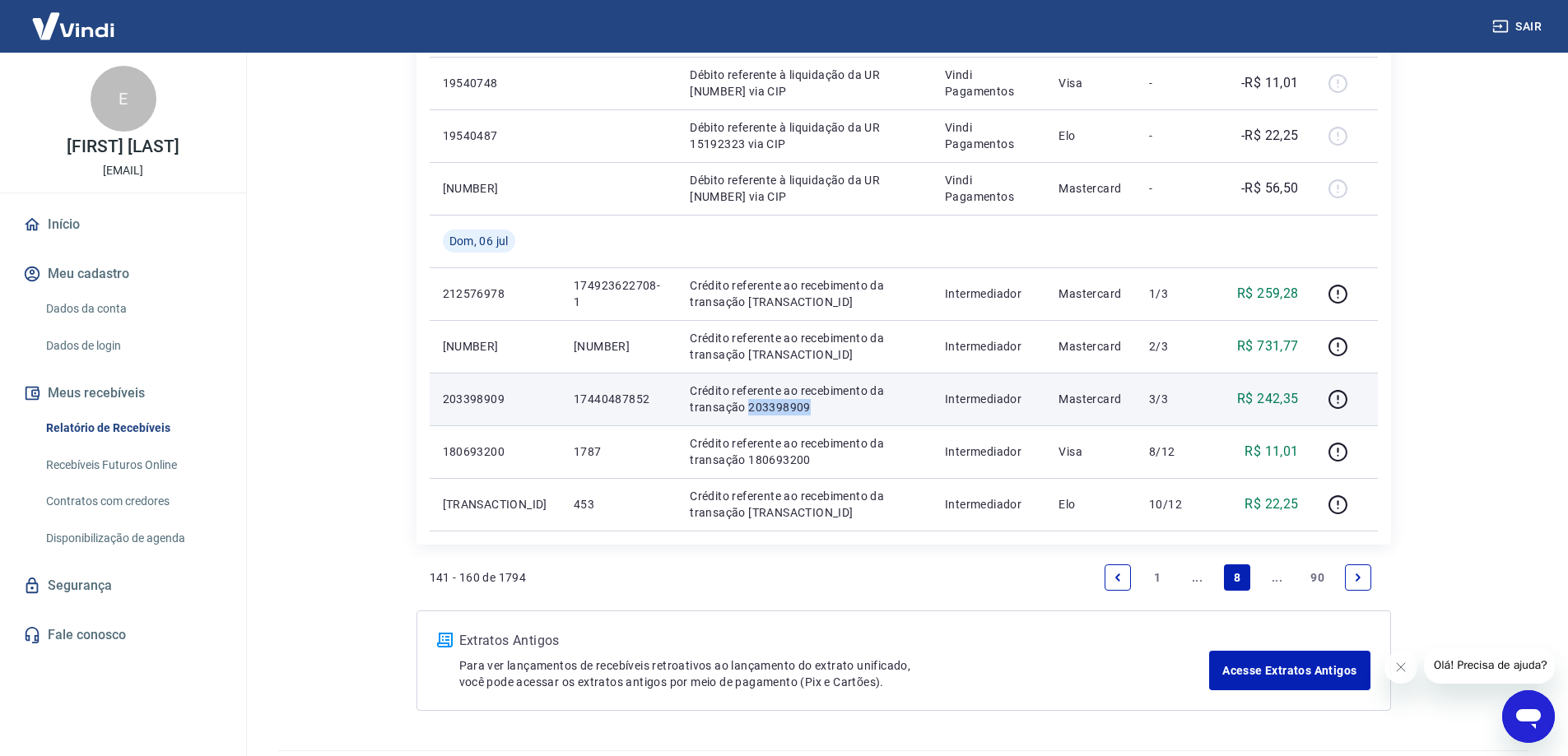 drag, startPoint x: 658, startPoint y: 410, endPoint x: 721, endPoint y: 405, distance: 63.198101 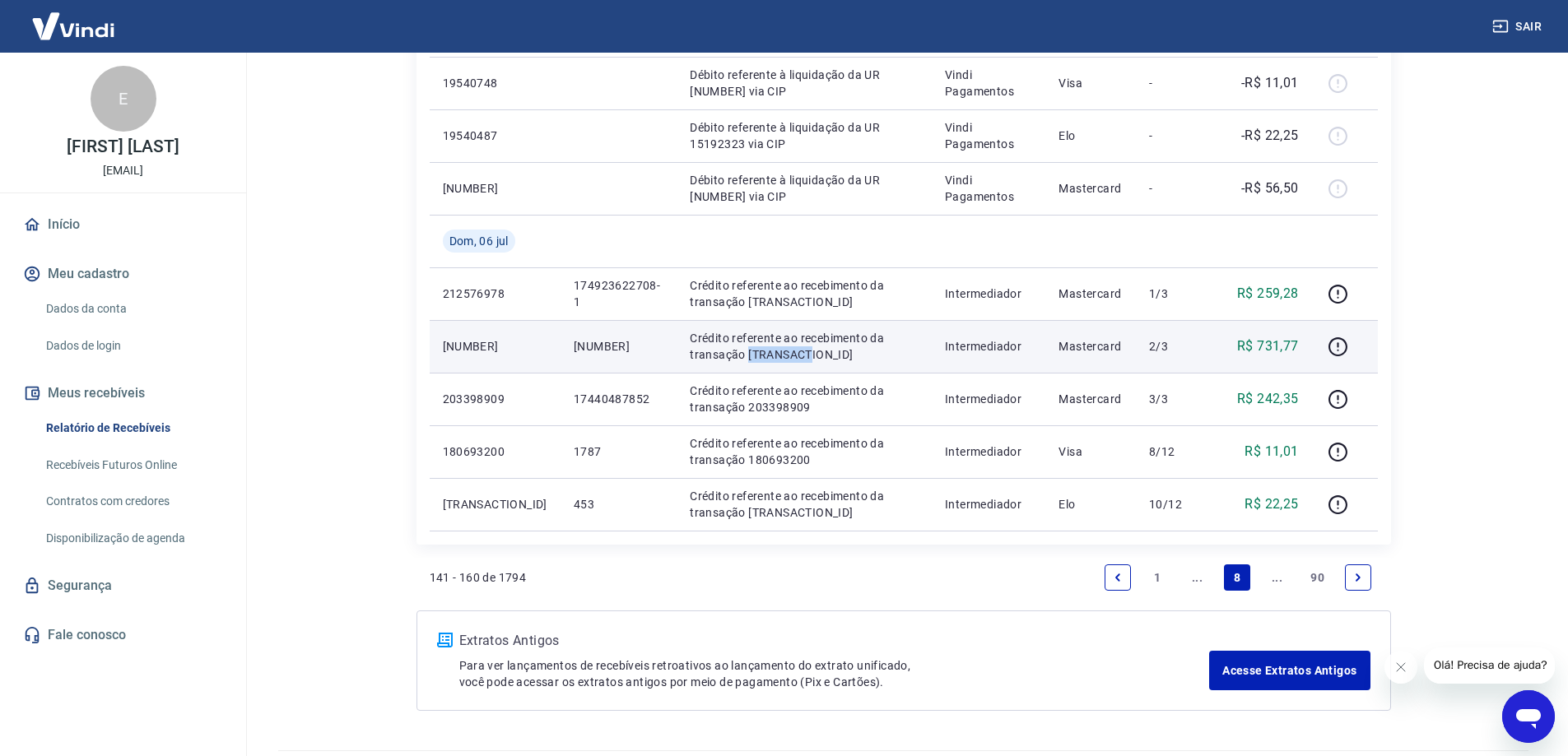 drag, startPoint x: 675, startPoint y: 355, endPoint x: 730, endPoint y: 355, distance: 55 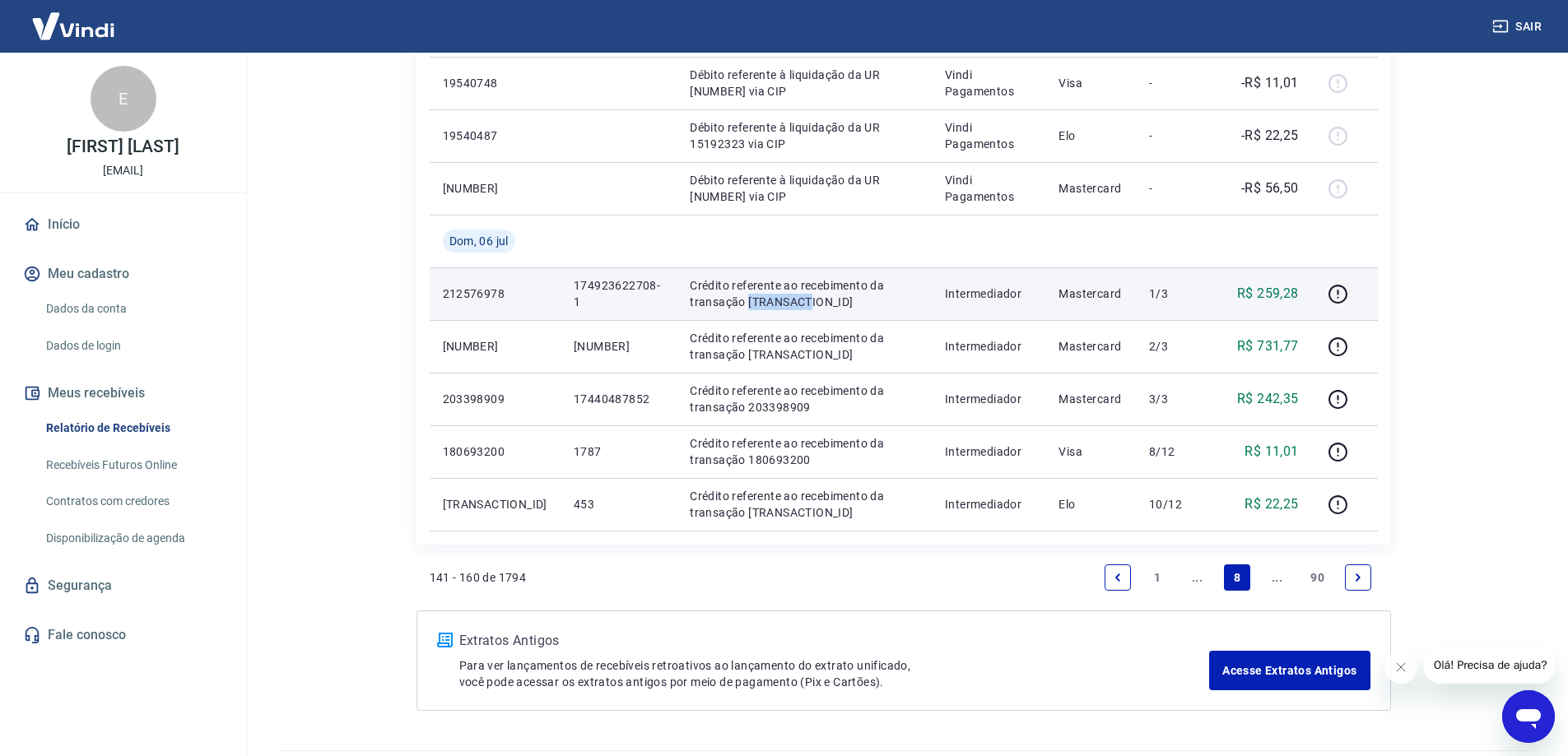 drag, startPoint x: 660, startPoint y: 305, endPoint x: 730, endPoint y: 307, distance: 70.02857 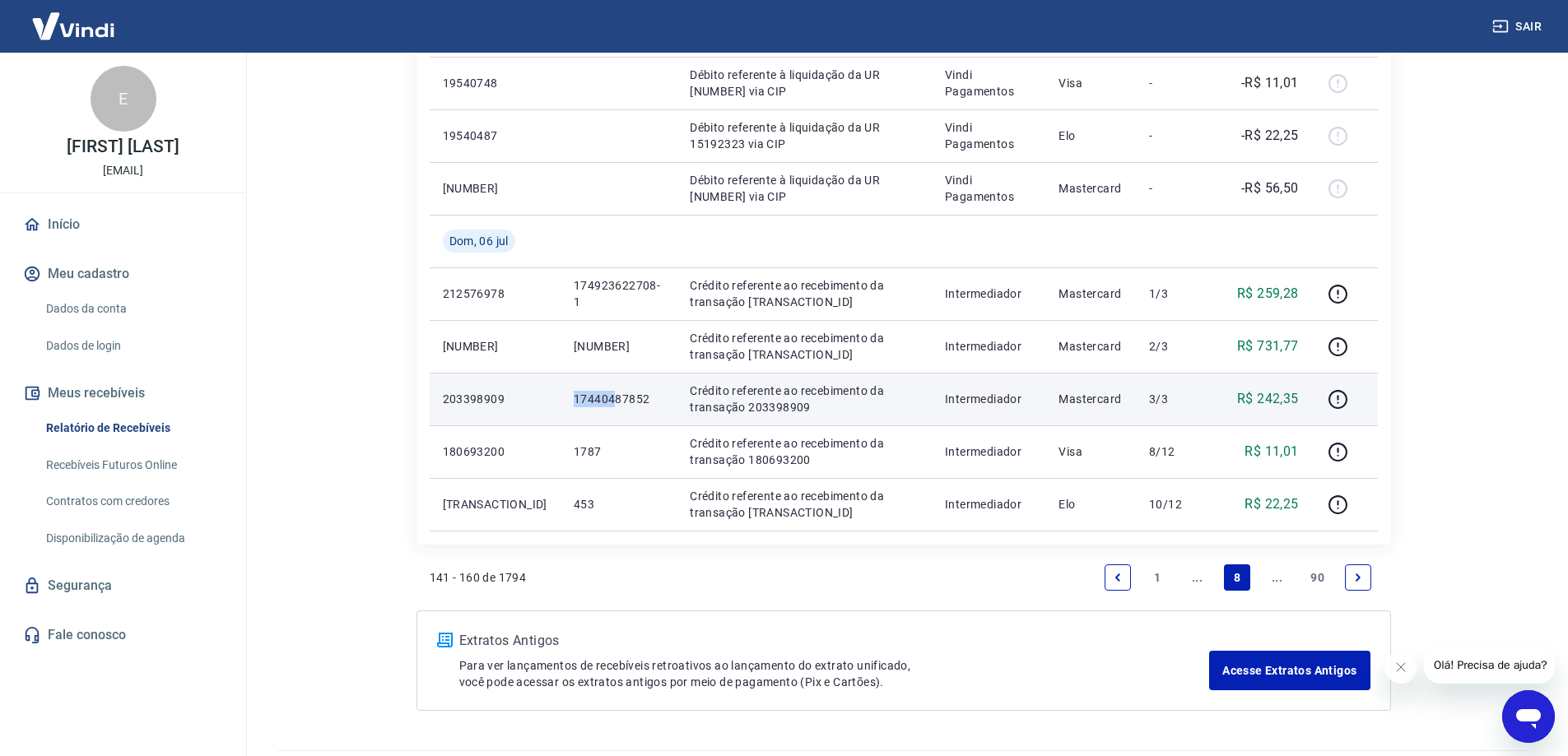 drag, startPoint x: 537, startPoint y: 401, endPoint x: 585, endPoint y: 405, distance: 48.16638 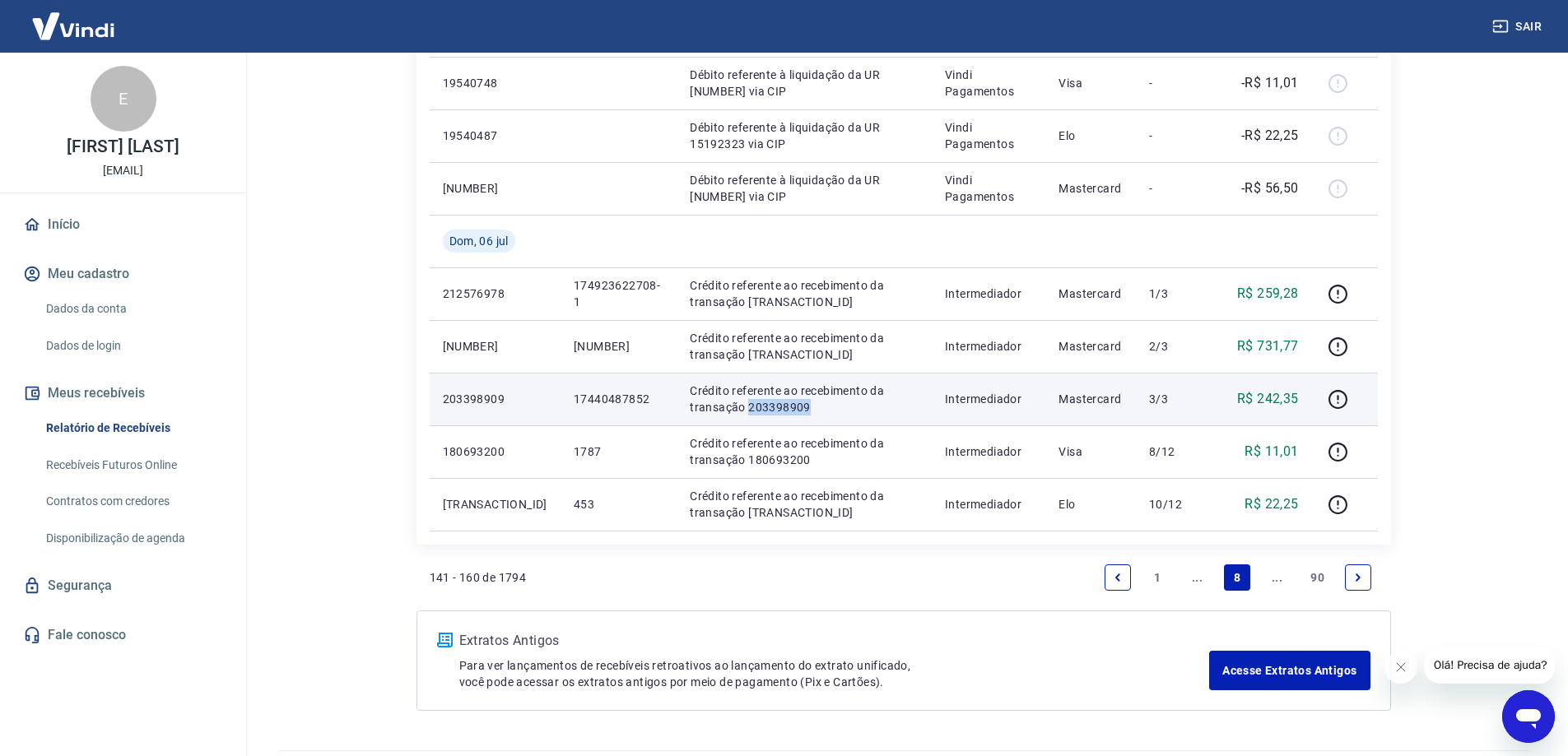 drag, startPoint x: 649, startPoint y: 407, endPoint x: 727, endPoint y: 400, distance: 78.31347 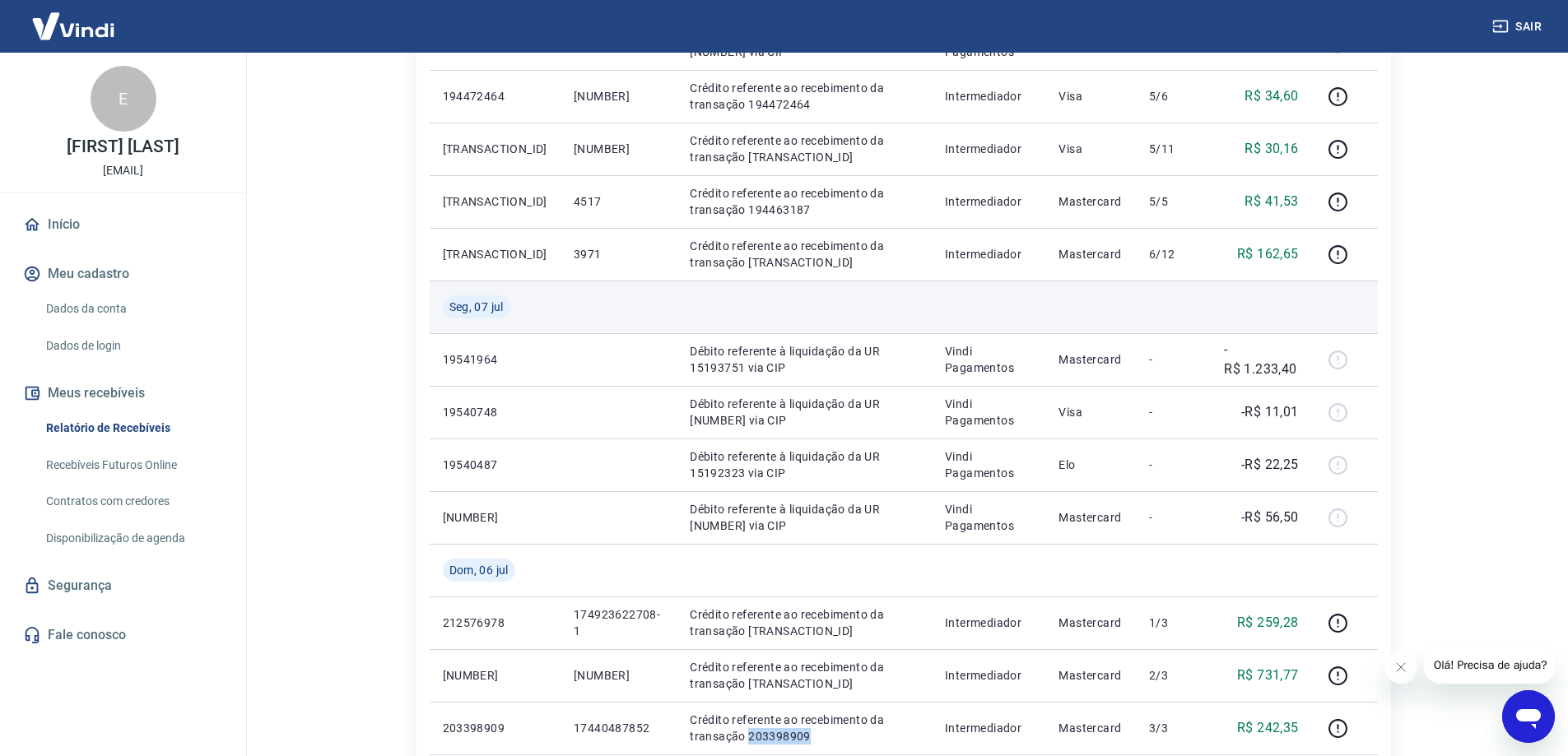 scroll, scrollTop: 576, scrollLeft: 0, axis: vertical 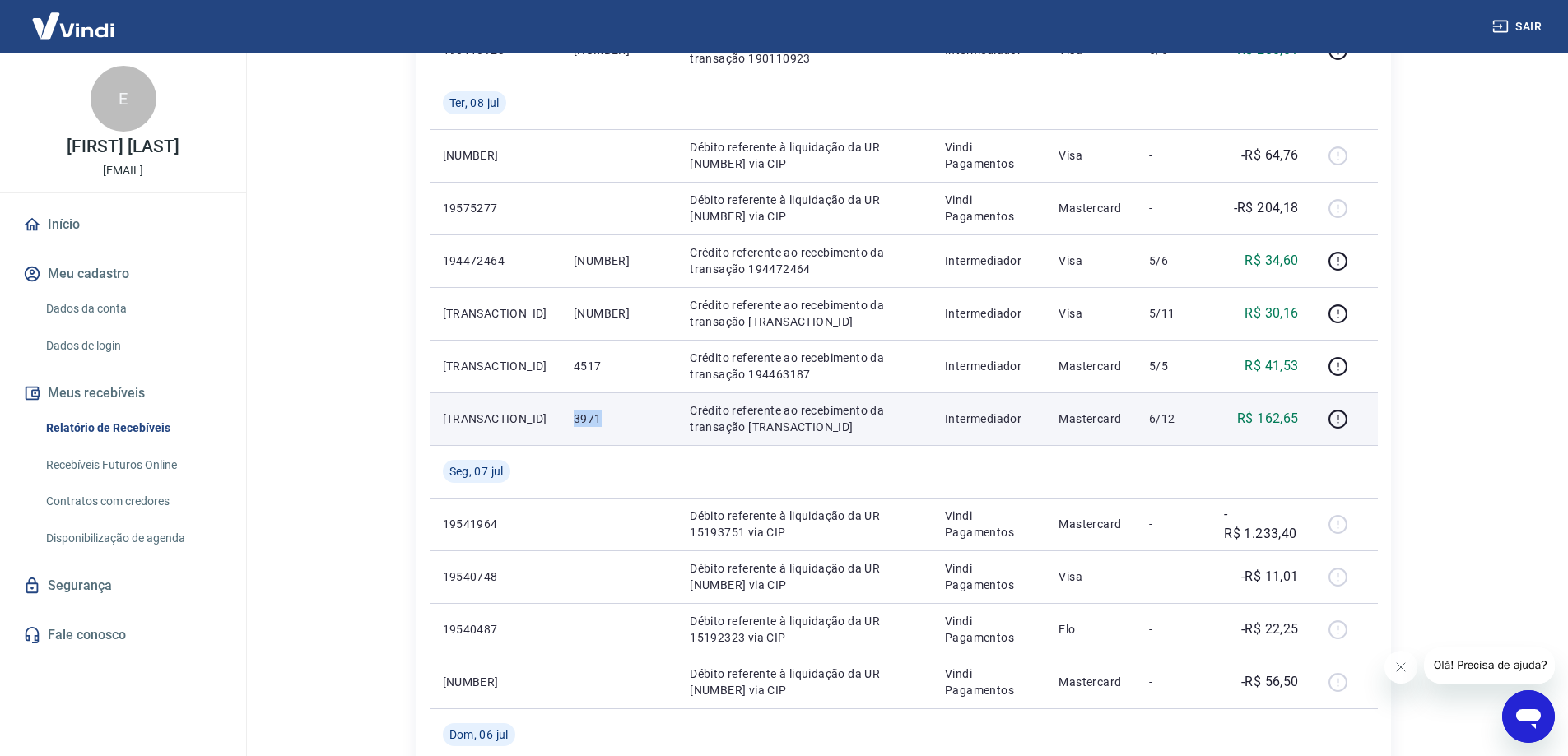 drag, startPoint x: 541, startPoint y: 418, endPoint x: 572, endPoint y: 429, distance: 32.89377 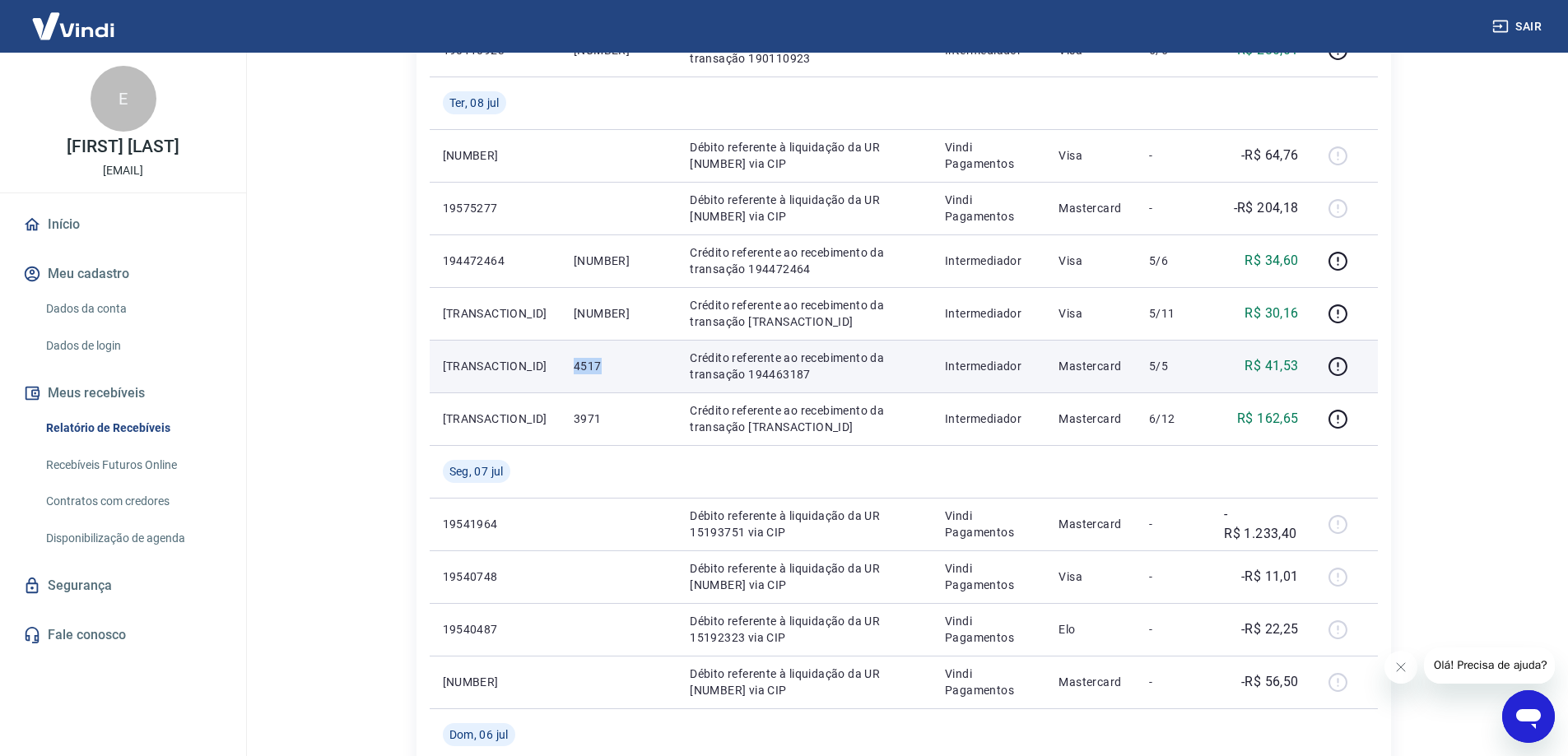 drag, startPoint x: 549, startPoint y: 366, endPoint x: 579, endPoint y: 379, distance: 32.695565 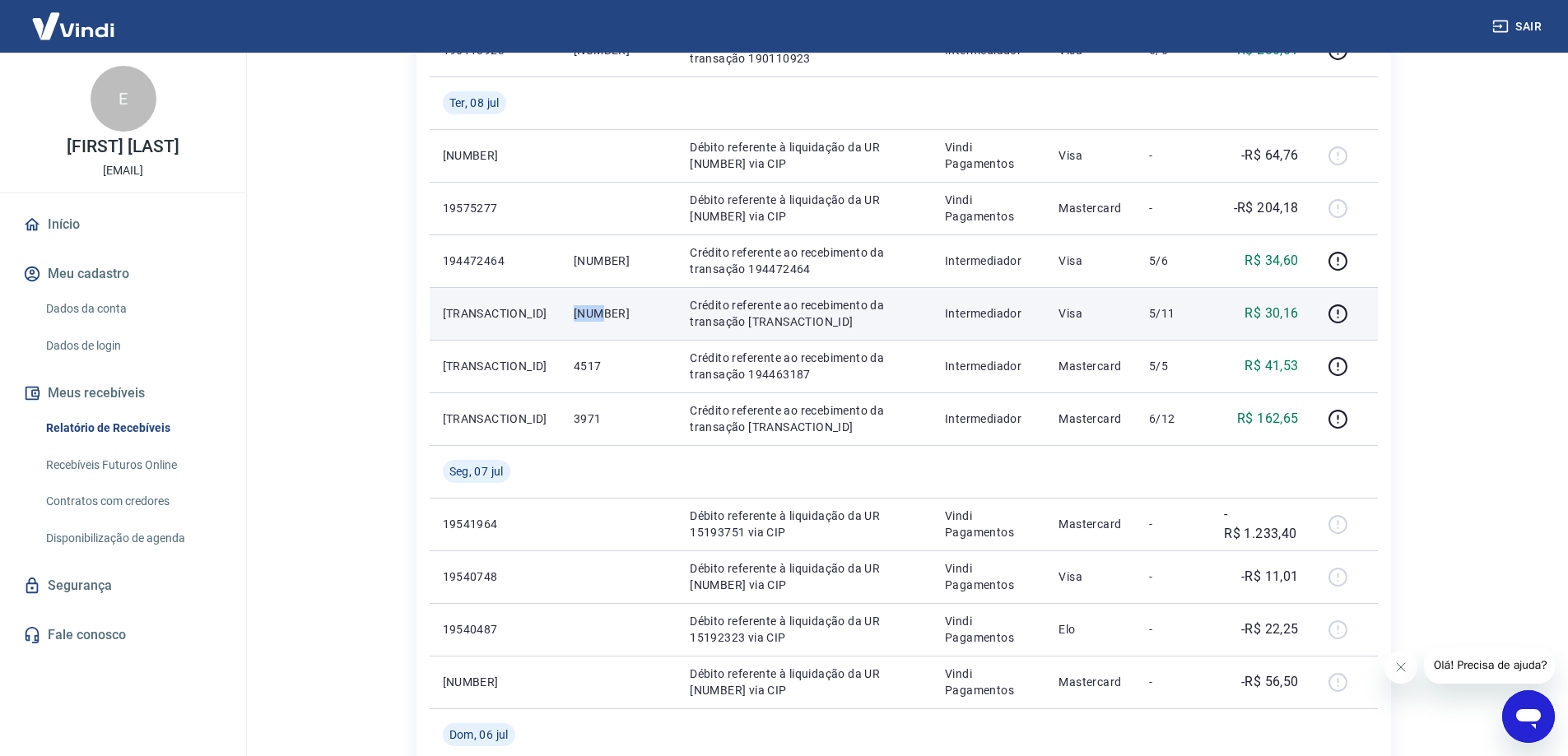 drag, startPoint x: 541, startPoint y: 316, endPoint x: 588, endPoint y: 333, distance: 49.98 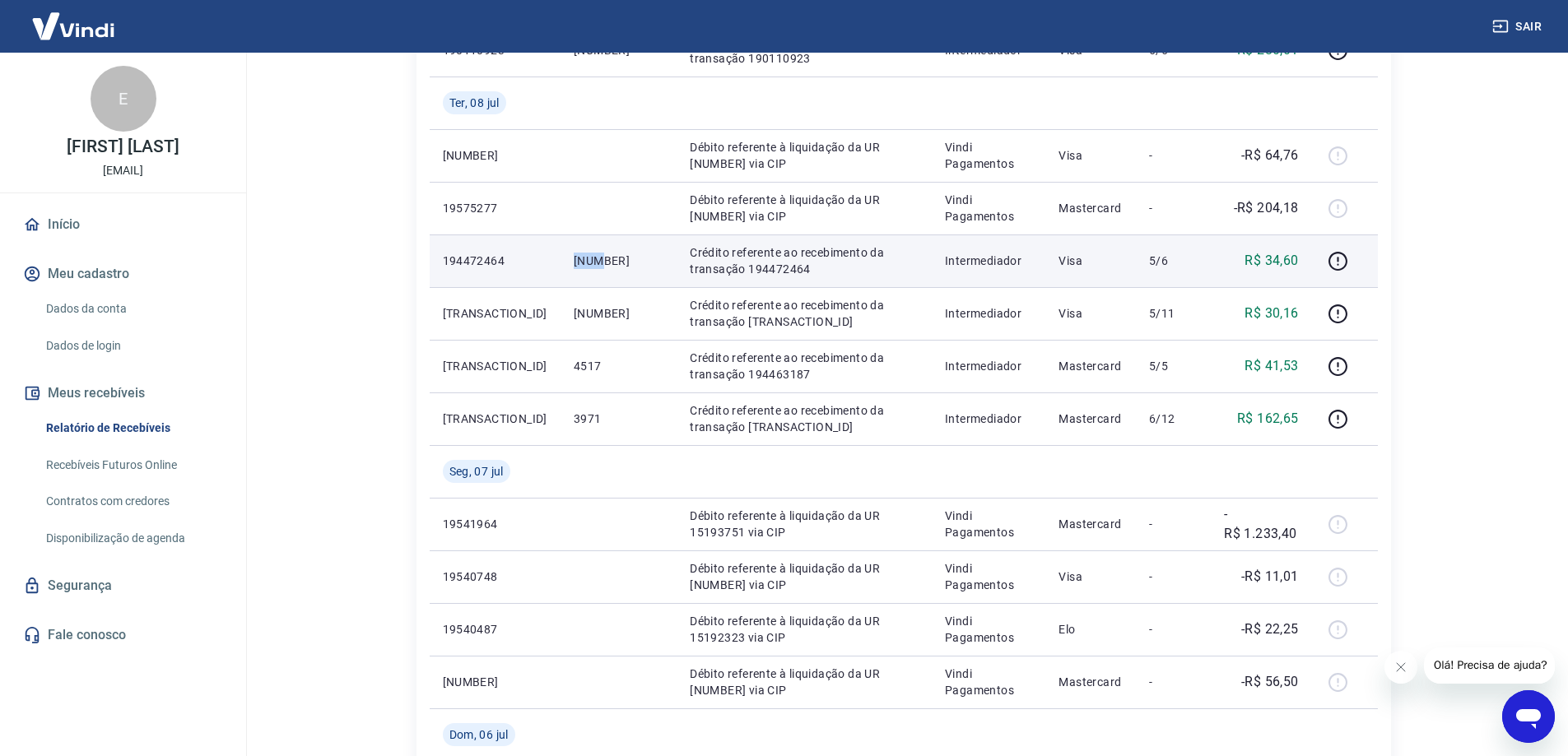 drag, startPoint x: 540, startPoint y: 256, endPoint x: 589, endPoint y: 269, distance: 50.69517 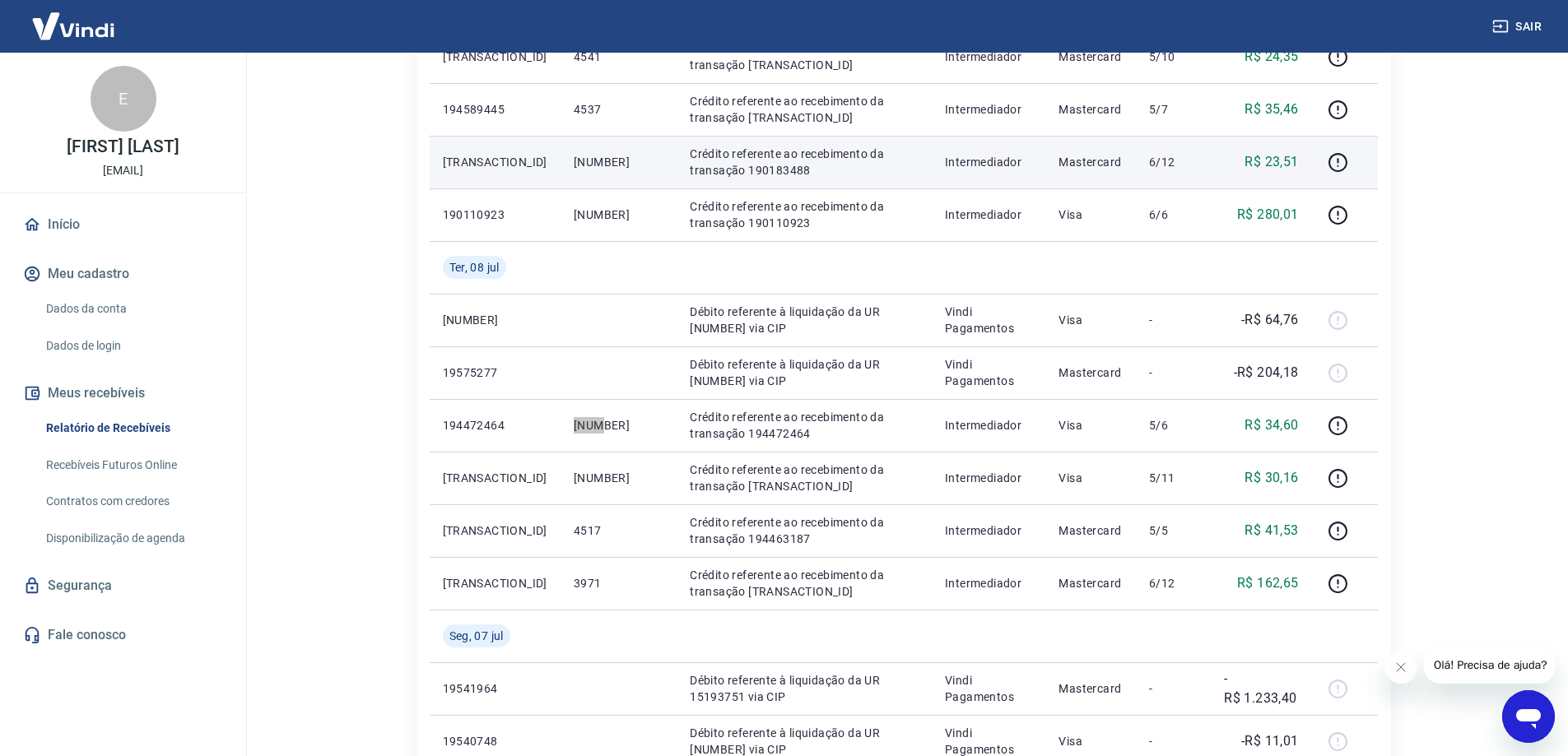 scroll, scrollTop: 165, scrollLeft: 0, axis: vertical 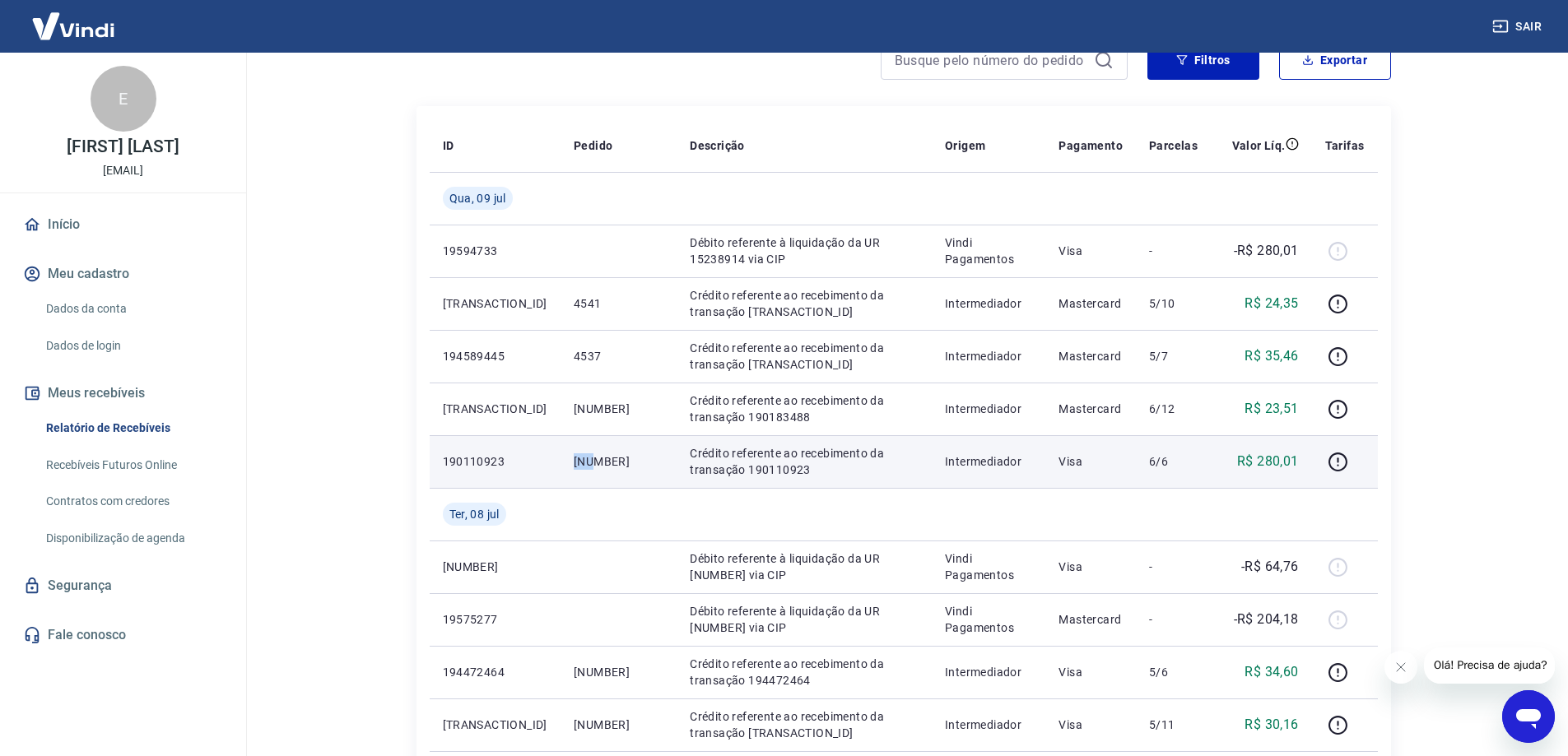 drag, startPoint x: 537, startPoint y: 459, endPoint x: 565, endPoint y: 464, distance: 28.442925 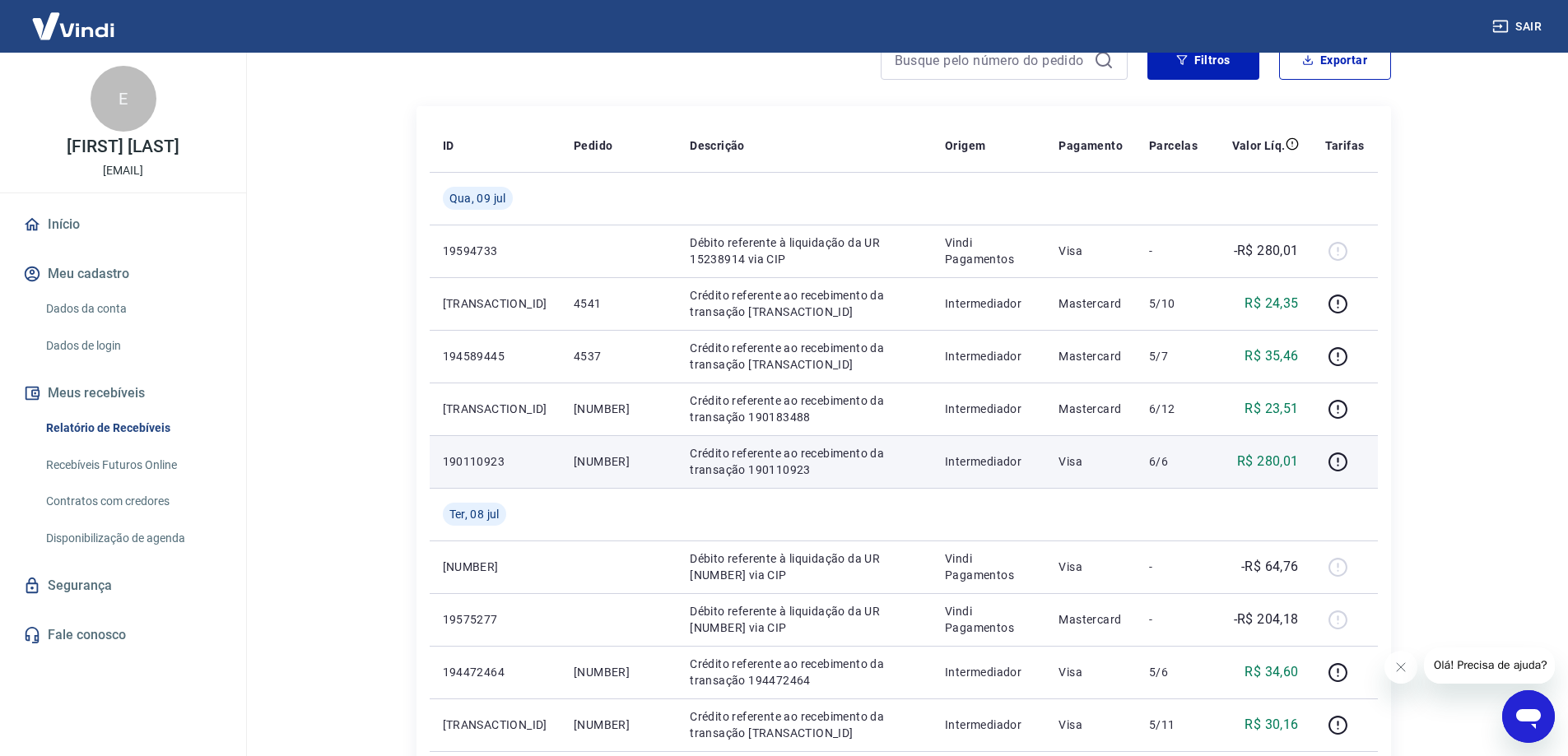 drag, startPoint x: 537, startPoint y: 498, endPoint x: 547, endPoint y: 483, distance: 18.027756 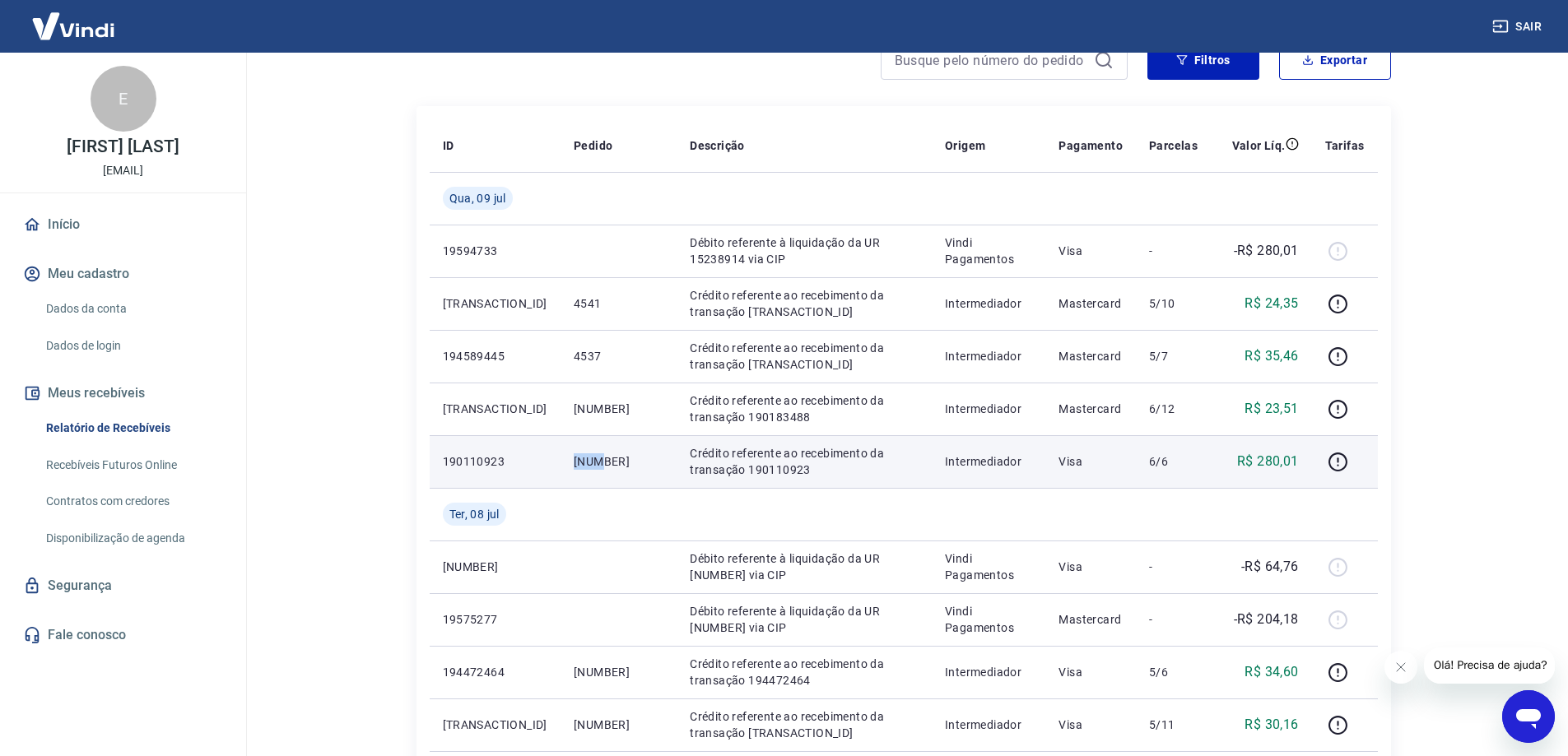 drag, startPoint x: 573, startPoint y: 466, endPoint x: 612, endPoint y: 461, distance: 39.319207 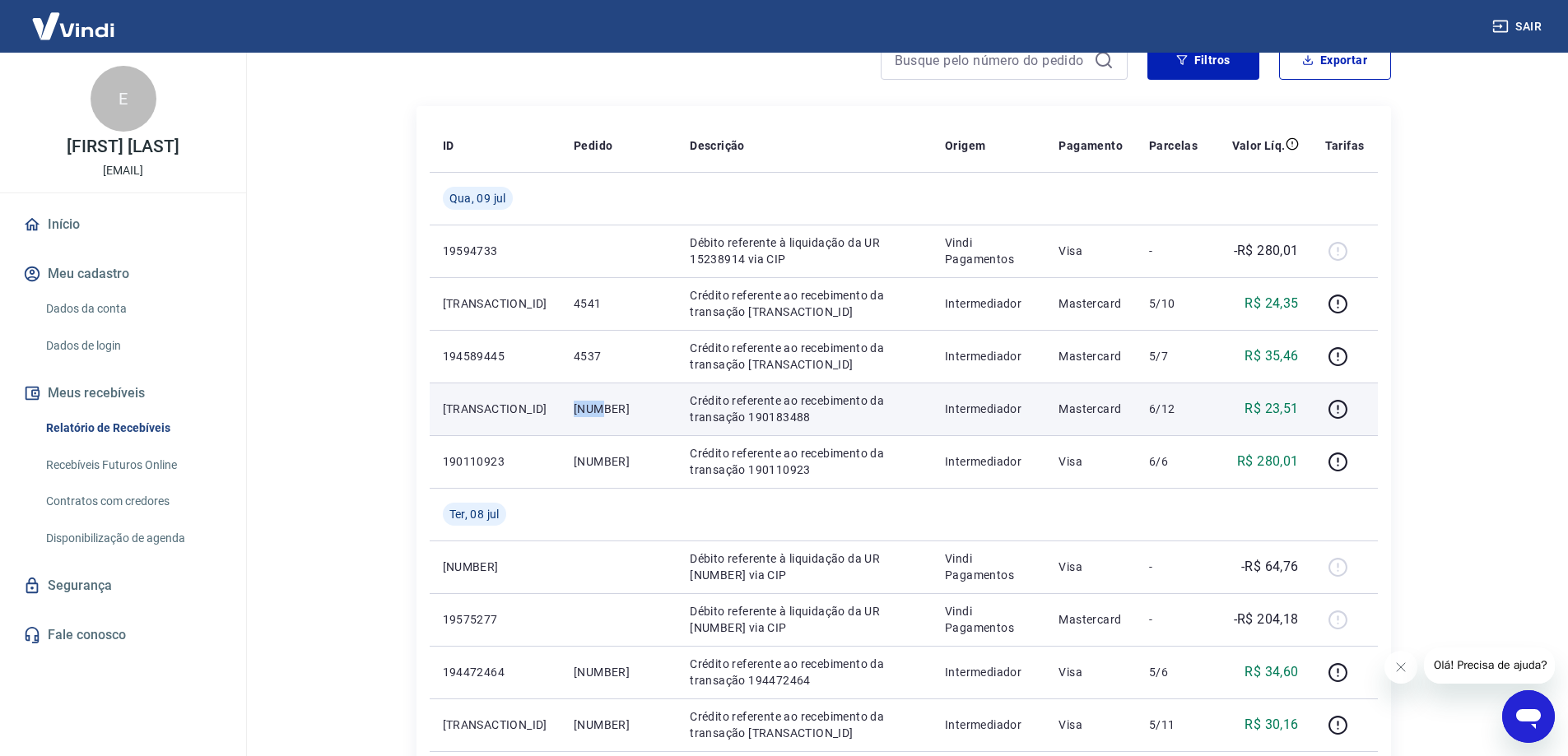 drag, startPoint x: 539, startPoint y: 412, endPoint x: 584, endPoint y: 423, distance: 46.324939 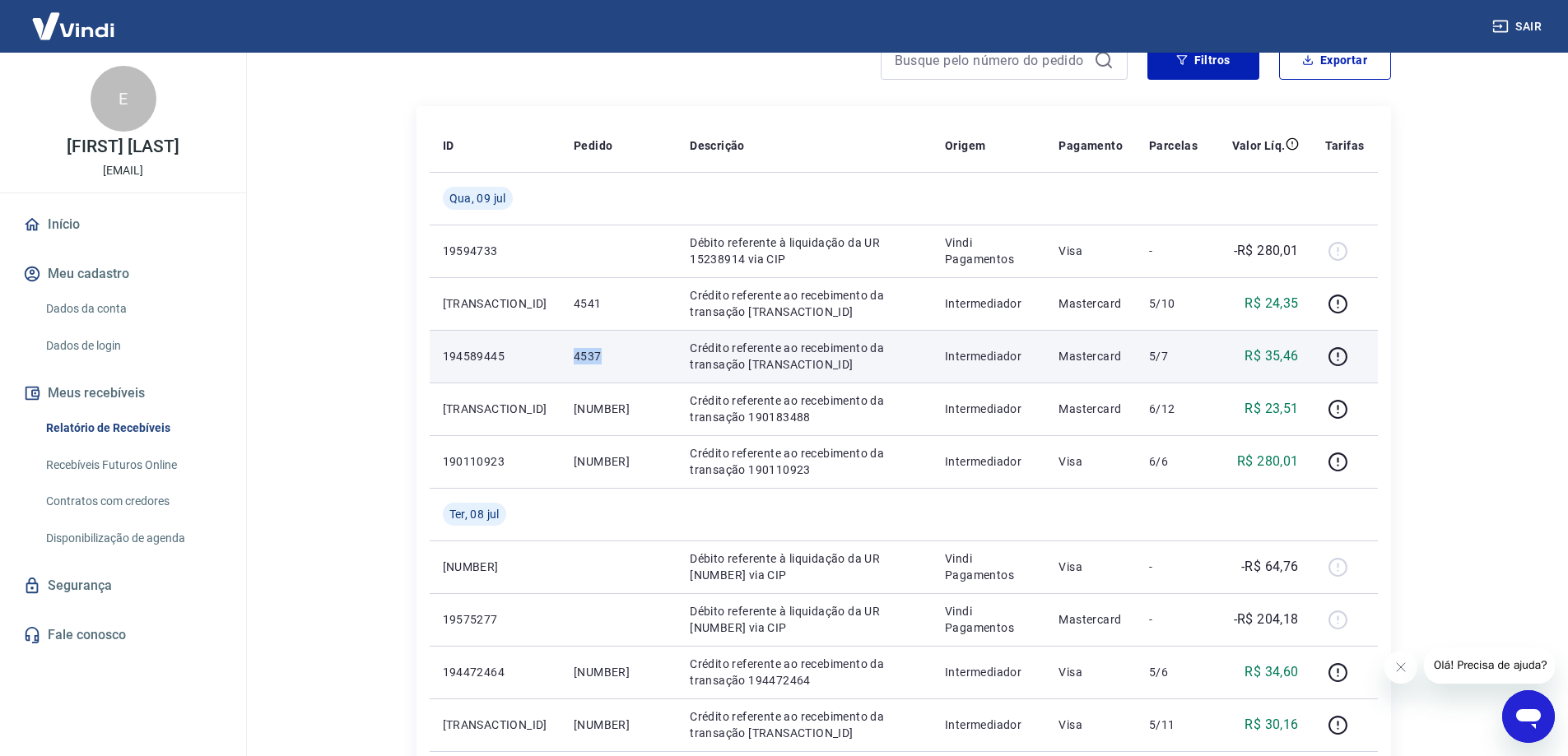 drag, startPoint x: 541, startPoint y: 358, endPoint x: 585, endPoint y: 368, distance: 45.12206 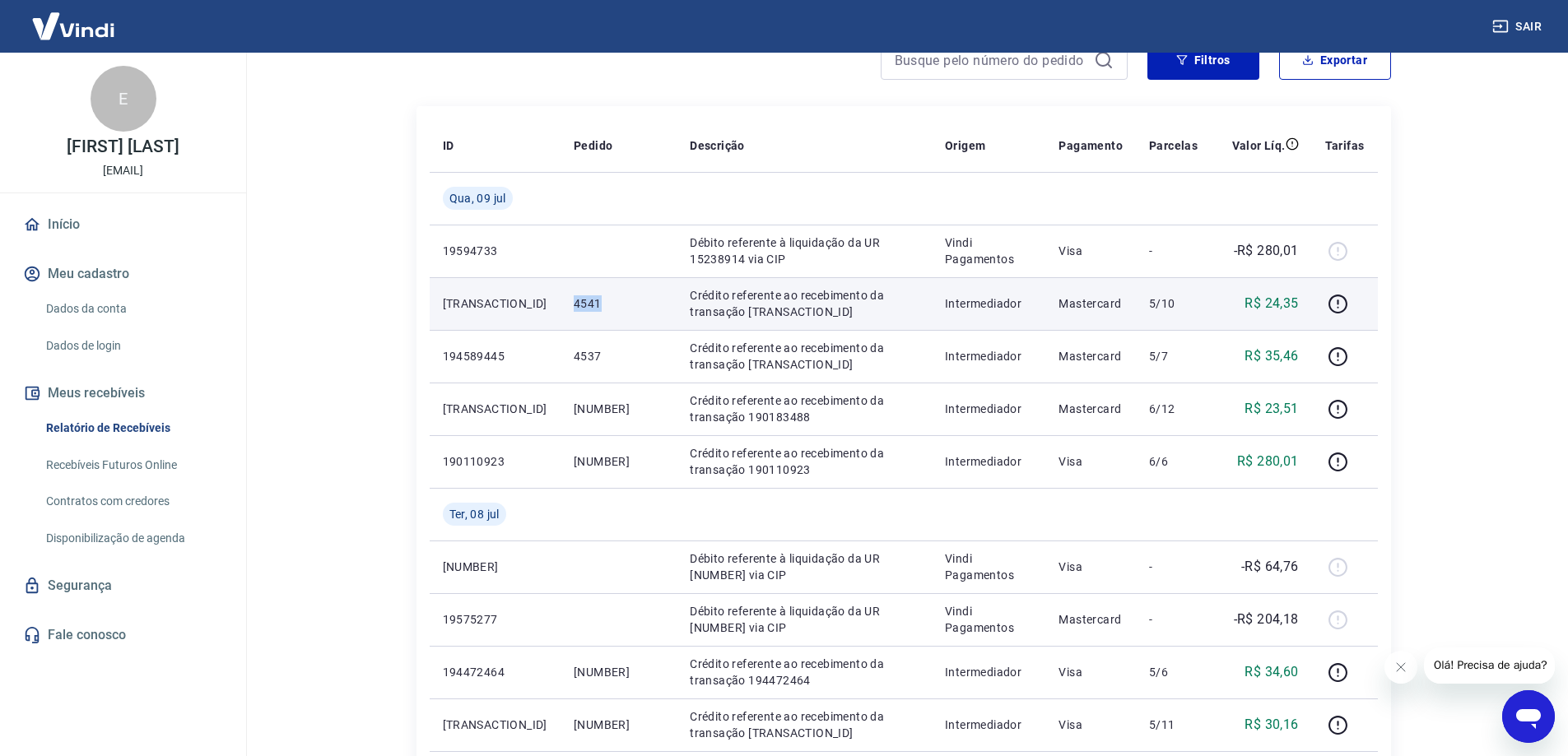drag, startPoint x: 543, startPoint y: 301, endPoint x: 580, endPoint y: 303, distance: 37.054015 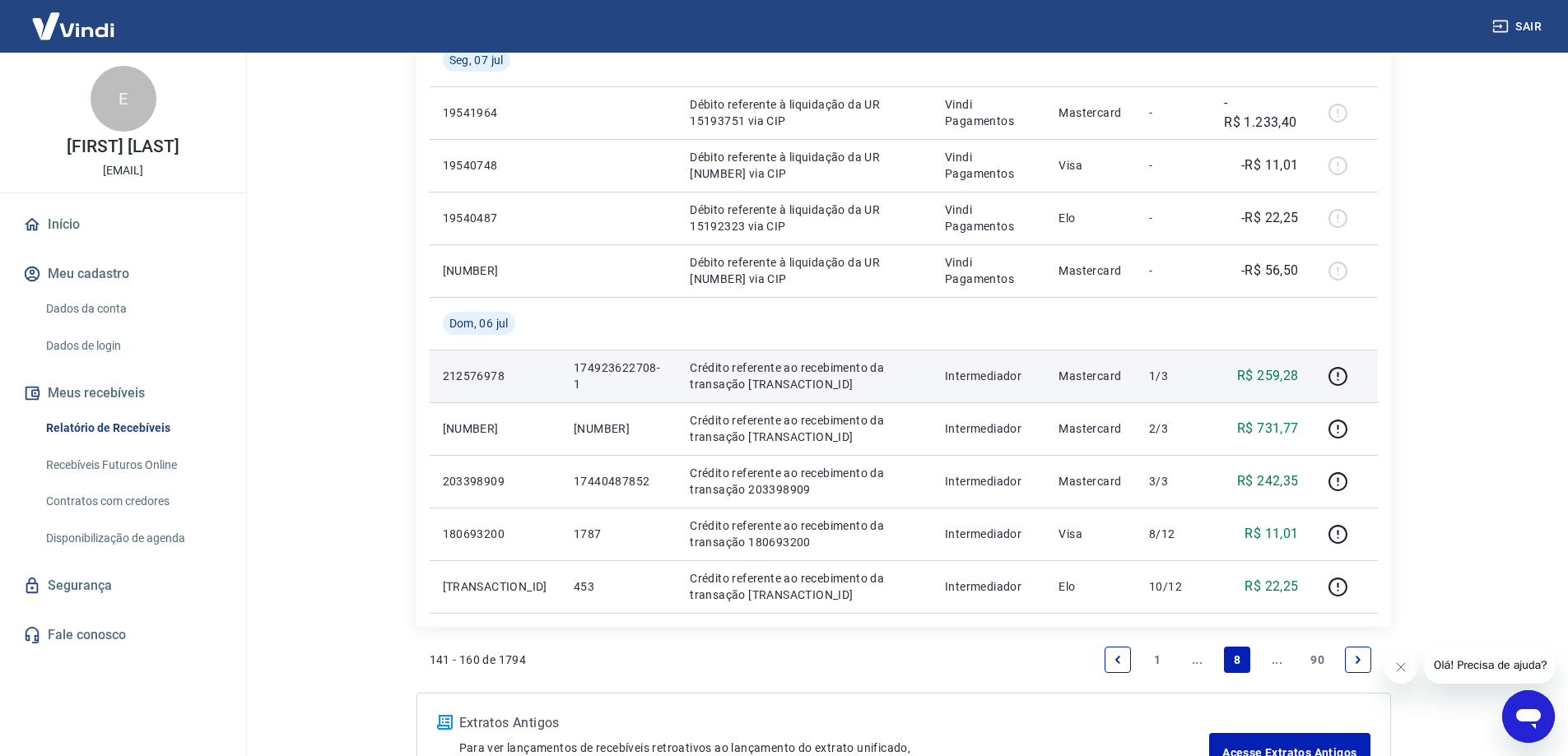 scroll, scrollTop: 1069, scrollLeft: 0, axis: vertical 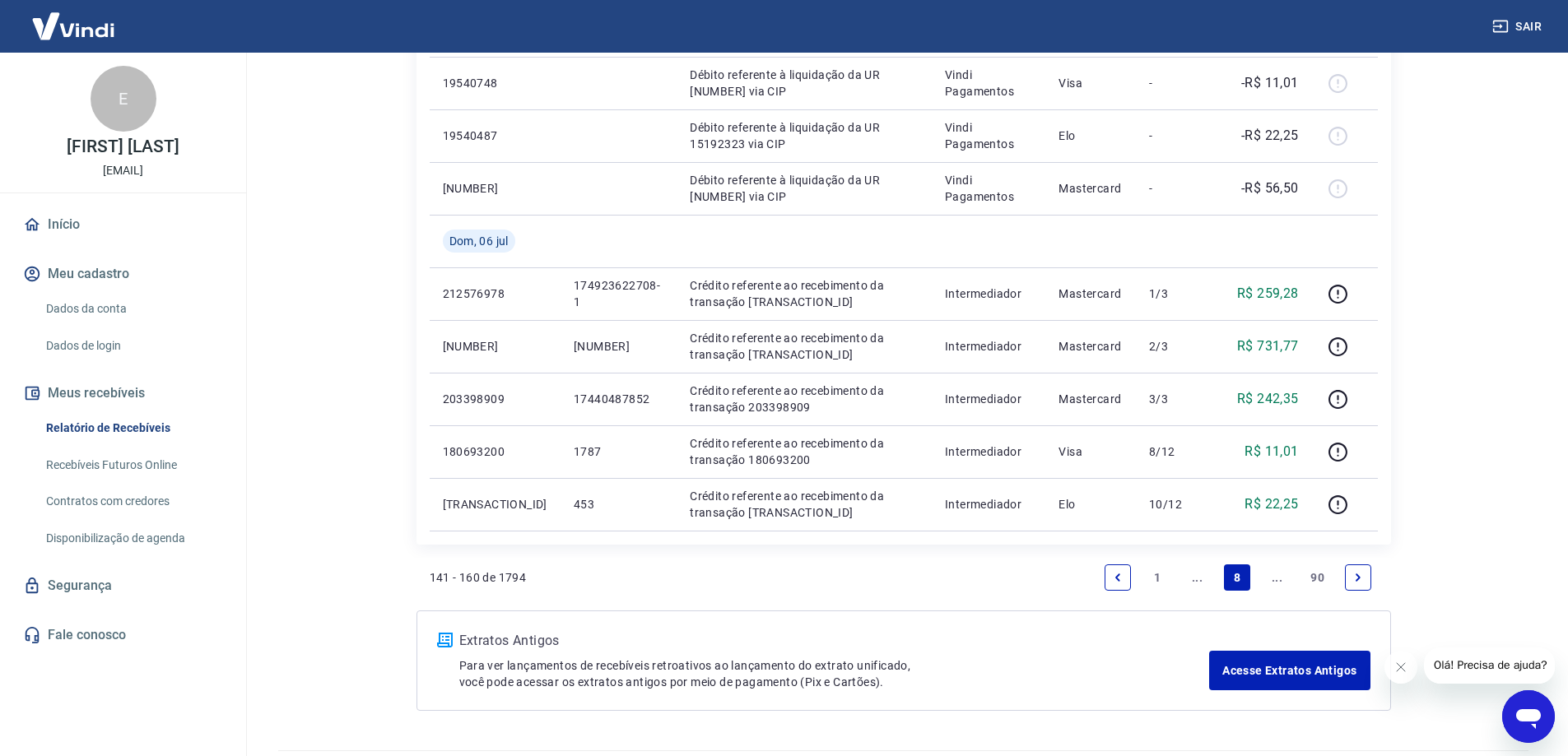 click 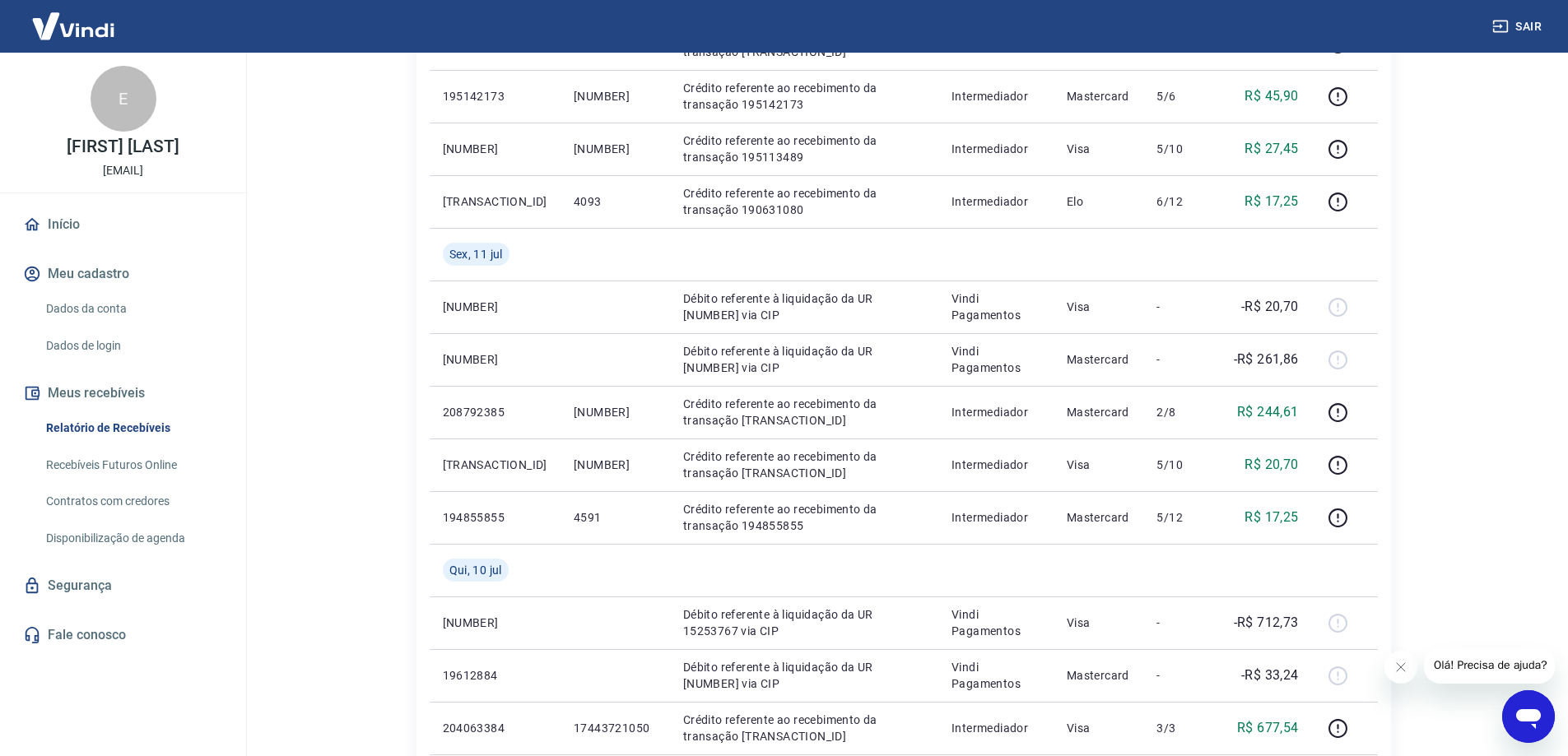 scroll, scrollTop: 1152, scrollLeft: 0, axis: vertical 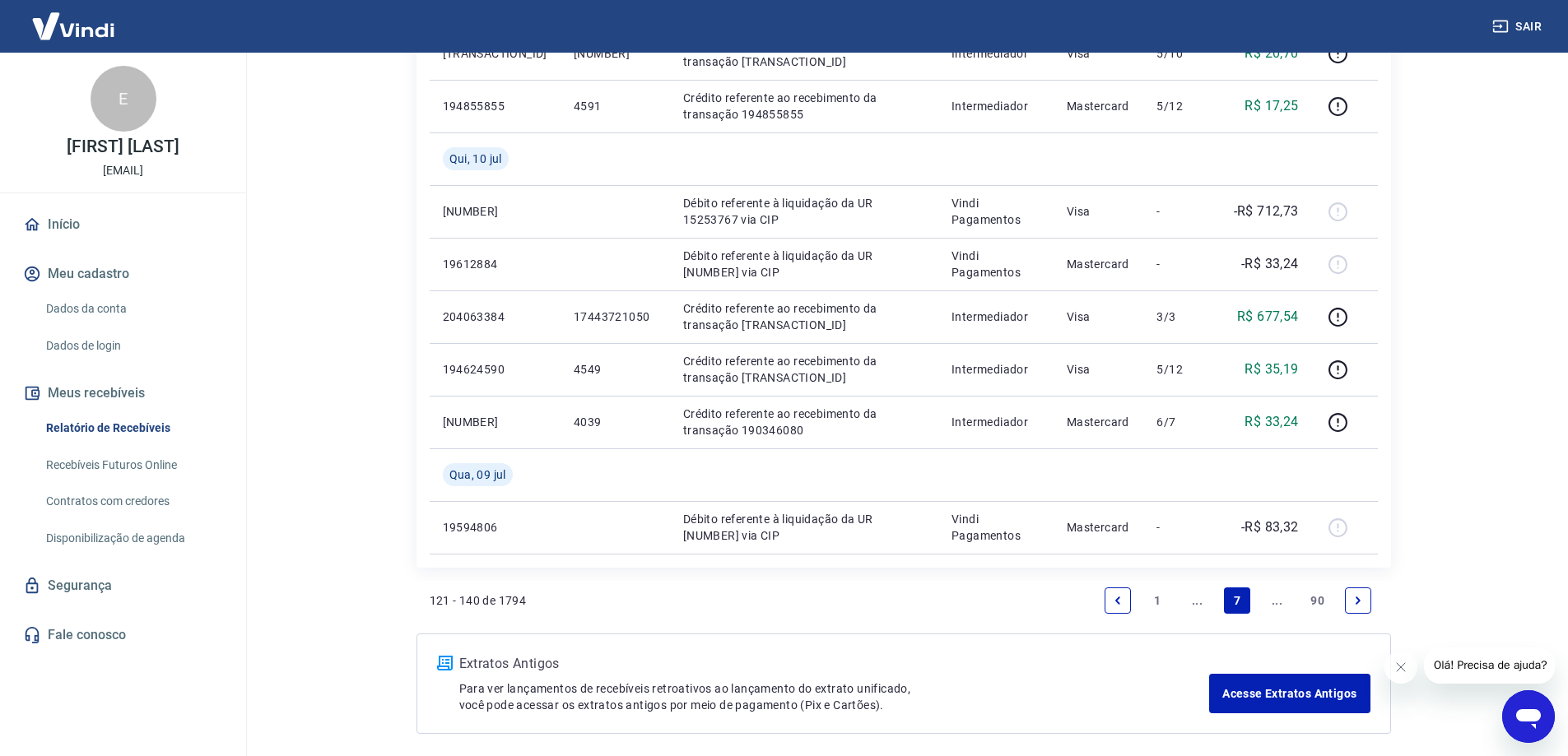 click at bounding box center [1358, 601] 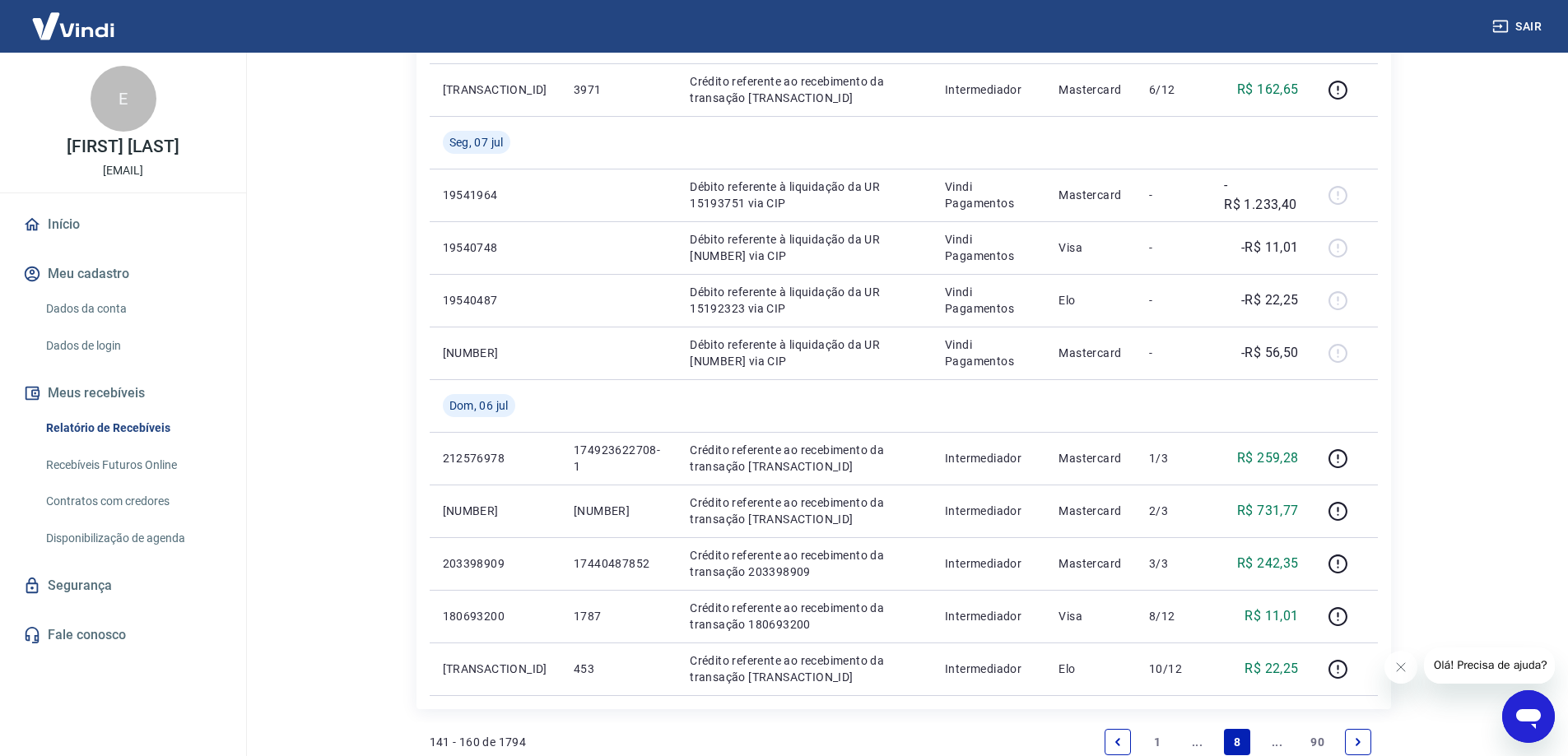 scroll, scrollTop: 1115, scrollLeft: 0, axis: vertical 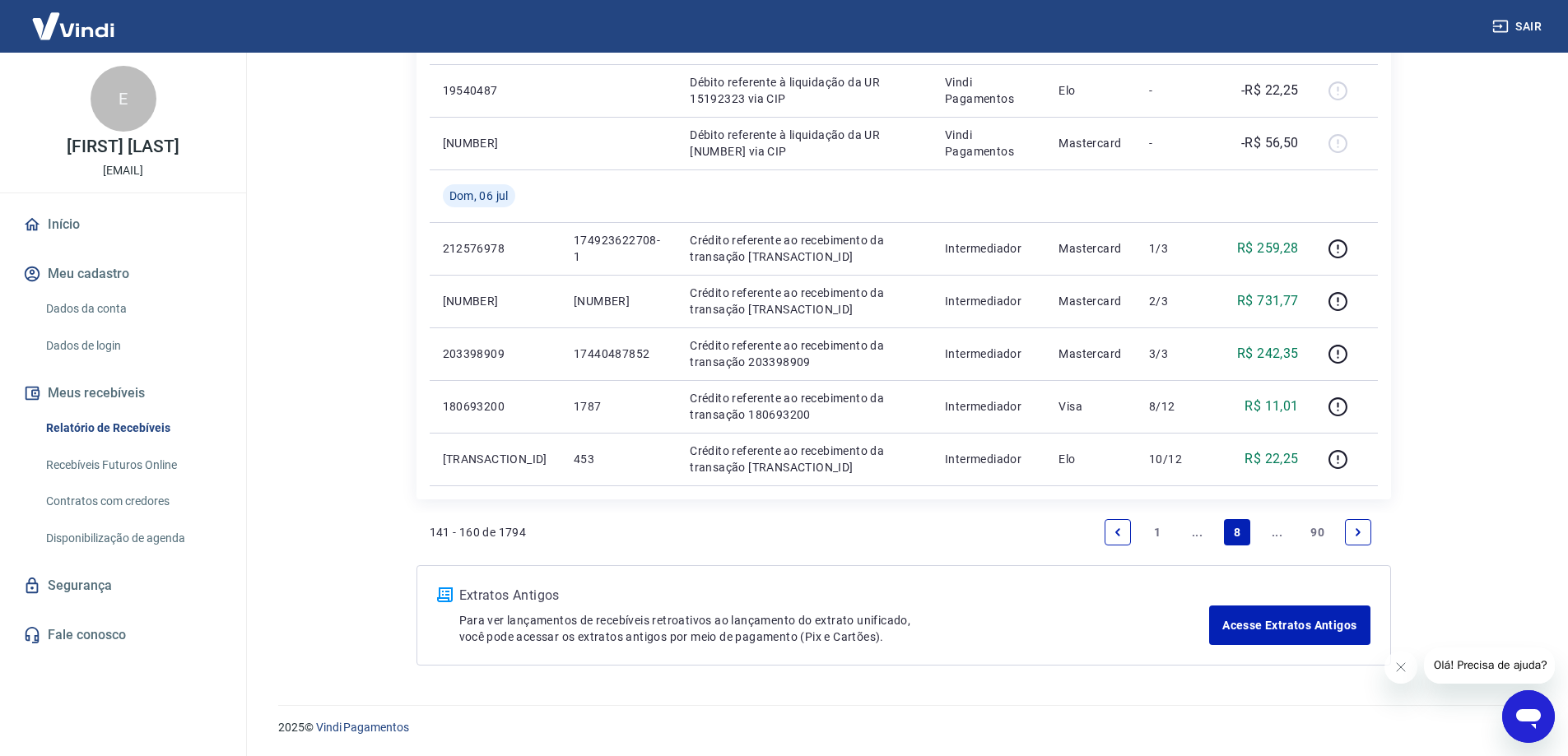 click at bounding box center [1118, 532] 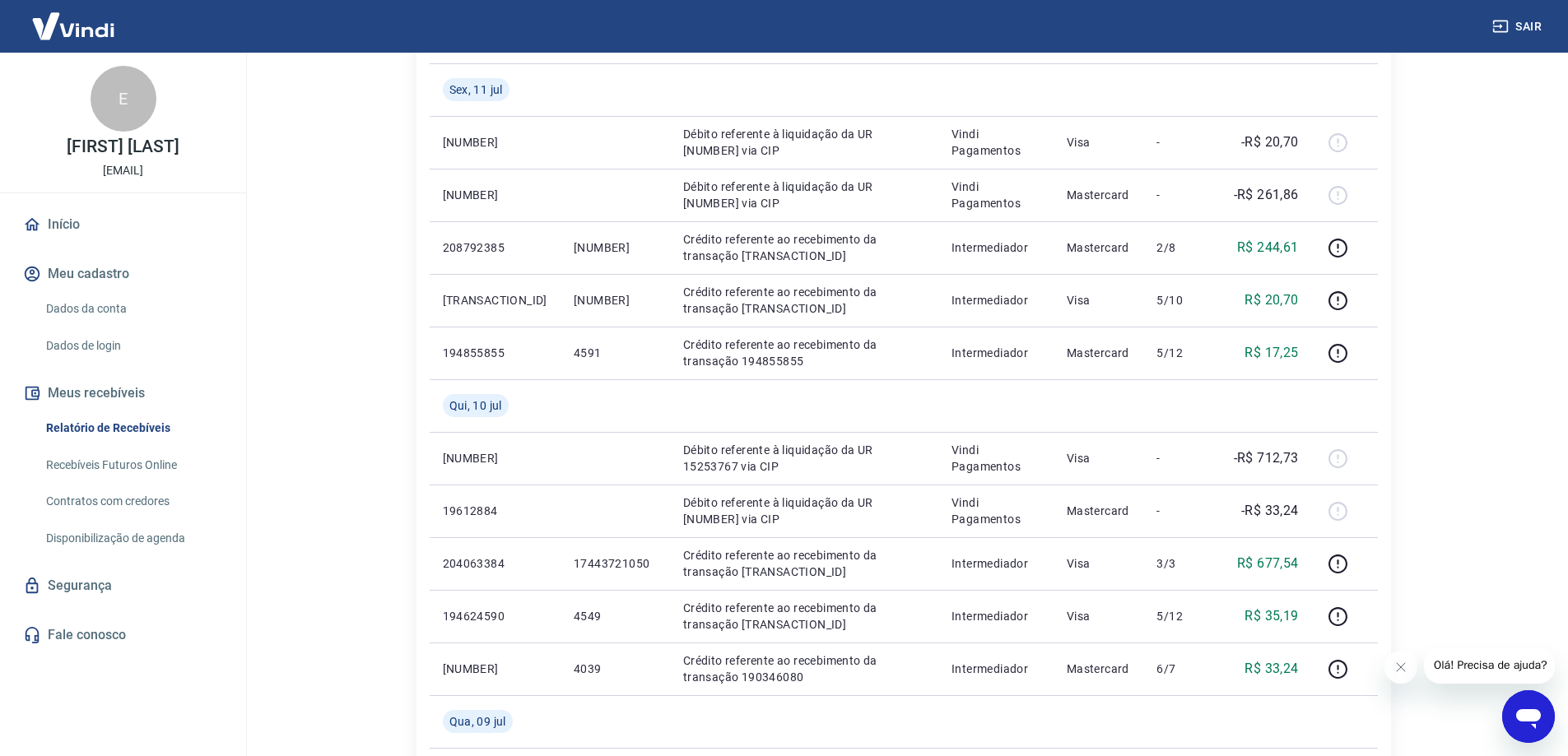 scroll, scrollTop: 1220, scrollLeft: 0, axis: vertical 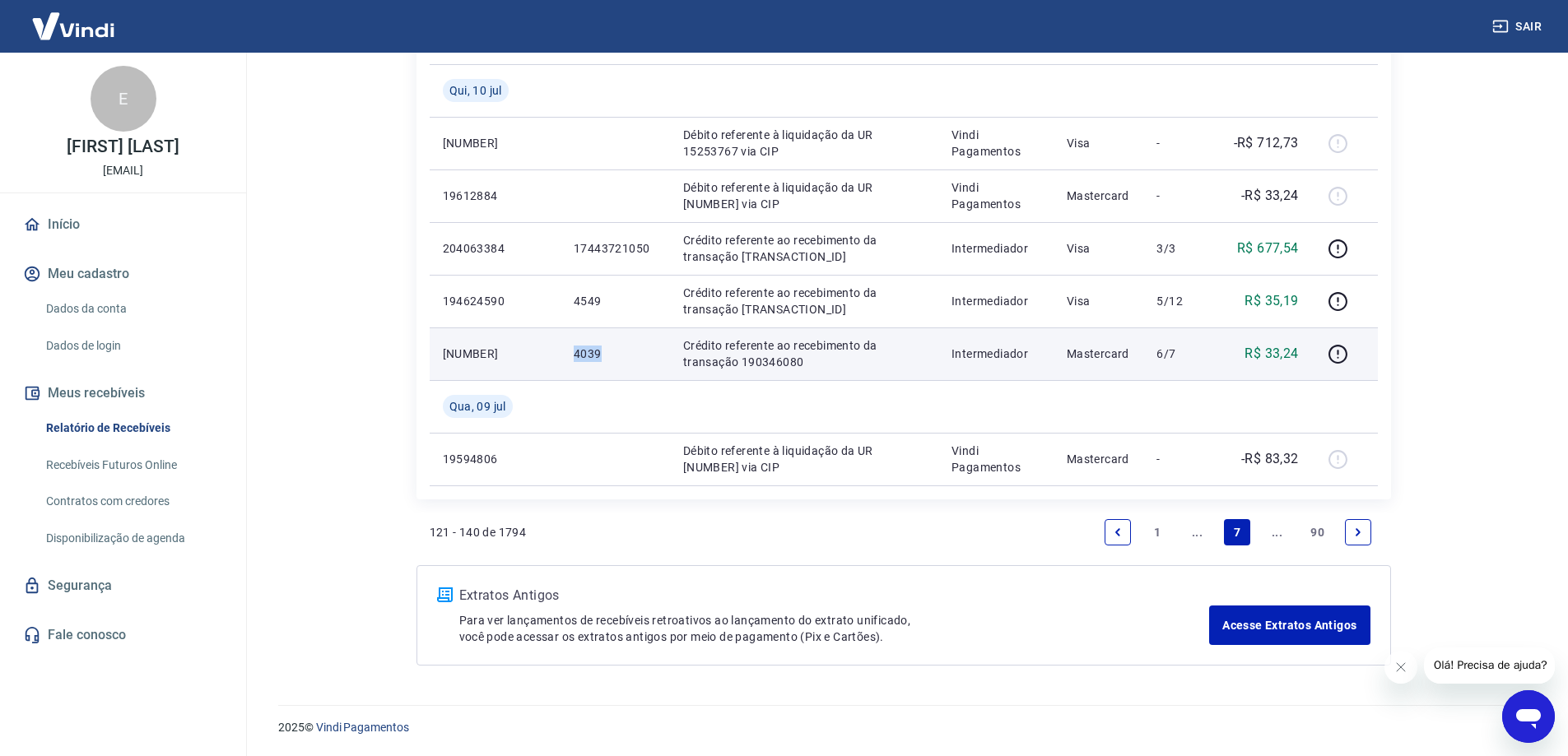 drag, startPoint x: 542, startPoint y: 353, endPoint x: 570, endPoint y: 357, distance: 28.28427 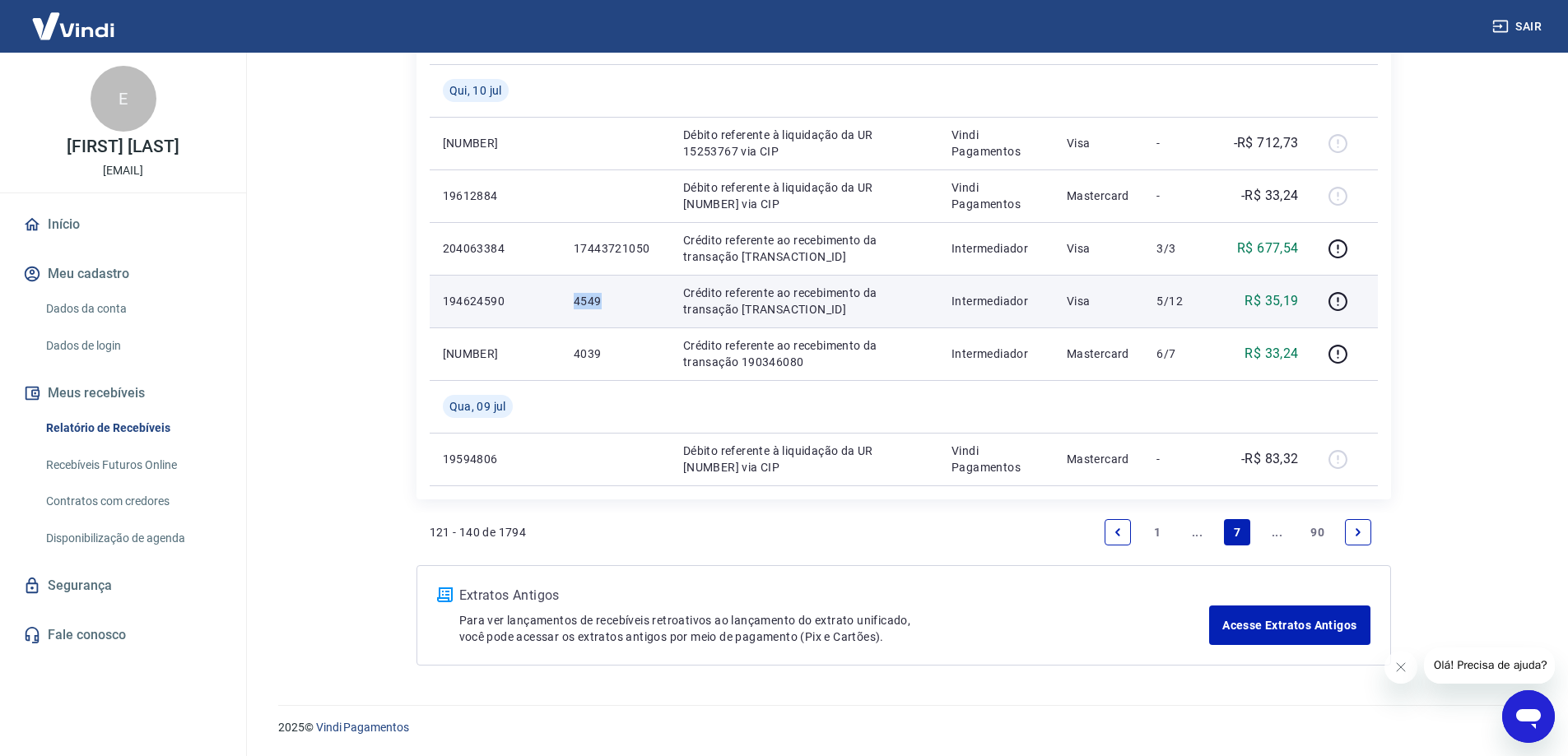 drag, startPoint x: 542, startPoint y: 297, endPoint x: 589, endPoint y: 308, distance: 48.270074 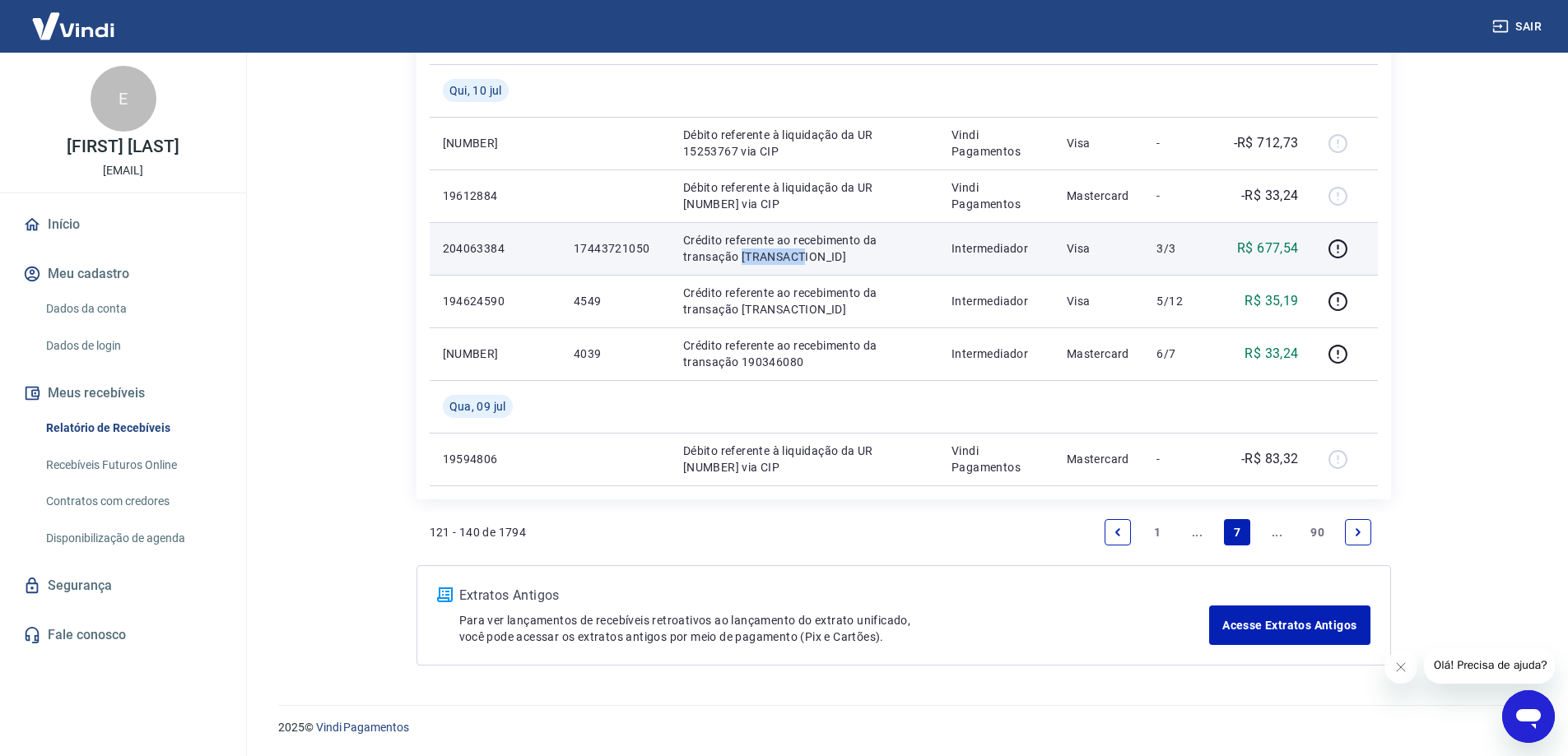 drag, startPoint x: 652, startPoint y: 261, endPoint x: 766, endPoint y: 258, distance: 114.03947 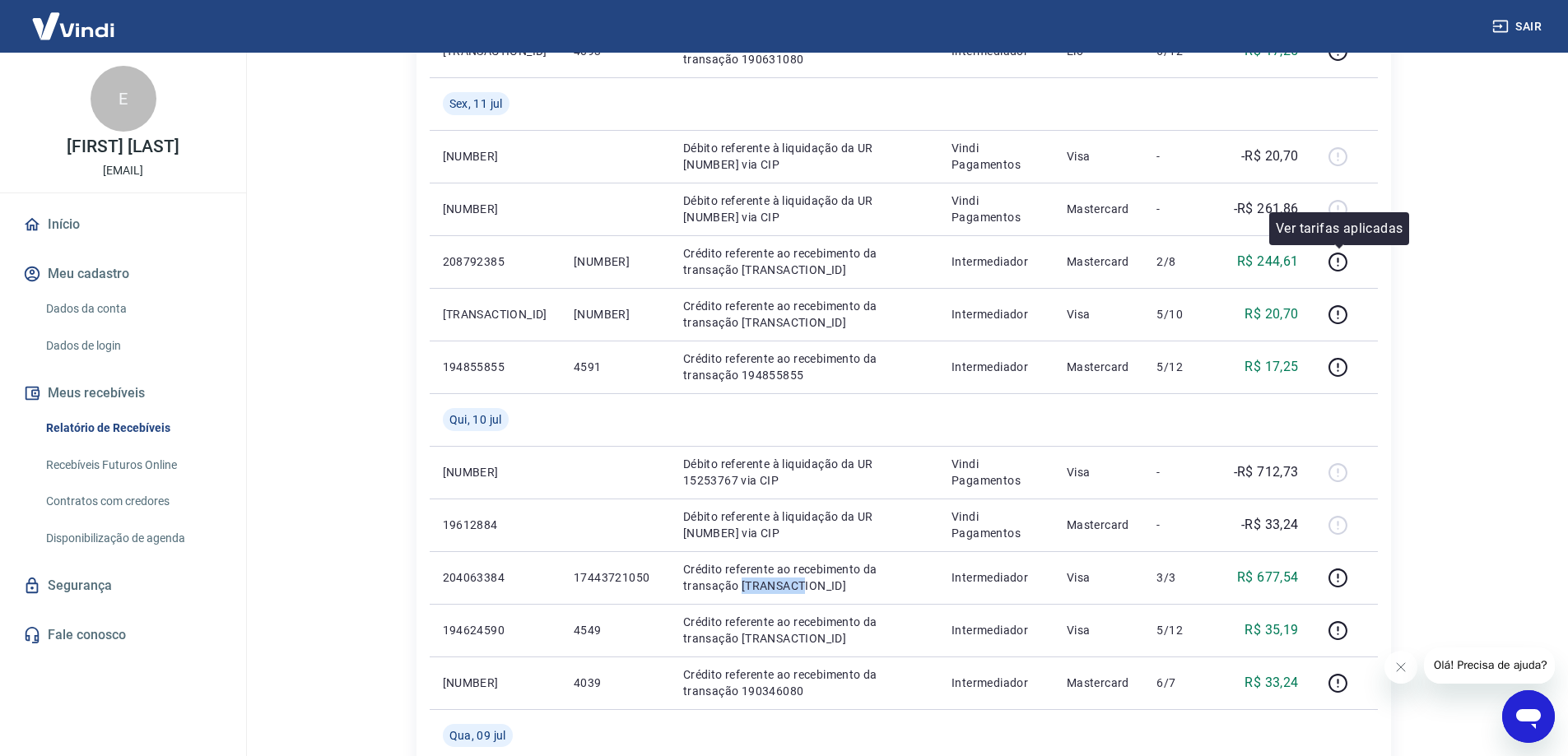 scroll, scrollTop: 809, scrollLeft: 0, axis: vertical 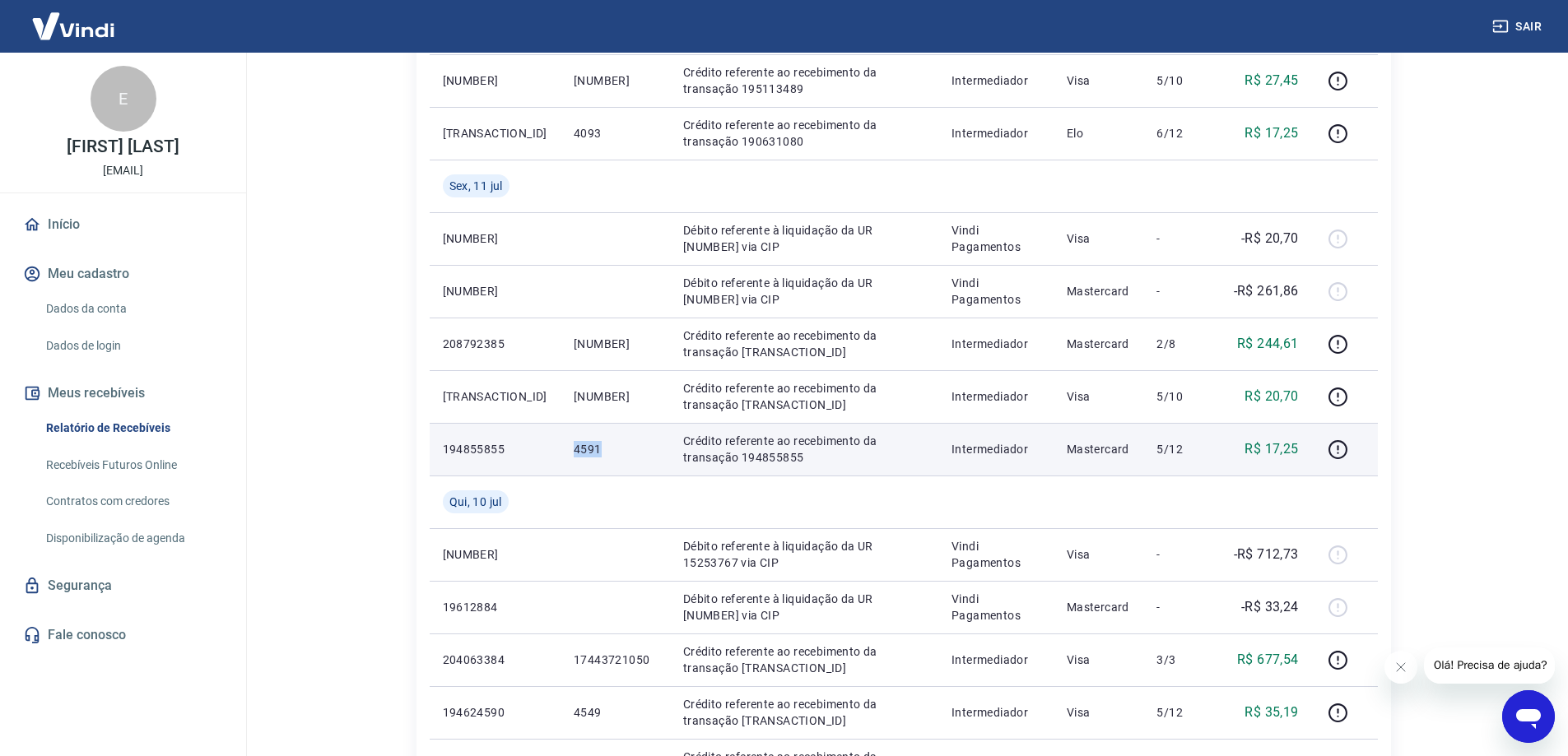 drag, startPoint x: 542, startPoint y: 449, endPoint x: 570, endPoint y: 457, distance: 29.12044 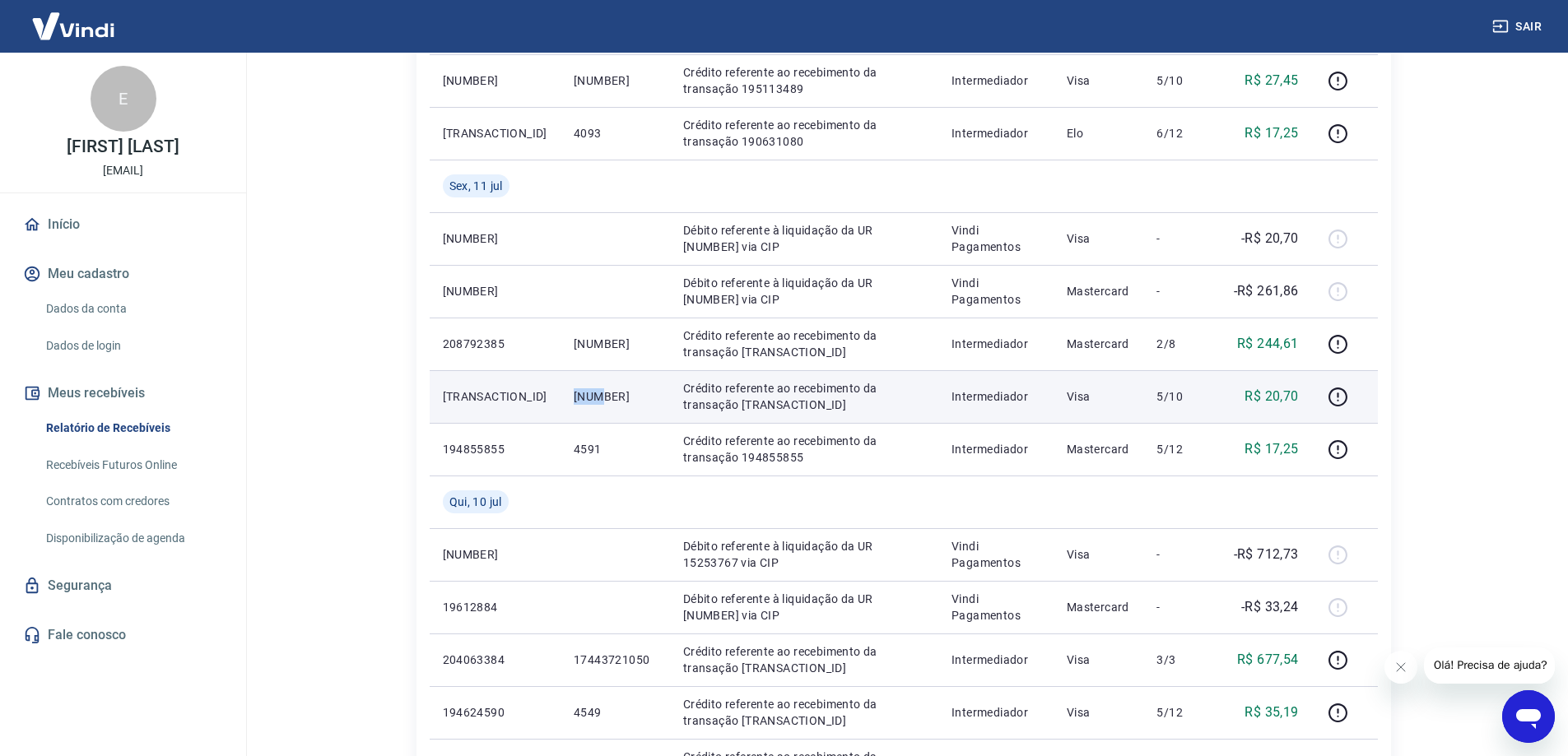 drag, startPoint x: 540, startPoint y: 395, endPoint x: 605, endPoint y: 390, distance: 65.19202 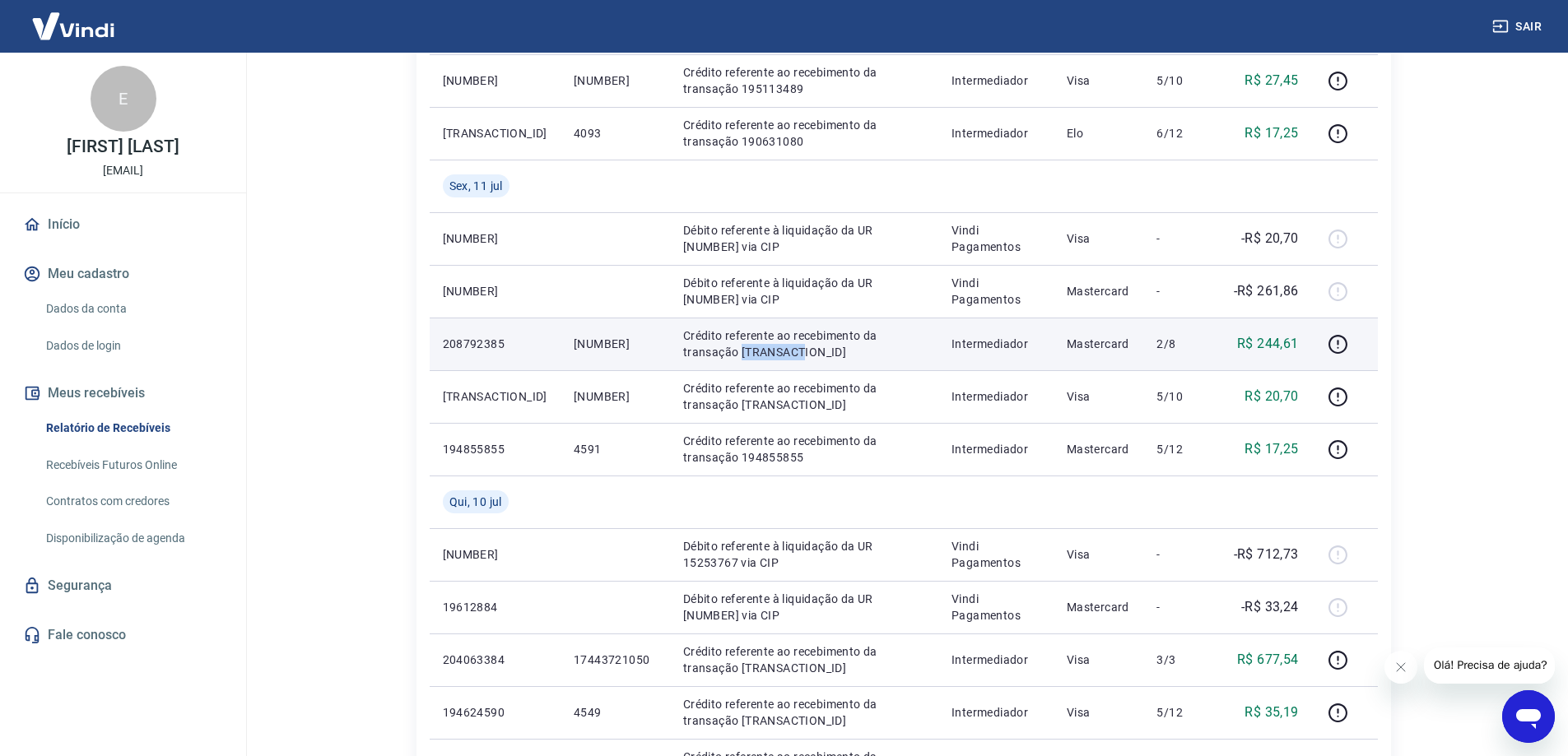 drag, startPoint x: 651, startPoint y: 355, endPoint x: 737, endPoint y: 349, distance: 86.20905 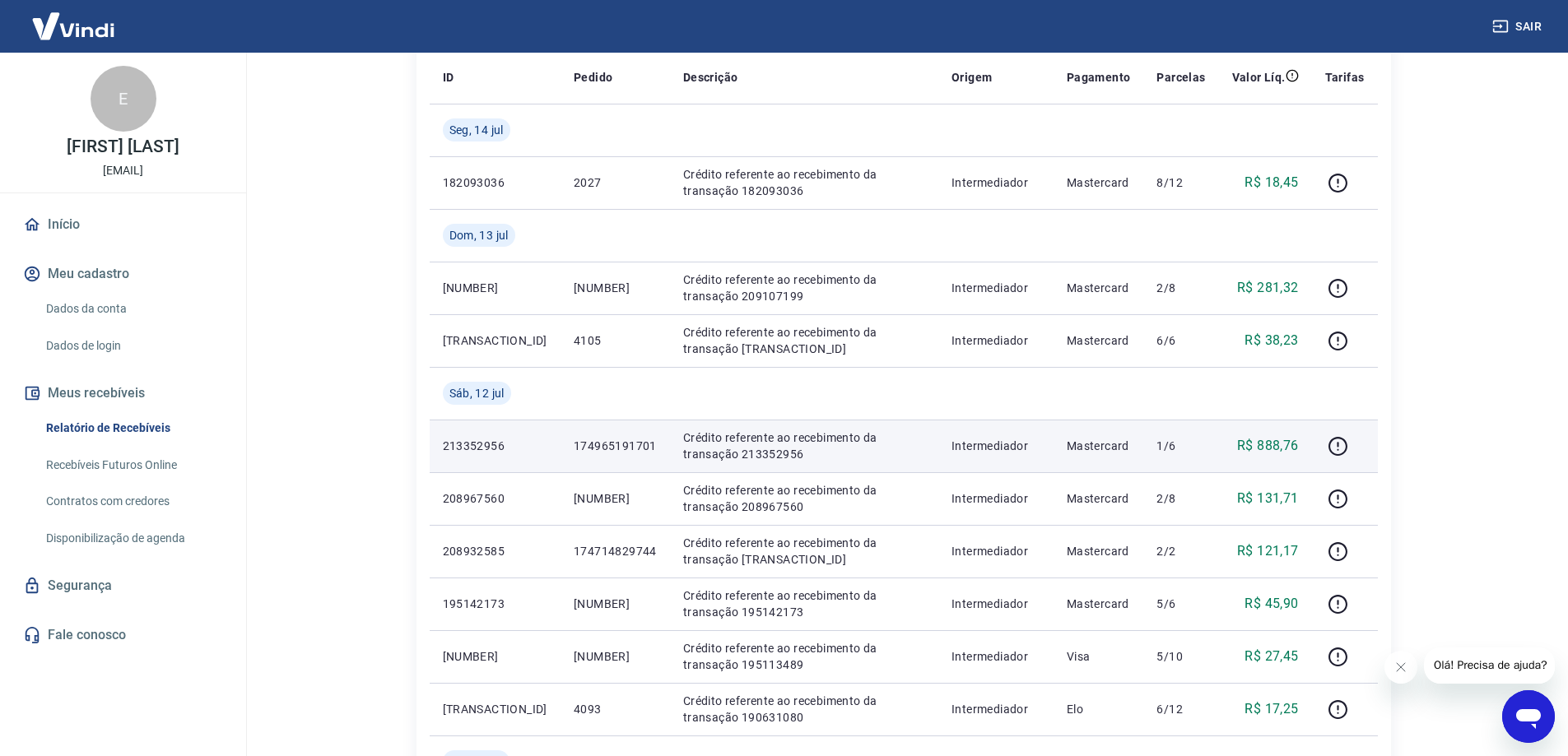 scroll, scrollTop: 397, scrollLeft: 0, axis: vertical 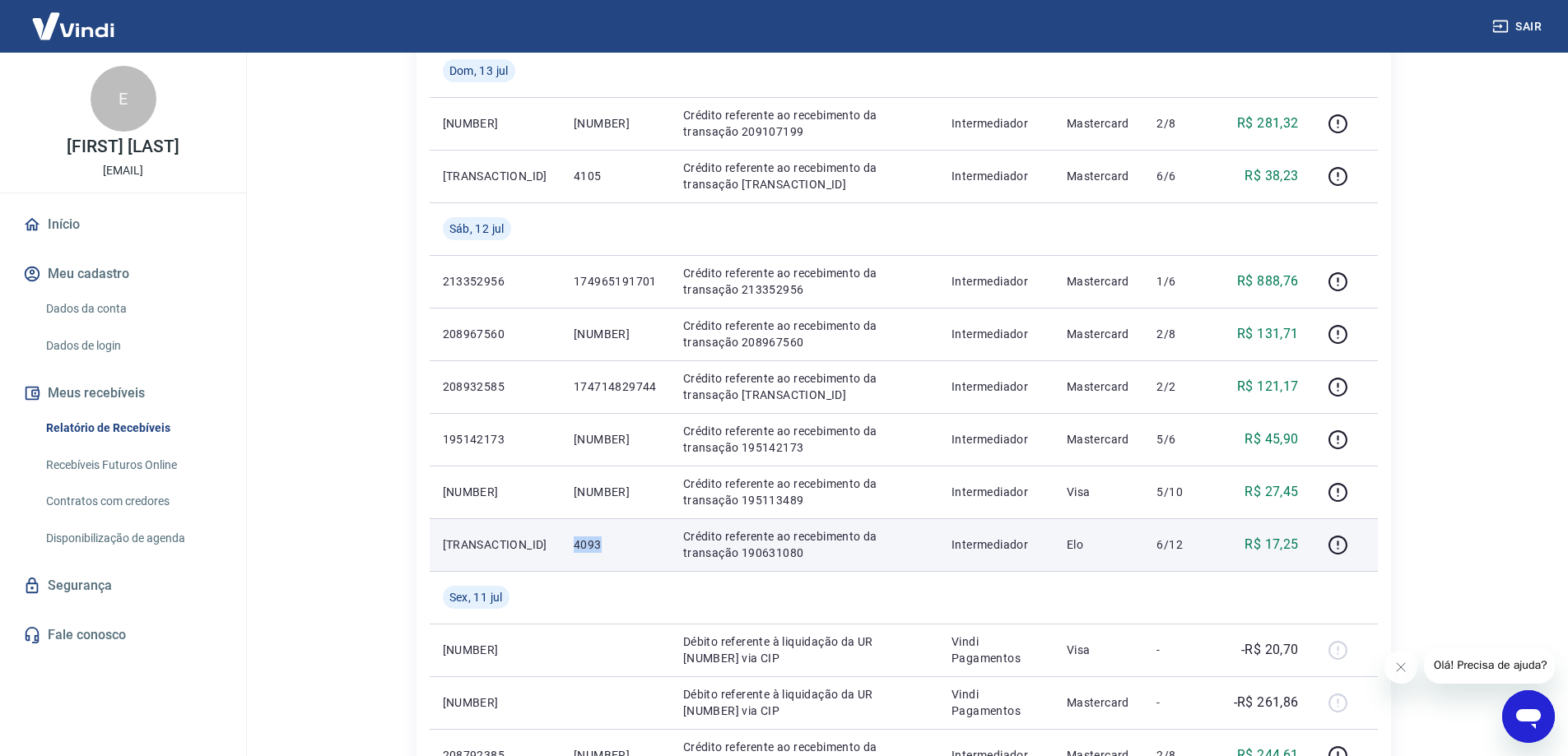 drag, startPoint x: 536, startPoint y: 543, endPoint x: 583, endPoint y: 552, distance: 47.8539 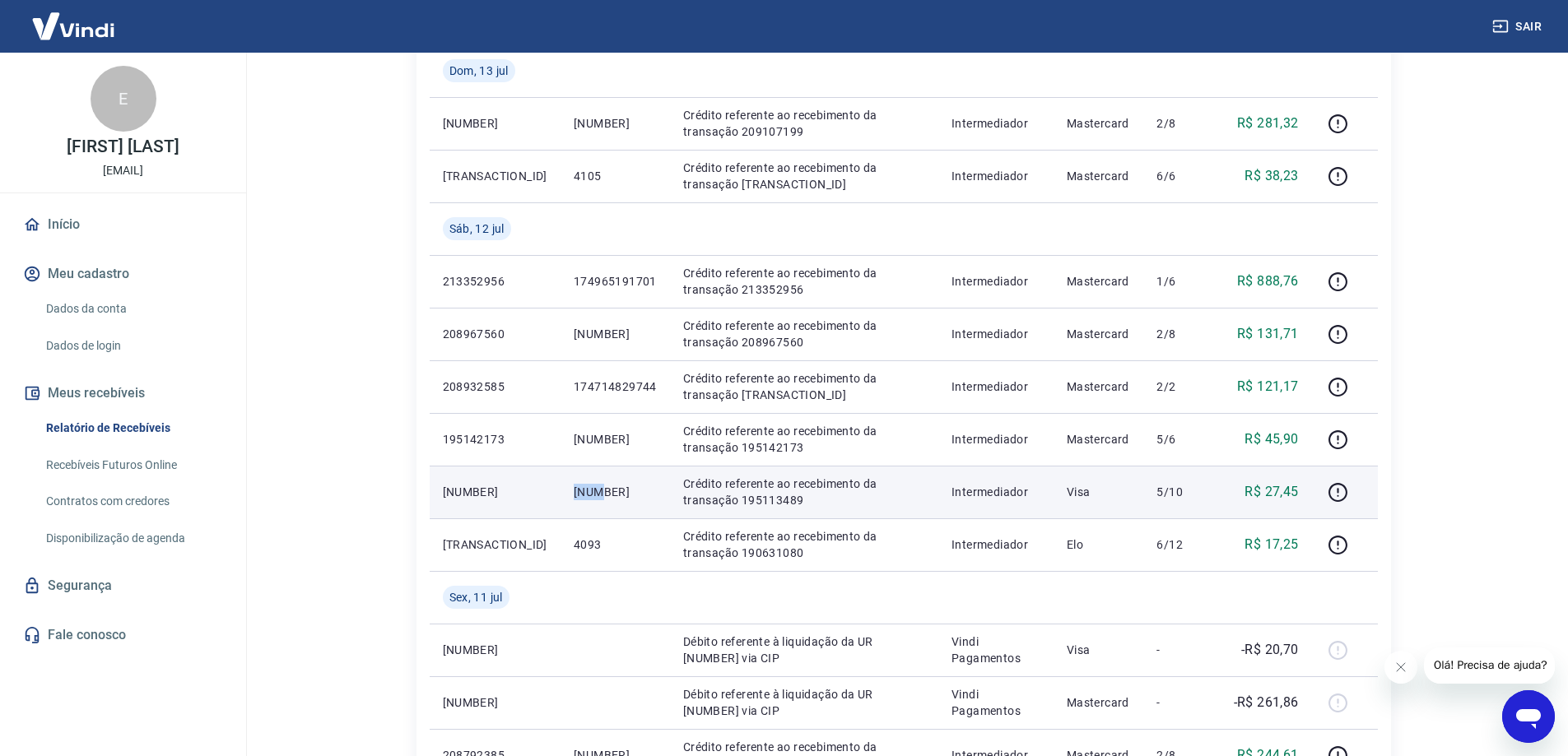drag, startPoint x: 541, startPoint y: 495, endPoint x: 572, endPoint y: 502, distance: 31.780497 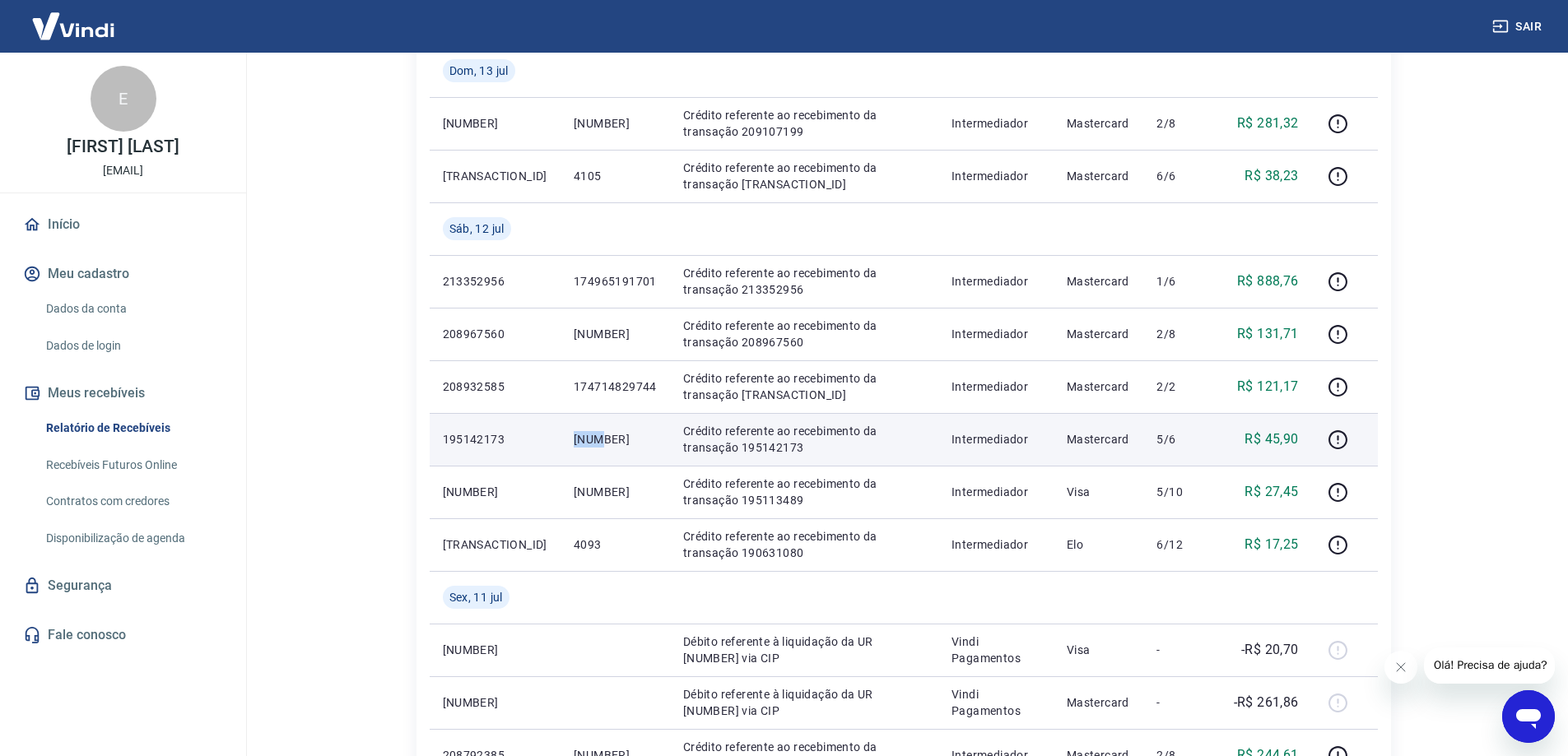 drag, startPoint x: 544, startPoint y: 440, endPoint x: 575, endPoint y: 455, distance: 34.43835 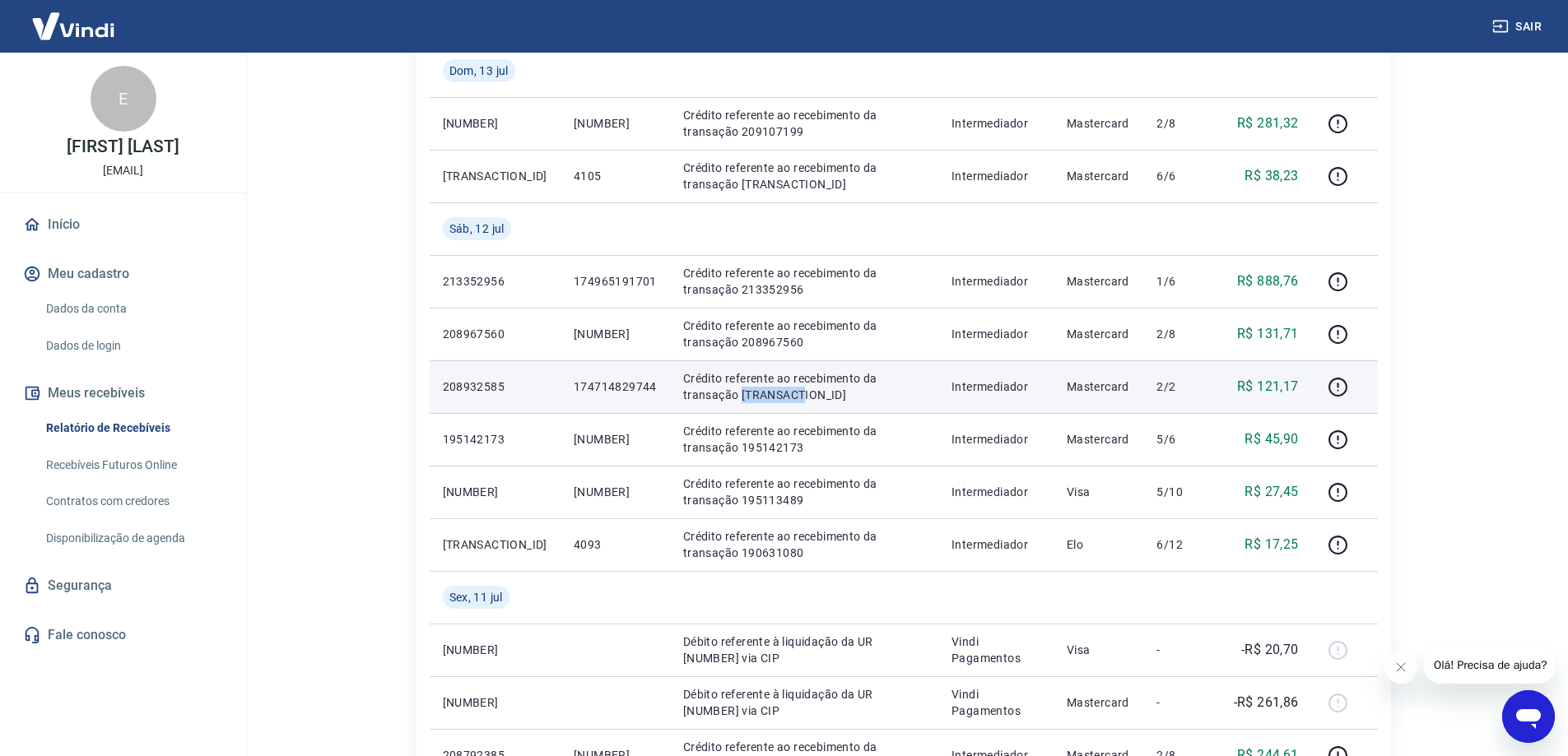 drag, startPoint x: 652, startPoint y: 395, endPoint x: 719, endPoint y: 401, distance: 67.26812 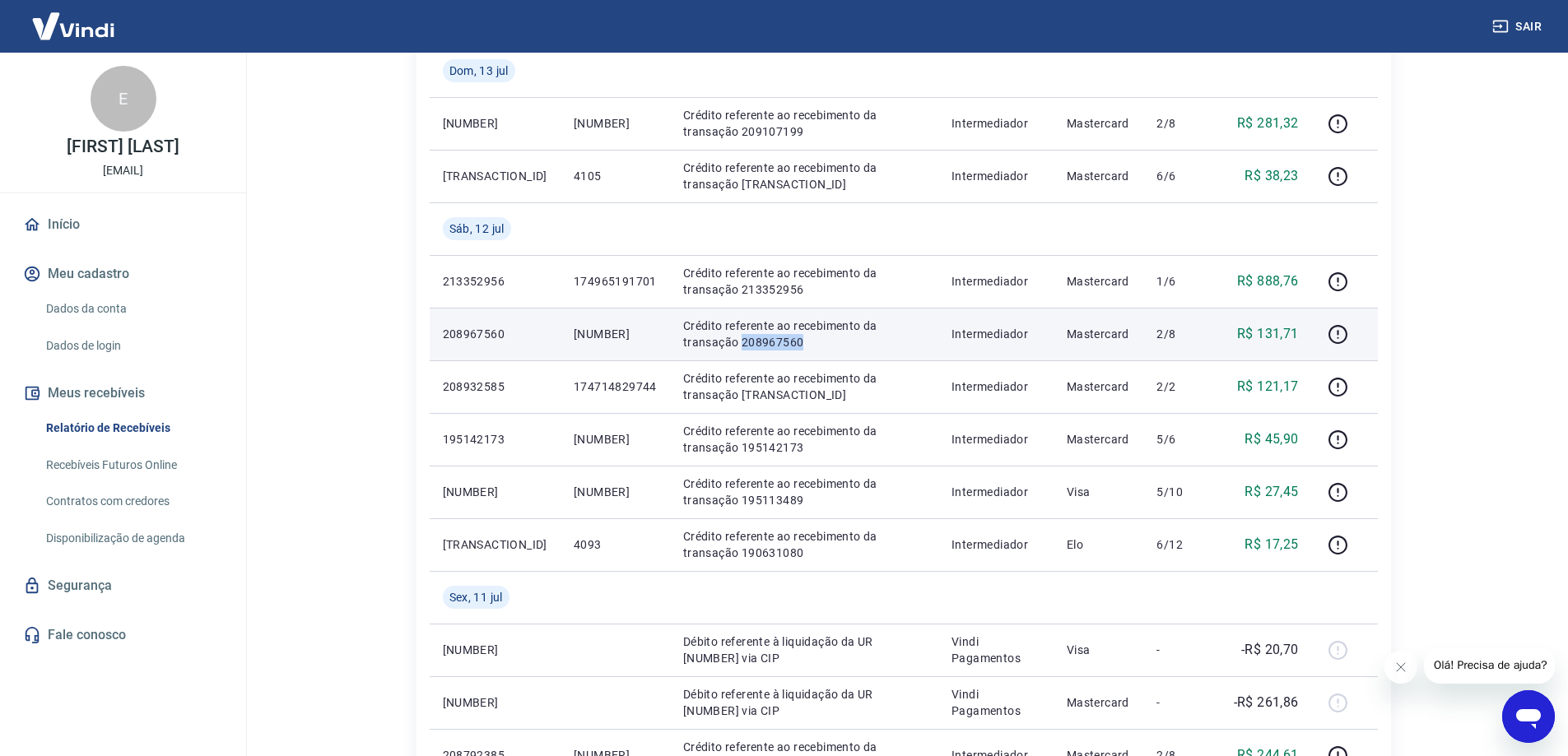 drag, startPoint x: 652, startPoint y: 340, endPoint x: 720, endPoint y: 349, distance: 68.593003 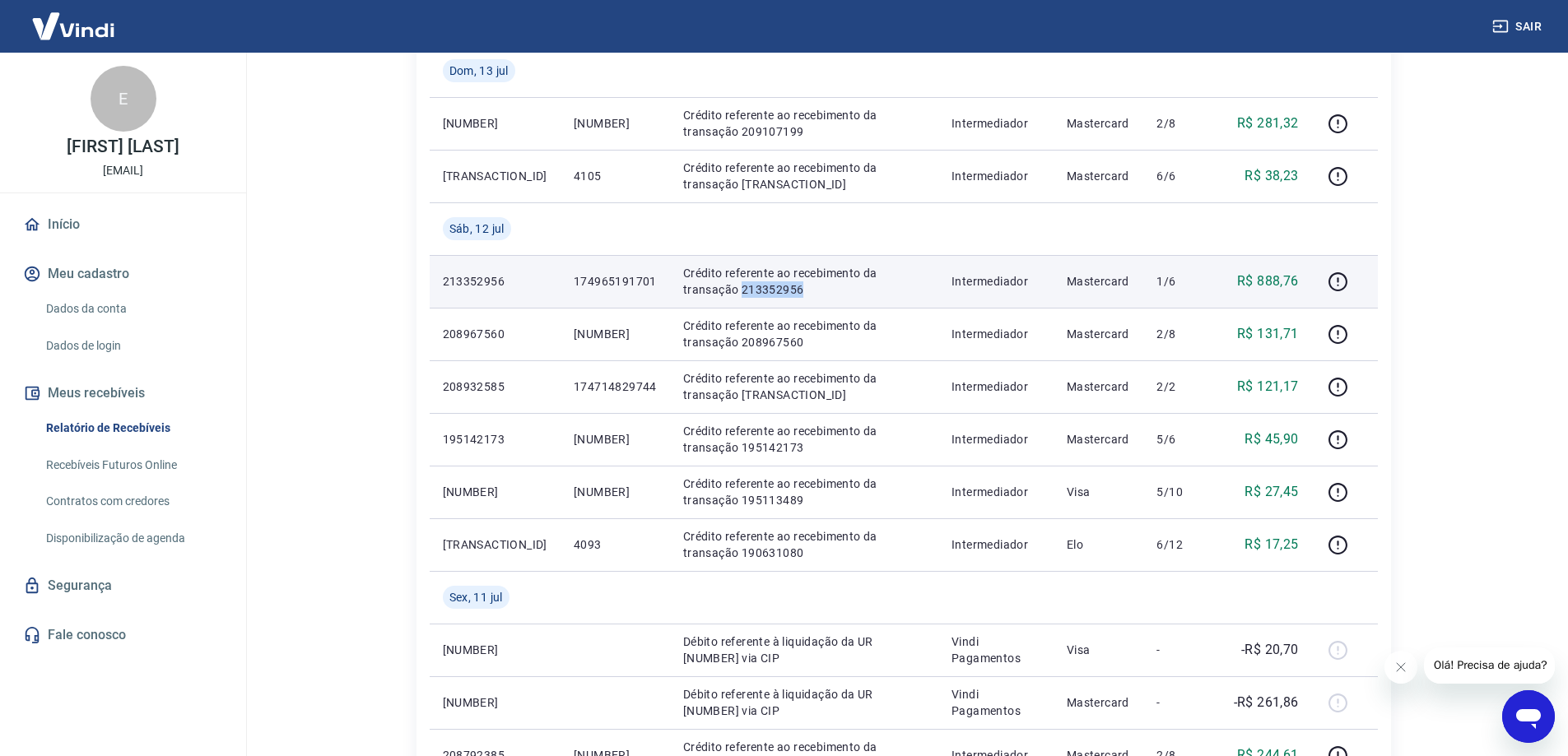 drag, startPoint x: 652, startPoint y: 294, endPoint x: 728, endPoint y: 296, distance: 76.0263 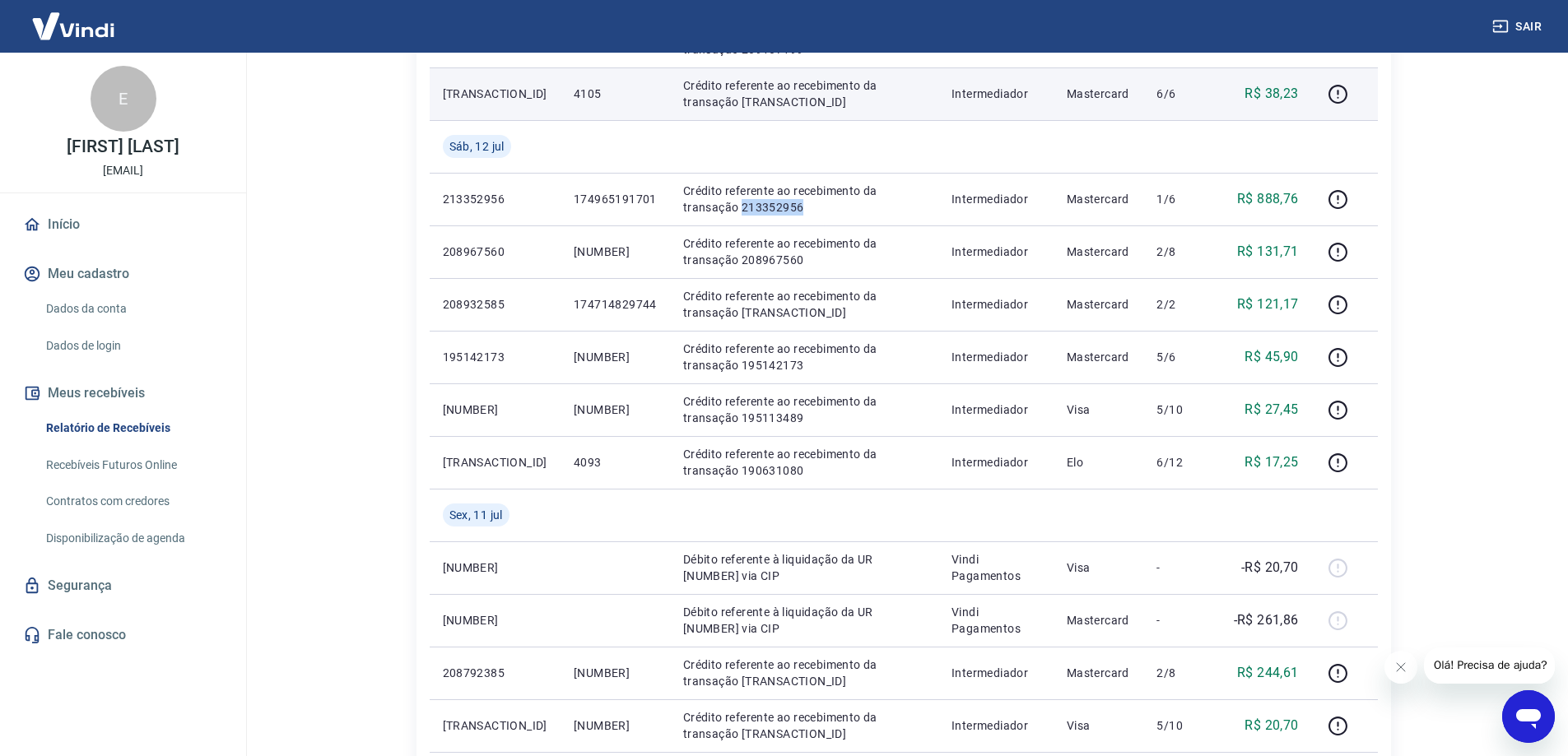 scroll, scrollTop: 397, scrollLeft: 0, axis: vertical 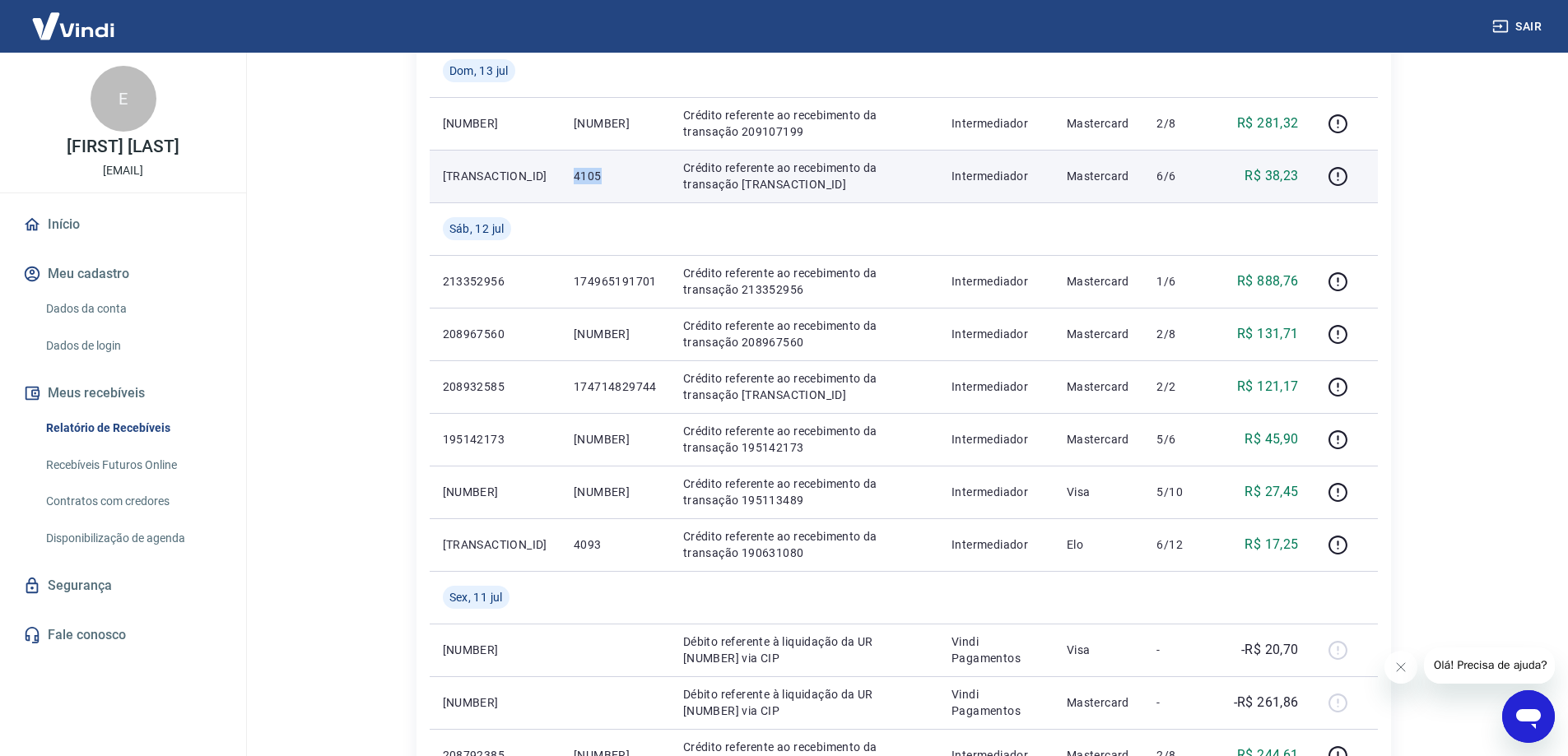 drag, startPoint x: 538, startPoint y: 176, endPoint x: 579, endPoint y: 181, distance: 41.303753 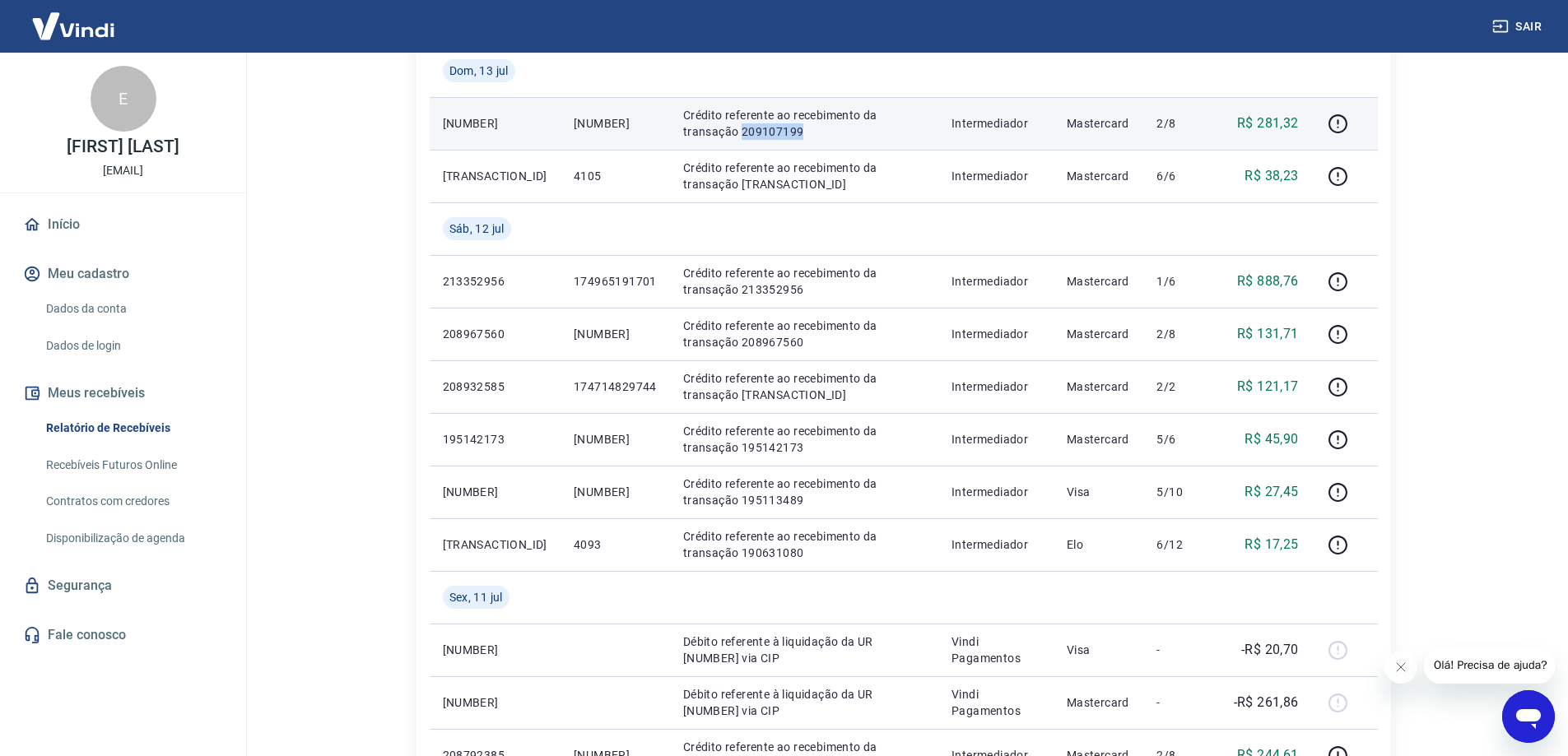 drag, startPoint x: 650, startPoint y: 135, endPoint x: 720, endPoint y: 147, distance: 71.021124 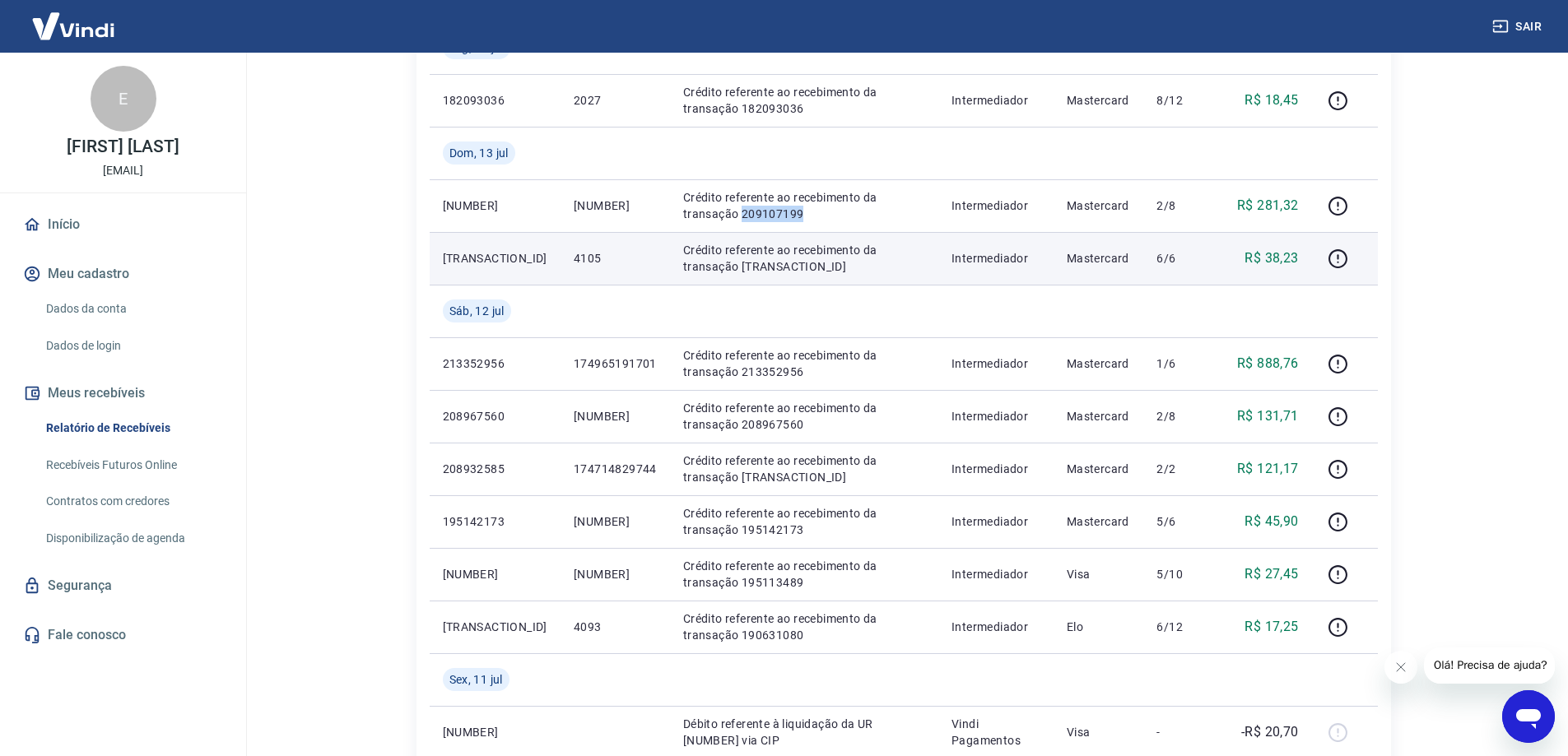 scroll, scrollTop: 233, scrollLeft: 0, axis: vertical 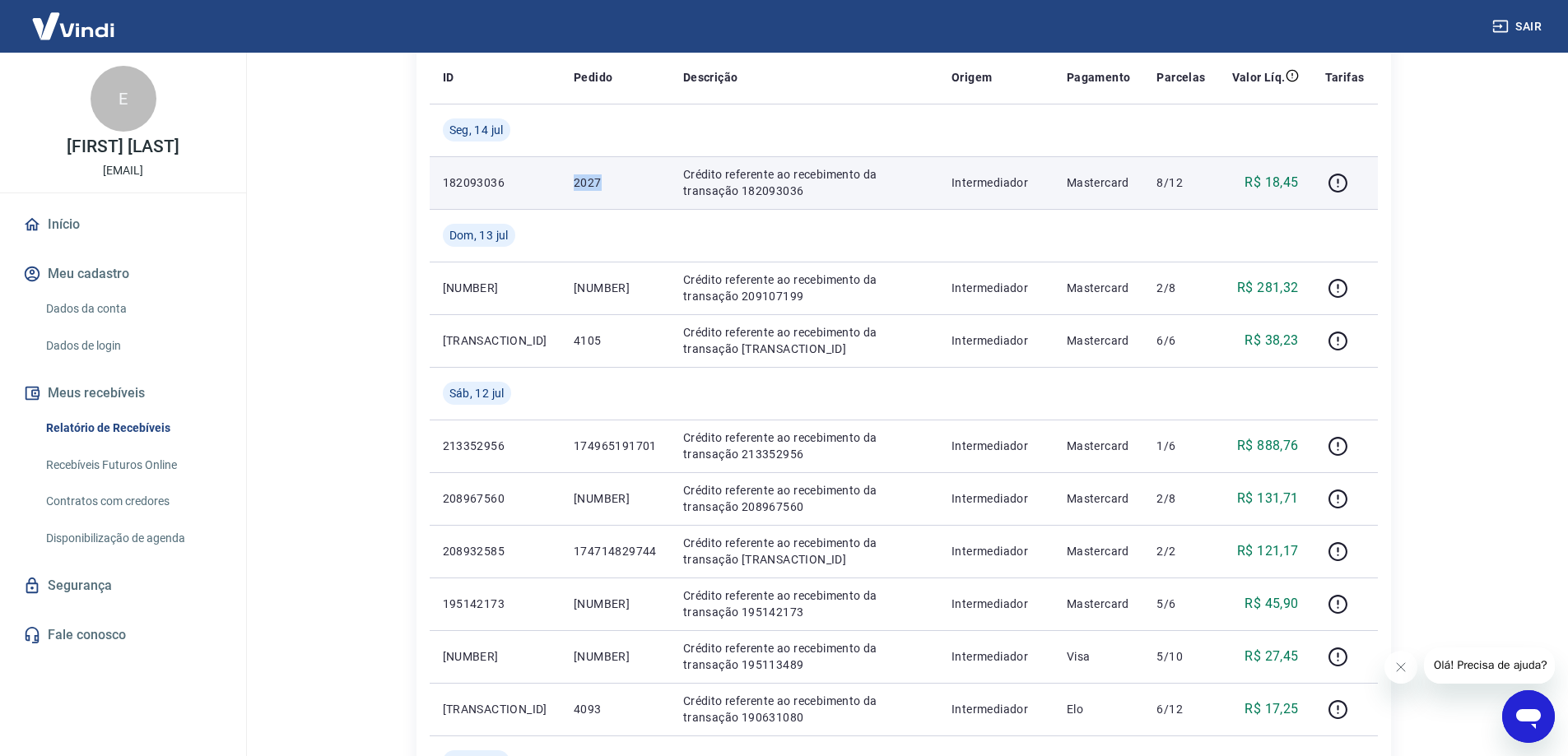 drag, startPoint x: 544, startPoint y: 174, endPoint x: 579, endPoint y: 187, distance: 37.33631 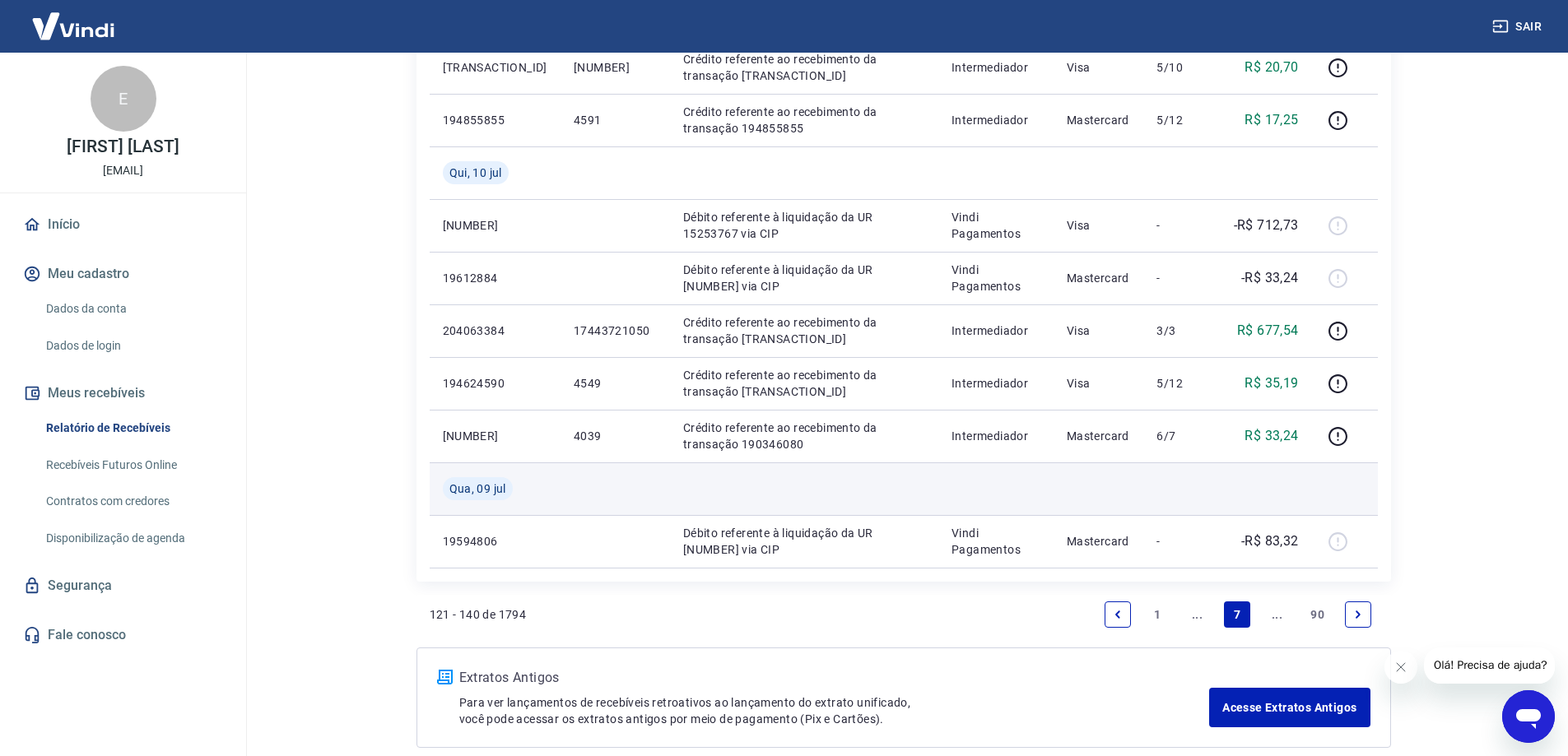 scroll, scrollTop: 1220, scrollLeft: 0, axis: vertical 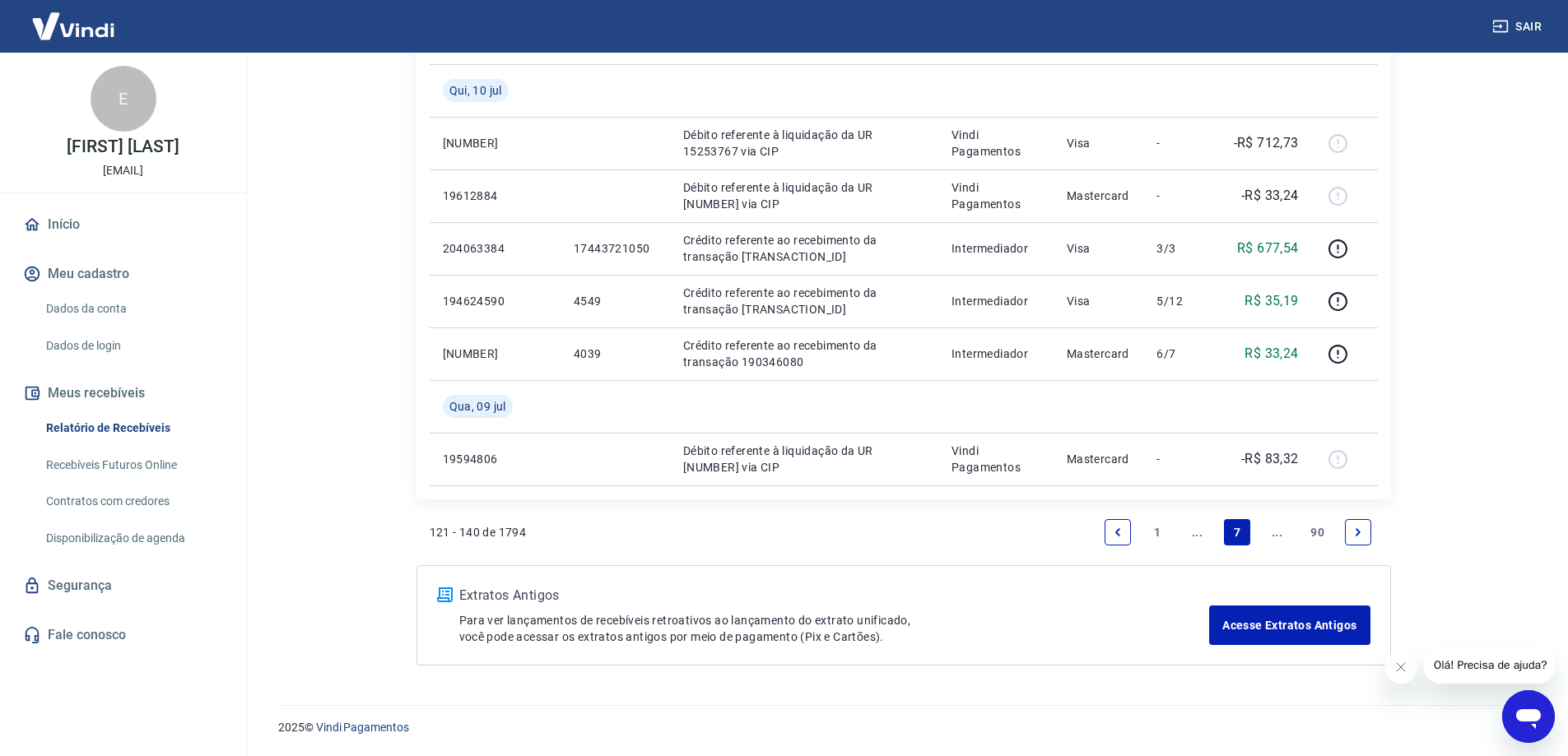 click at bounding box center [1118, 532] 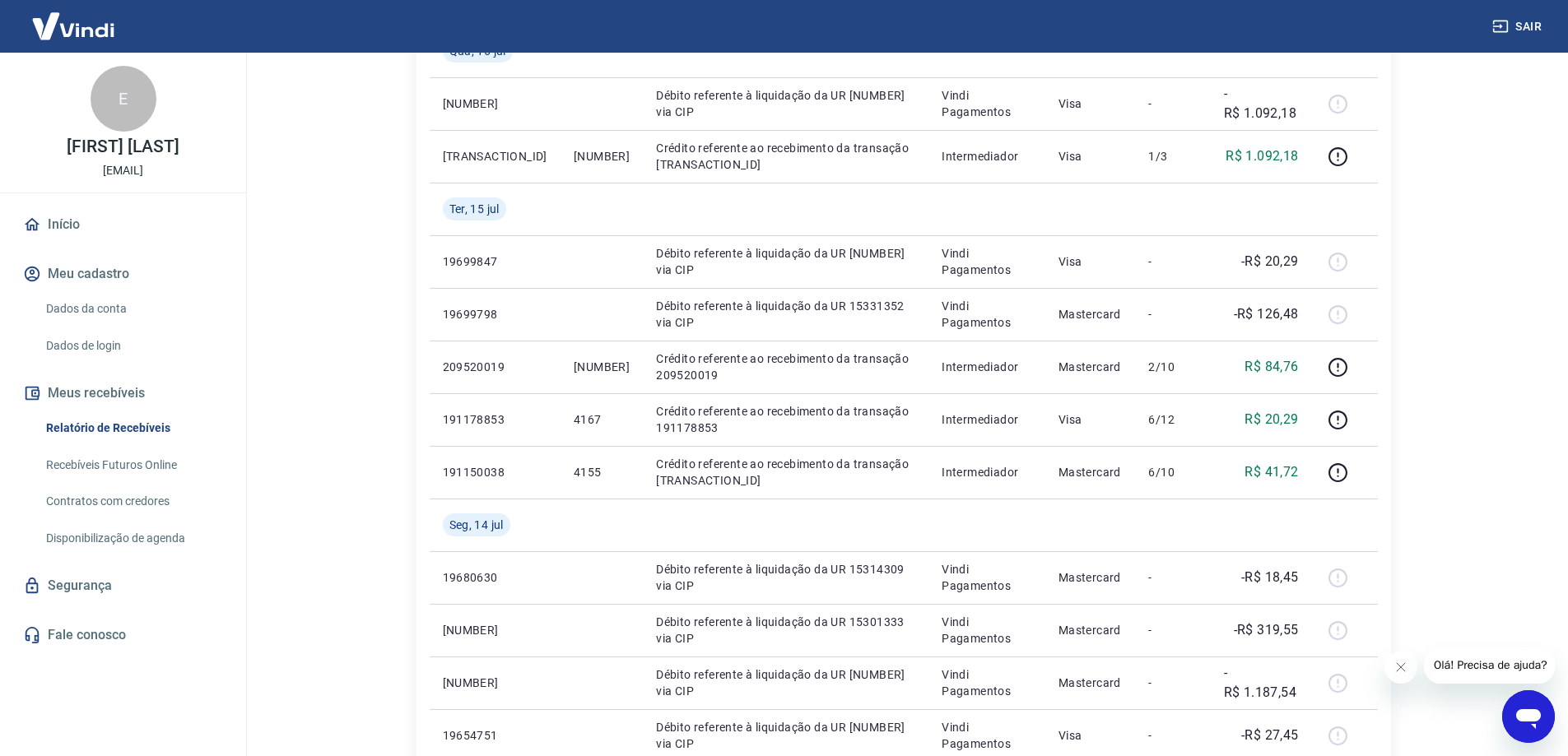 scroll, scrollTop: 809, scrollLeft: 0, axis: vertical 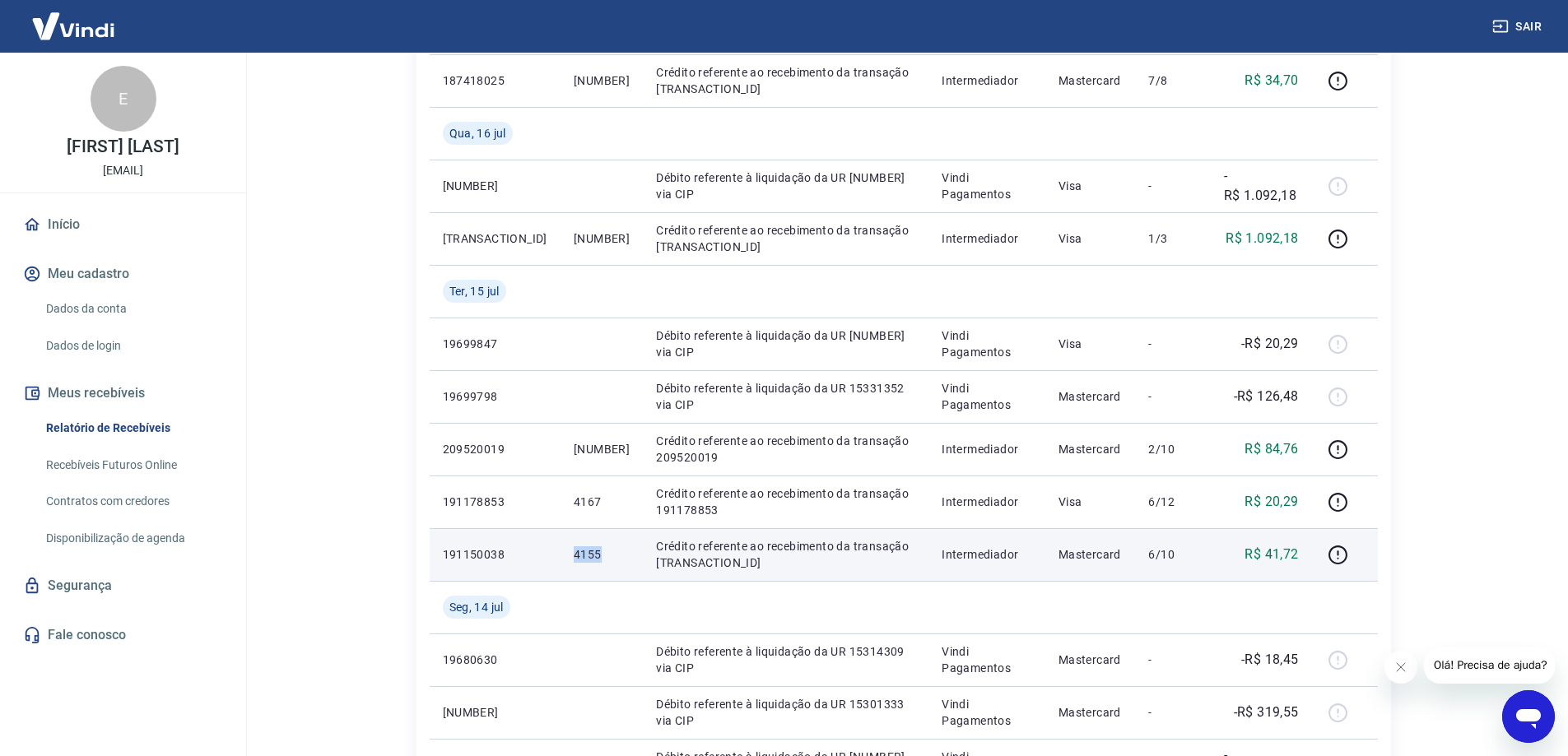 drag, startPoint x: 547, startPoint y: 553, endPoint x: 574, endPoint y: 567, distance: 30.41381 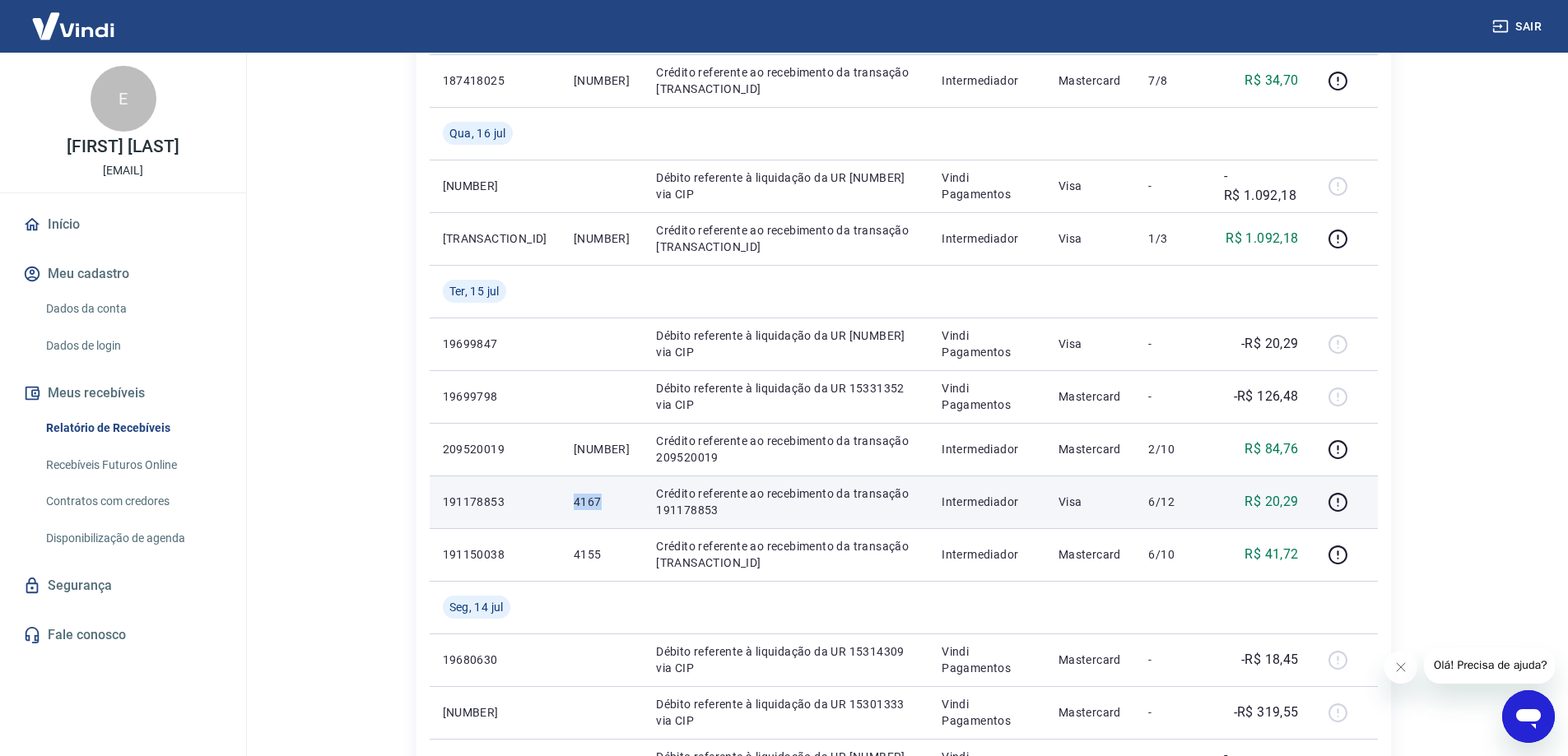 drag, startPoint x: 540, startPoint y: 506, endPoint x: 583, endPoint y: 509, distance: 43.104524 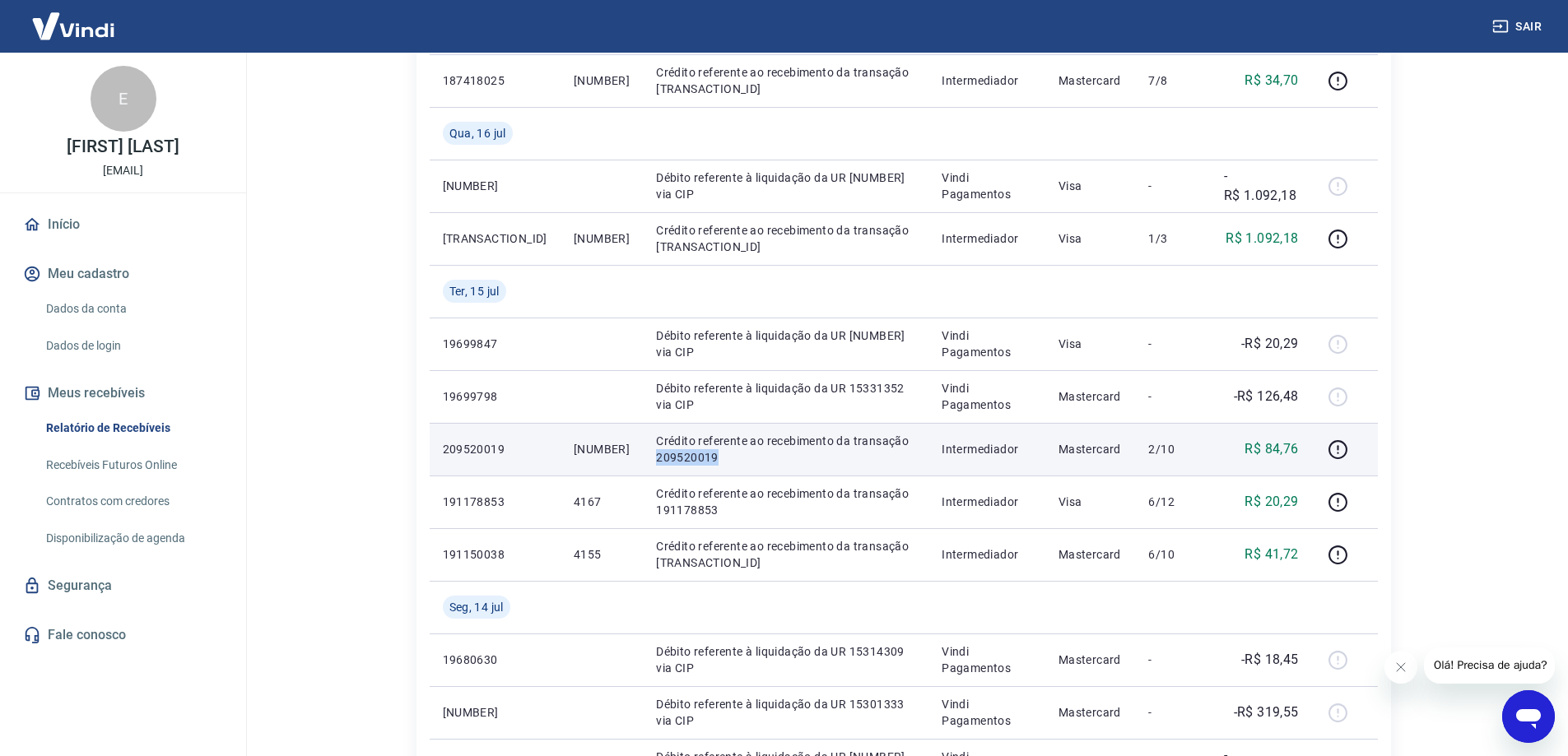 drag, startPoint x: 668, startPoint y: 463, endPoint x: 747, endPoint y: 462, distance: 79.006329 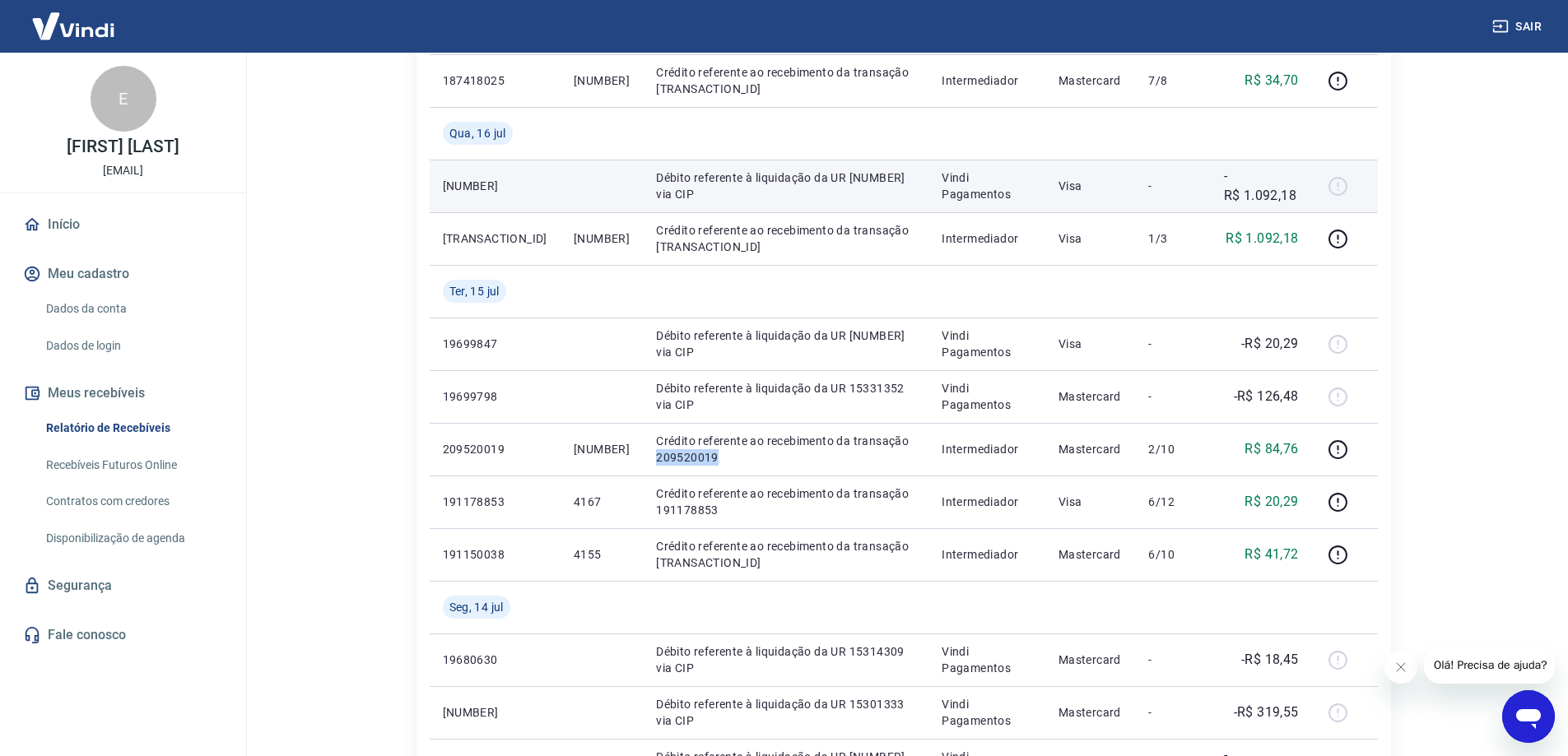 scroll, scrollTop: 644, scrollLeft: 0, axis: vertical 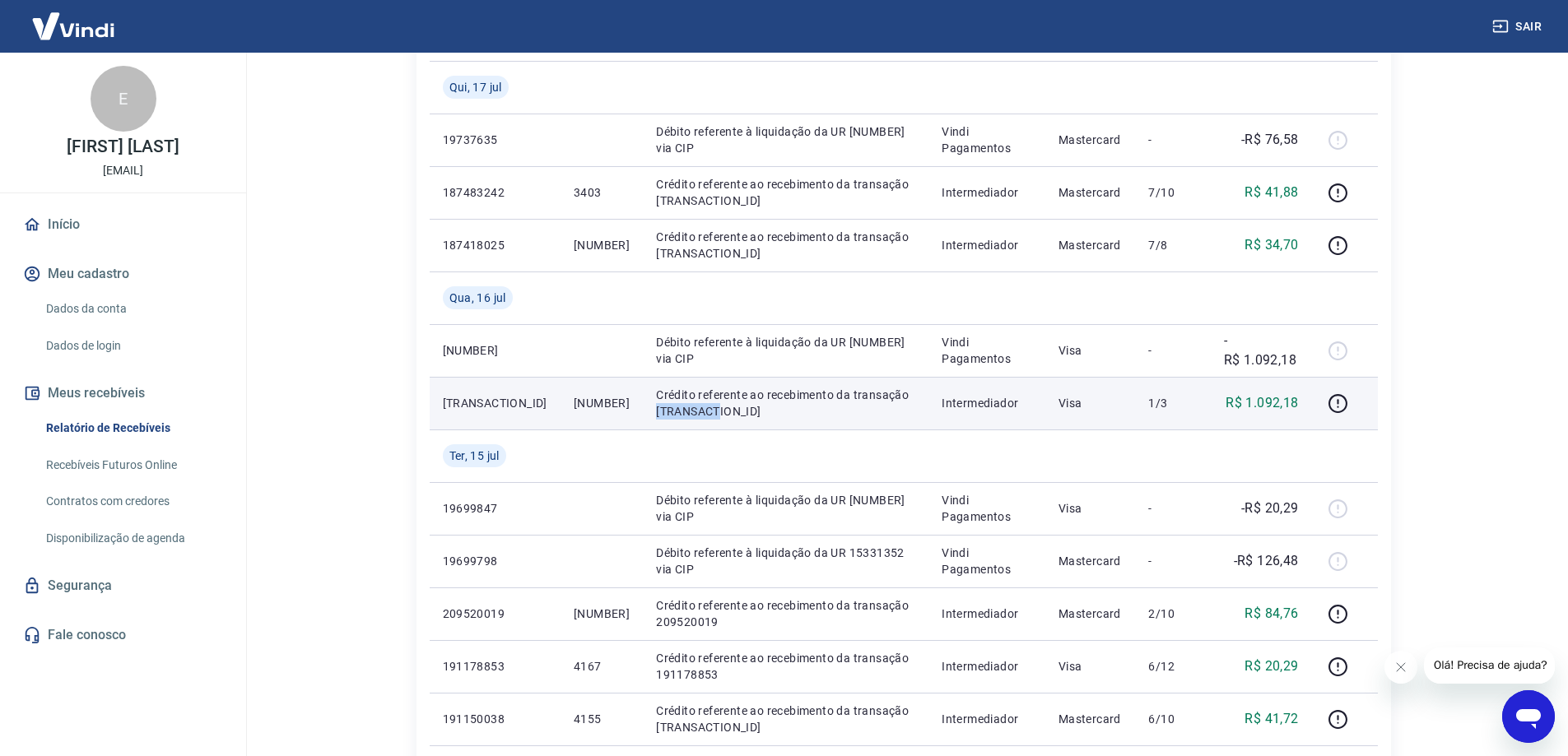 drag, startPoint x: 654, startPoint y: 413, endPoint x: 744, endPoint y: 405, distance: 90.35486 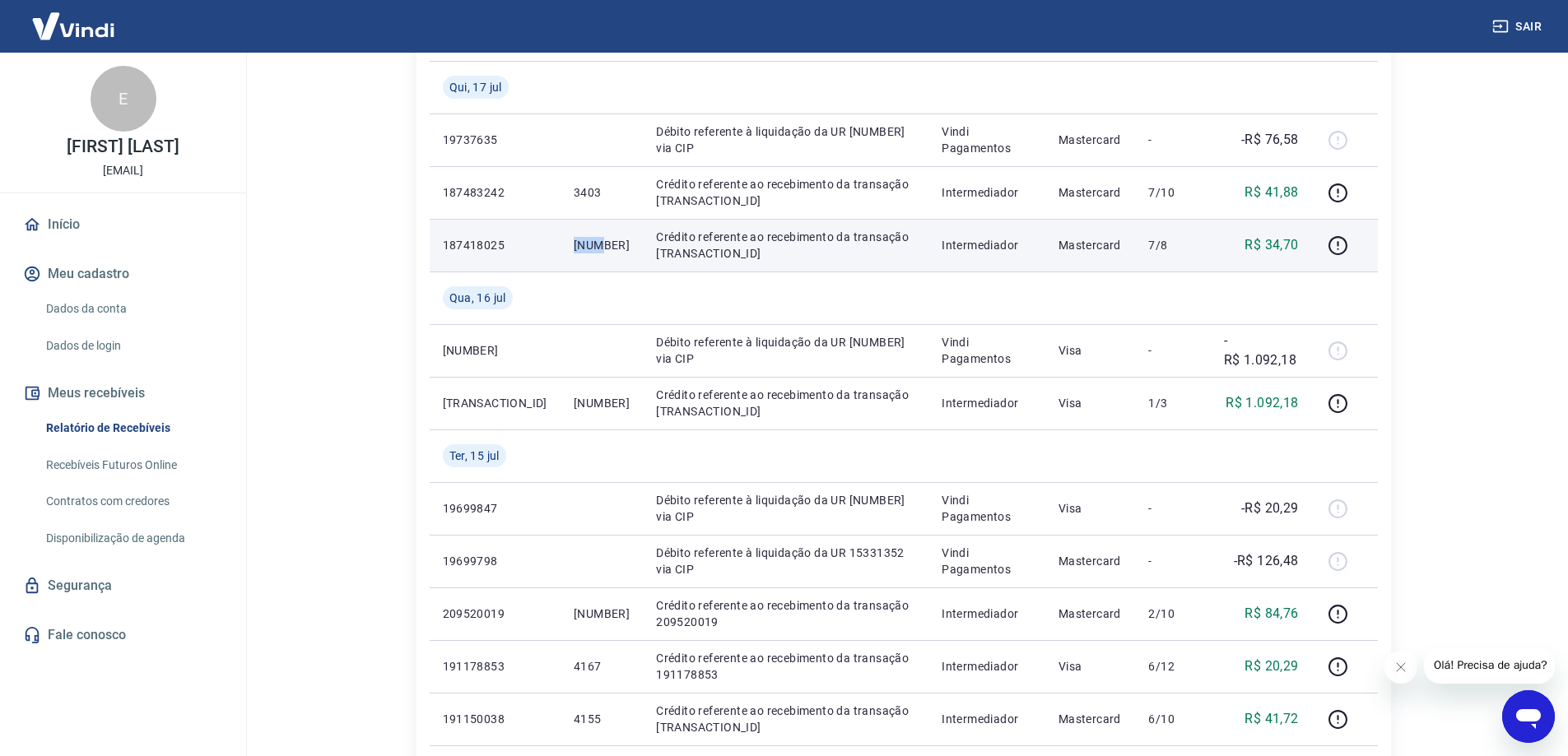 drag, startPoint x: 536, startPoint y: 247, endPoint x: 593, endPoint y: 257, distance: 57.870545 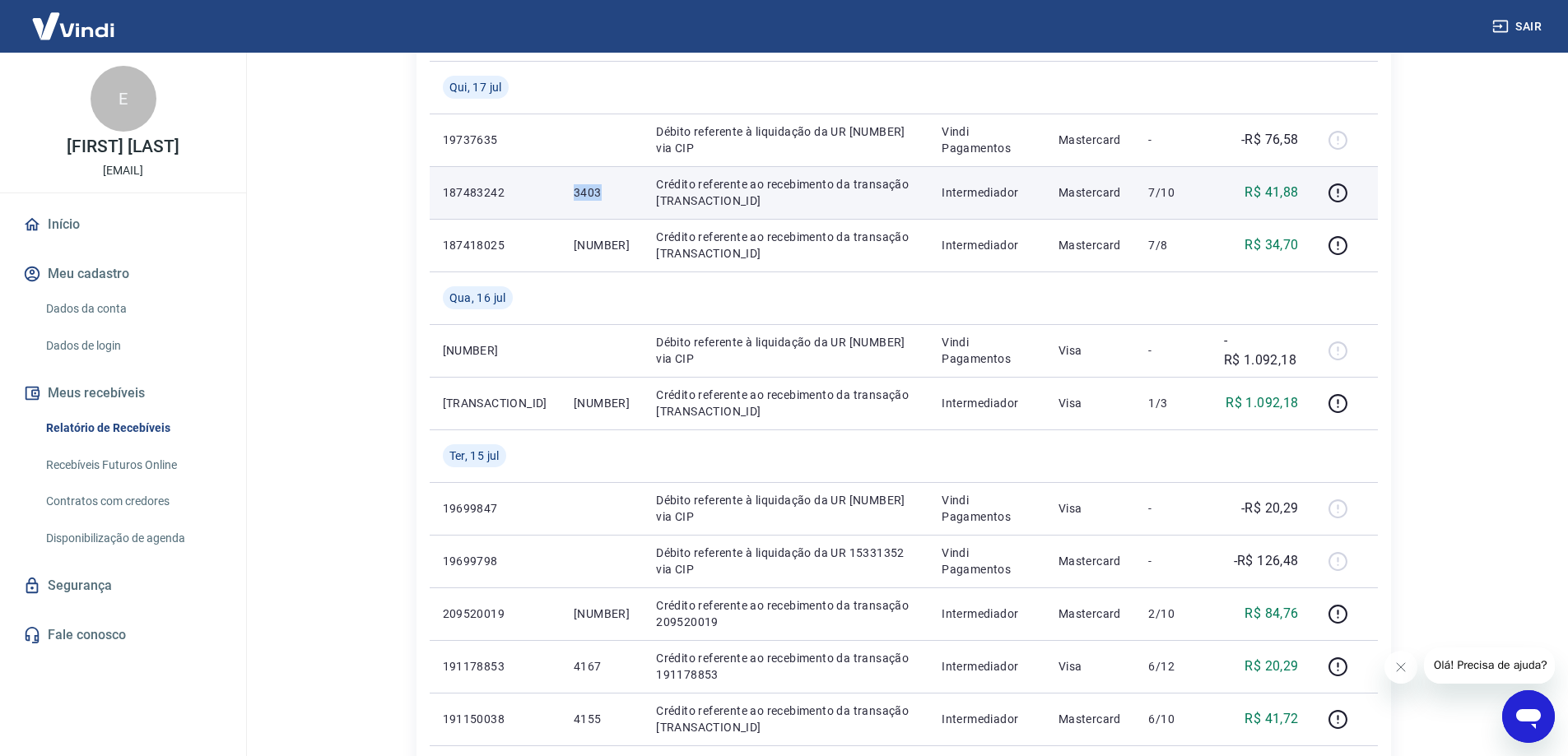drag, startPoint x: 534, startPoint y: 193, endPoint x: 622, endPoint y: 197, distance: 88.09086 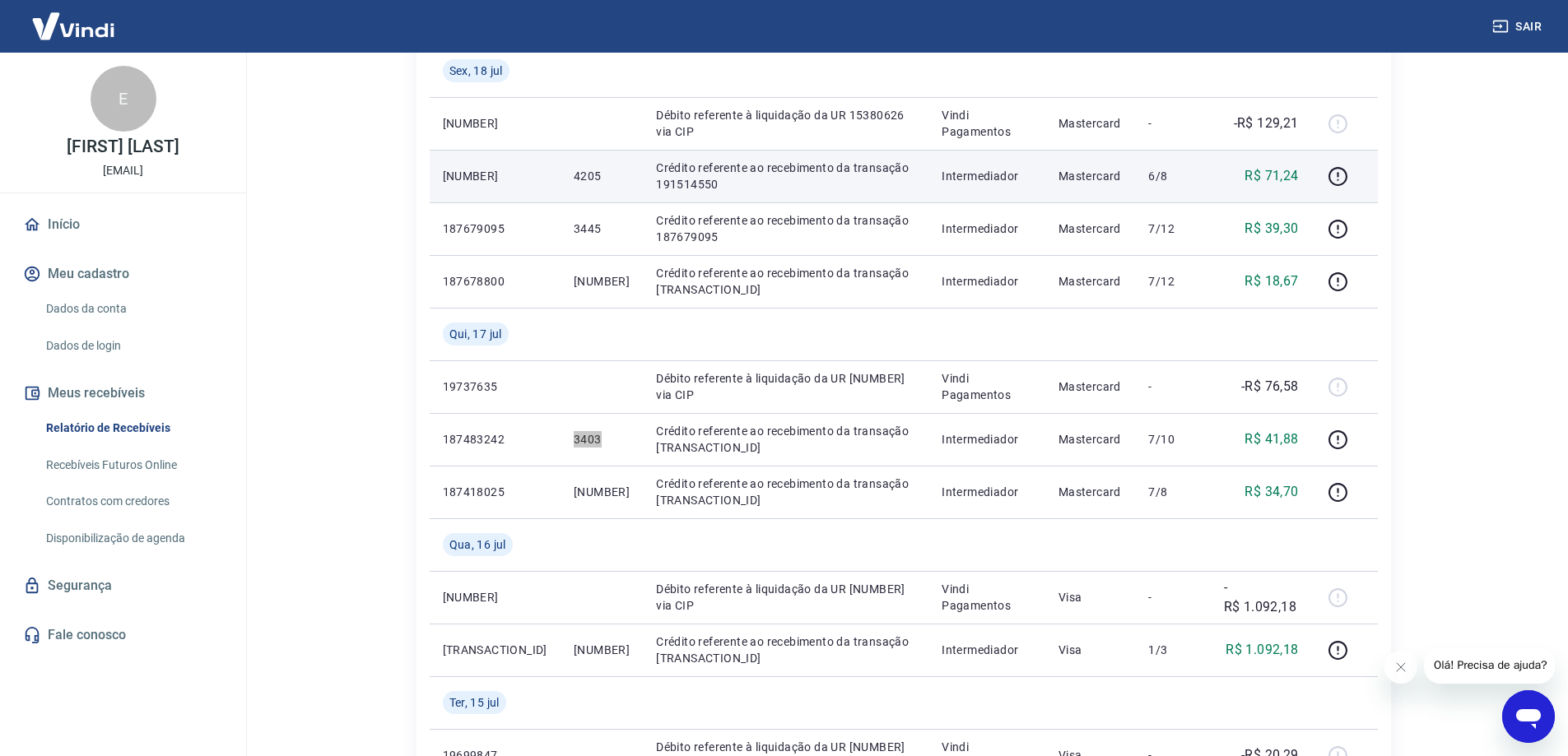 scroll, scrollTop: 315, scrollLeft: 0, axis: vertical 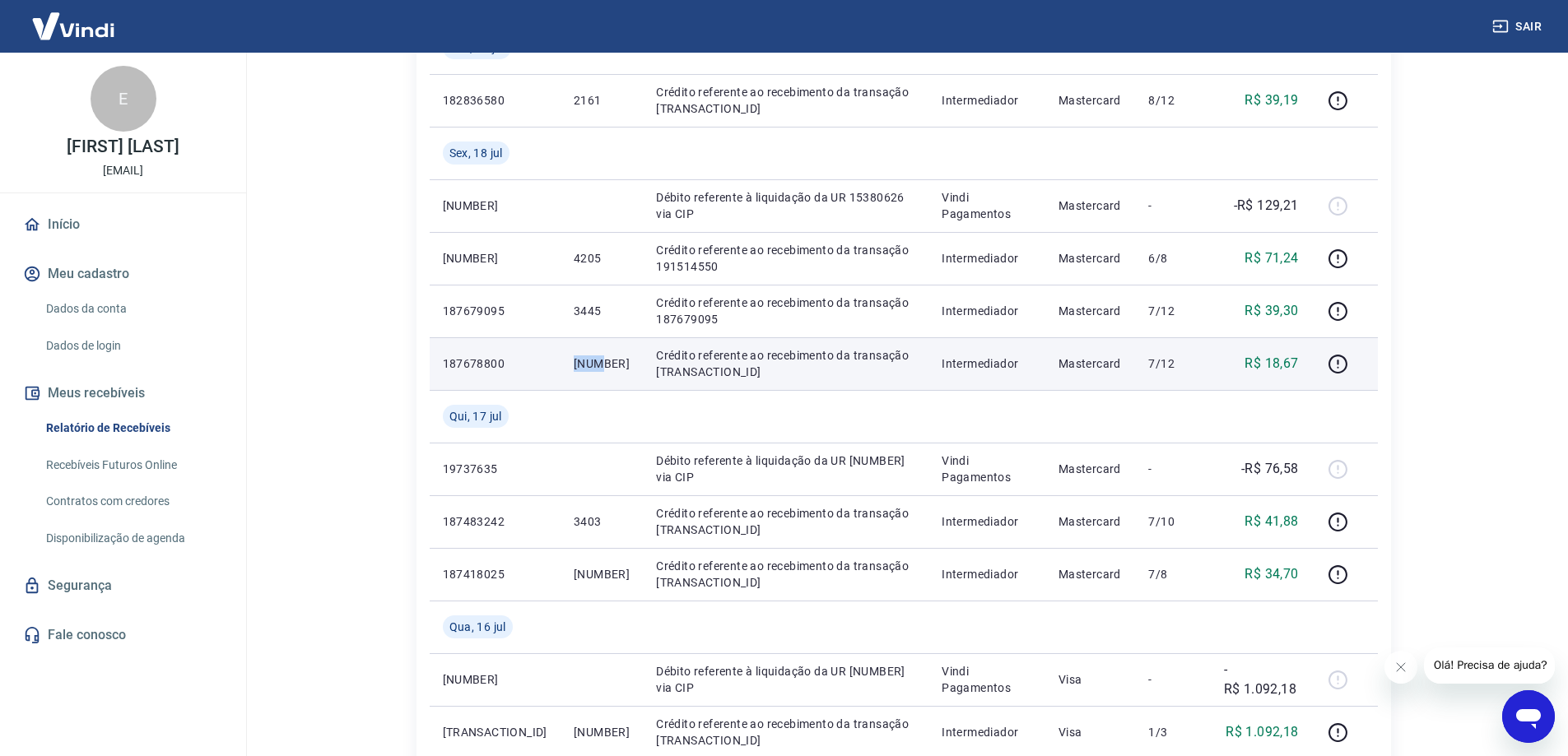 drag, startPoint x: 539, startPoint y: 366, endPoint x: 571, endPoint y: 369, distance: 32.140317 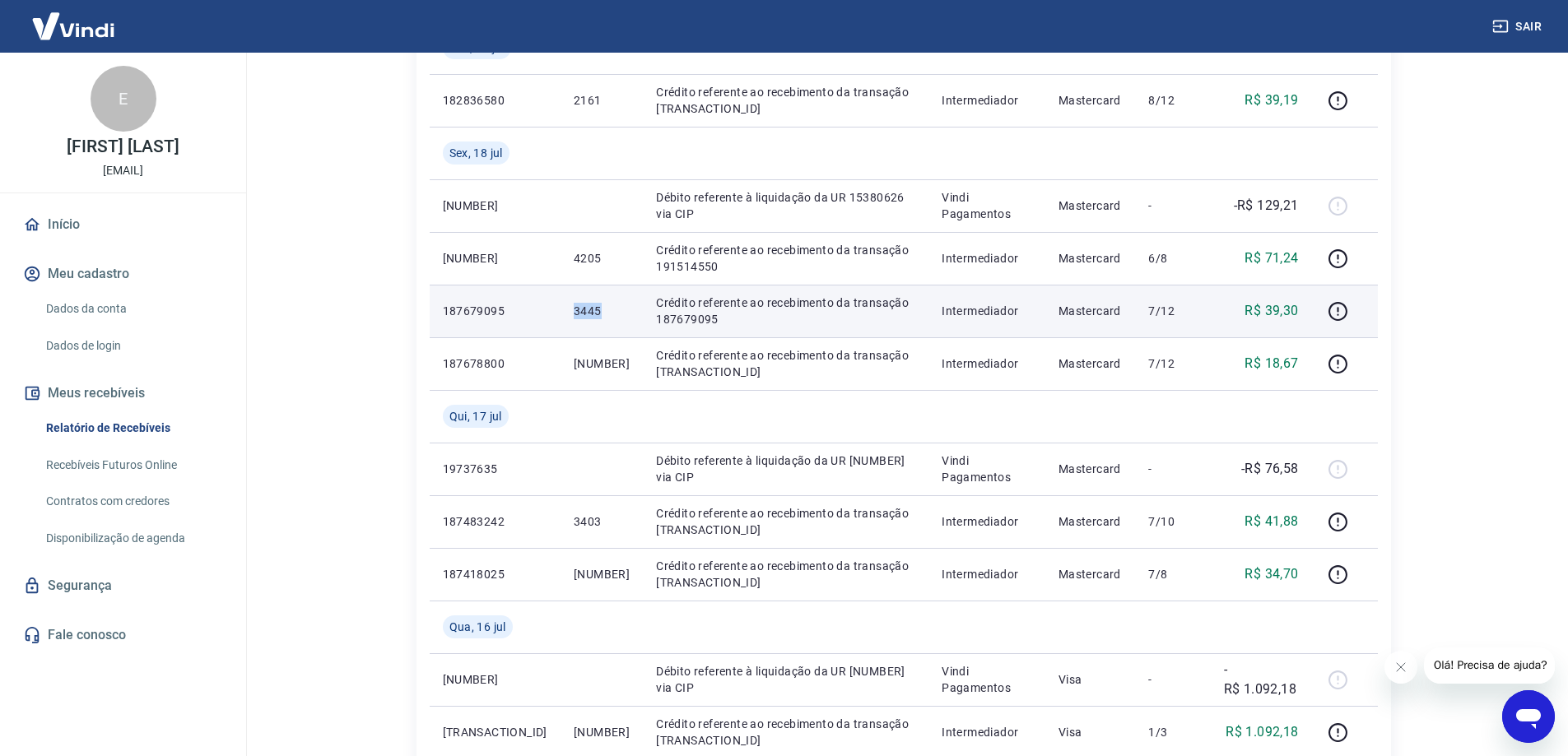 drag, startPoint x: 534, startPoint y: 312, endPoint x: 571, endPoint y: 320, distance: 37.85499 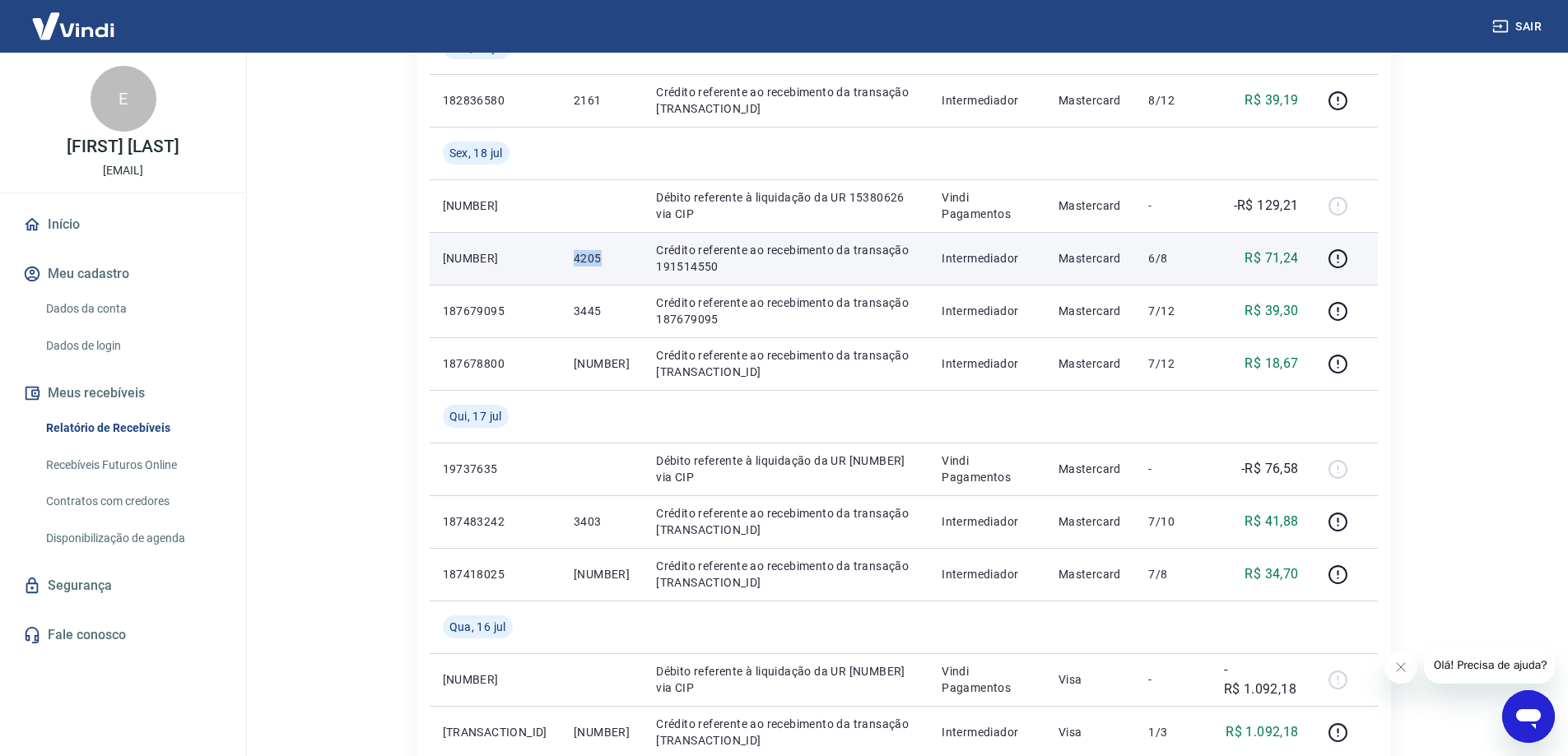 drag, startPoint x: 534, startPoint y: 262, endPoint x: 590, endPoint y: 261, distance: 56.0089 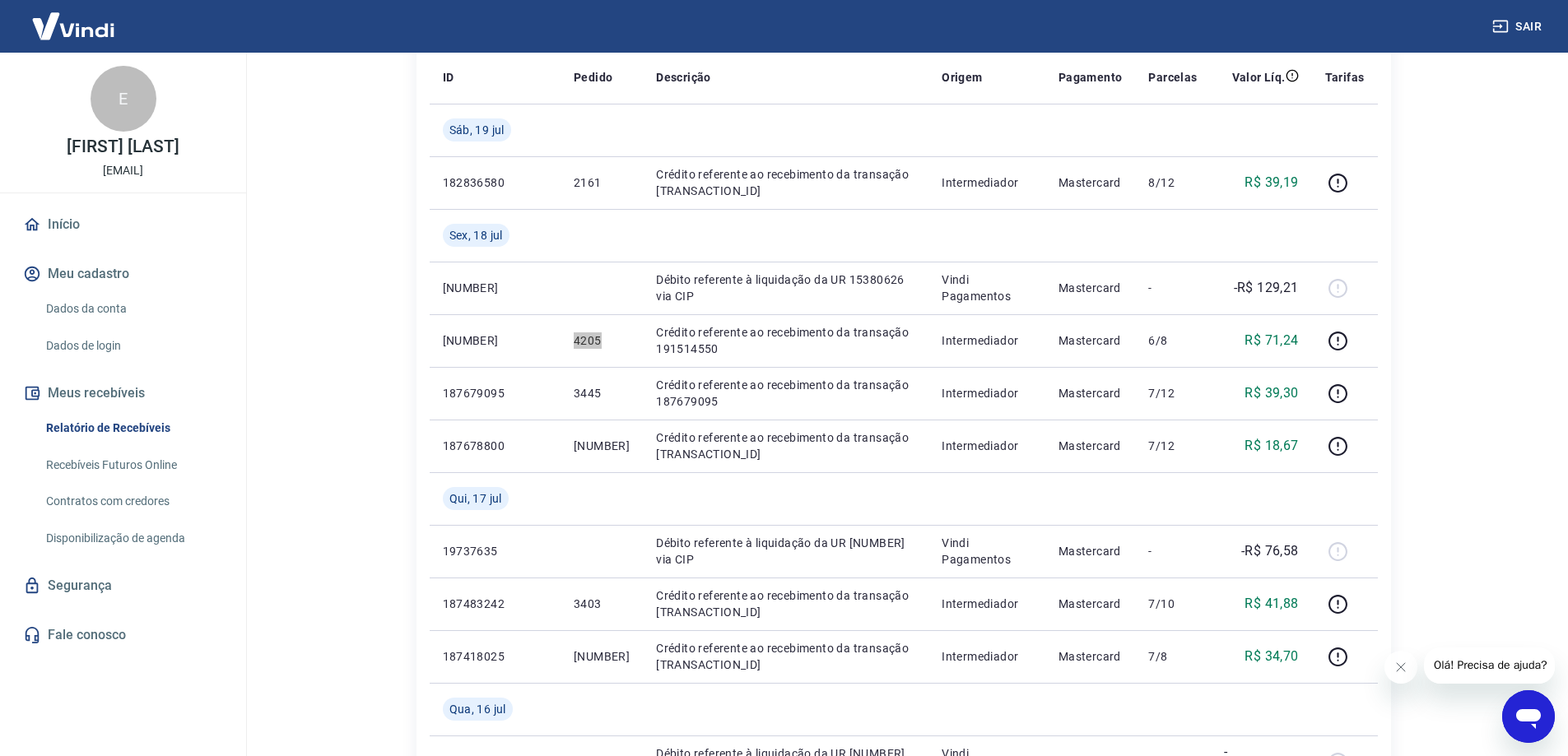 scroll, scrollTop: 68, scrollLeft: 0, axis: vertical 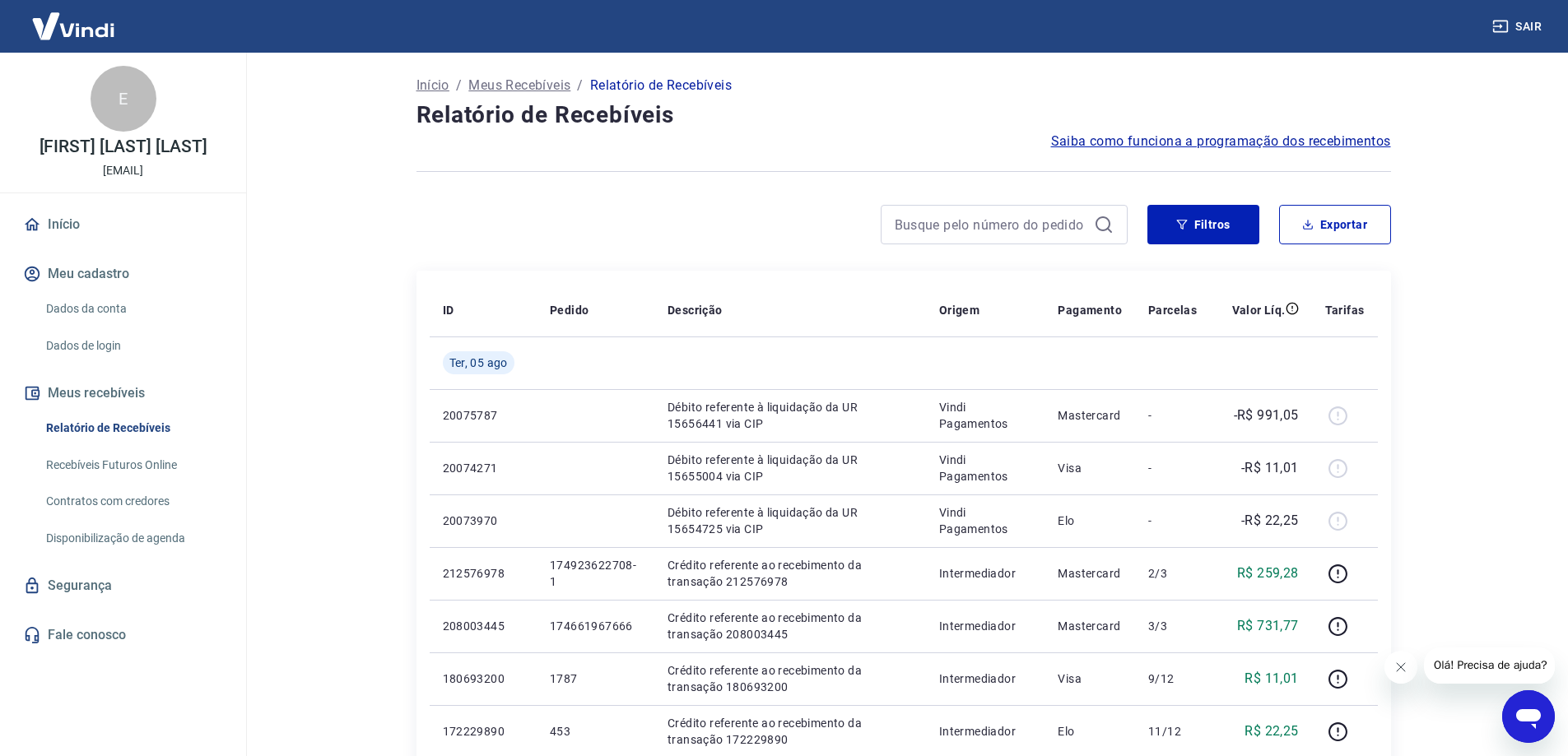 click on "Início" at bounding box center (123, 225) 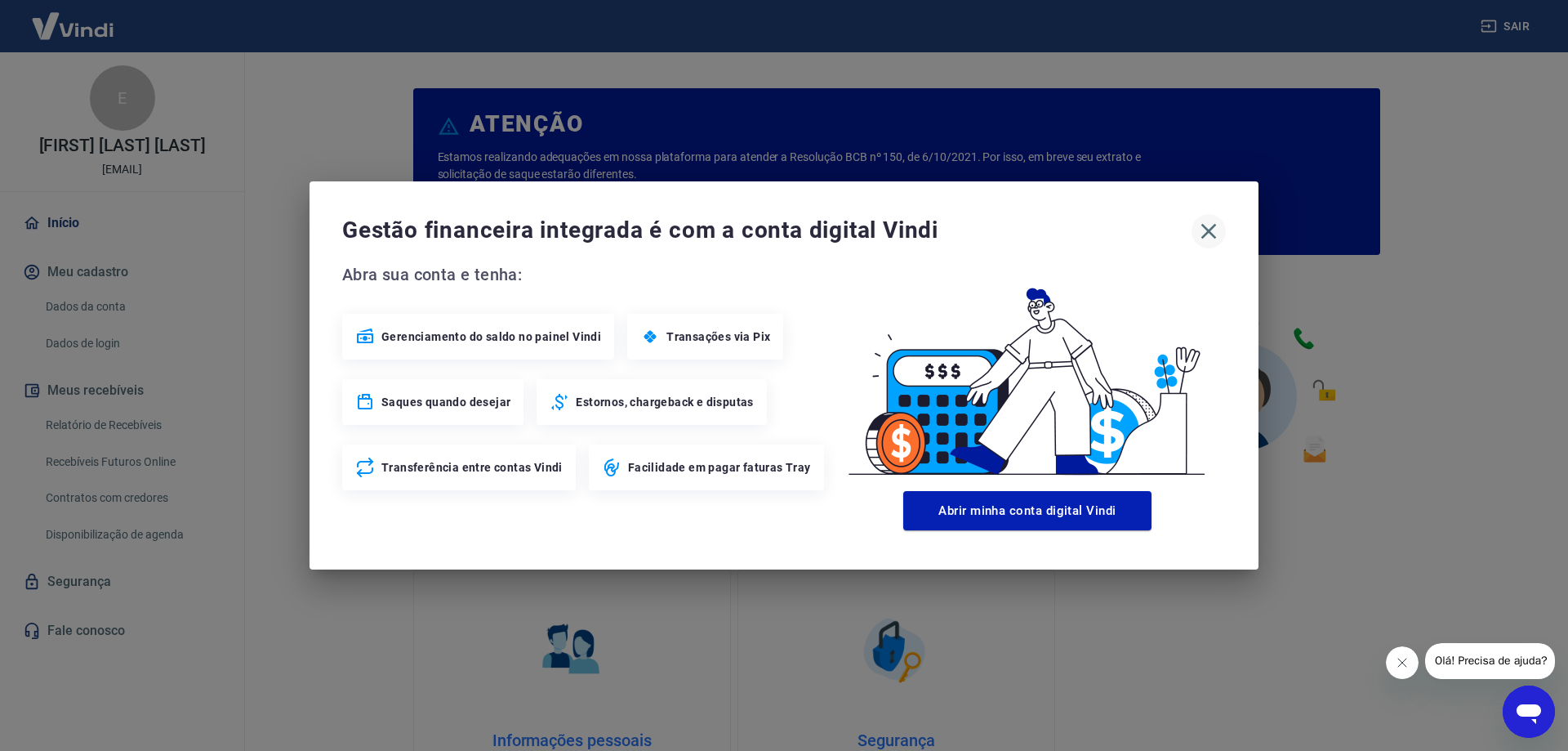 click 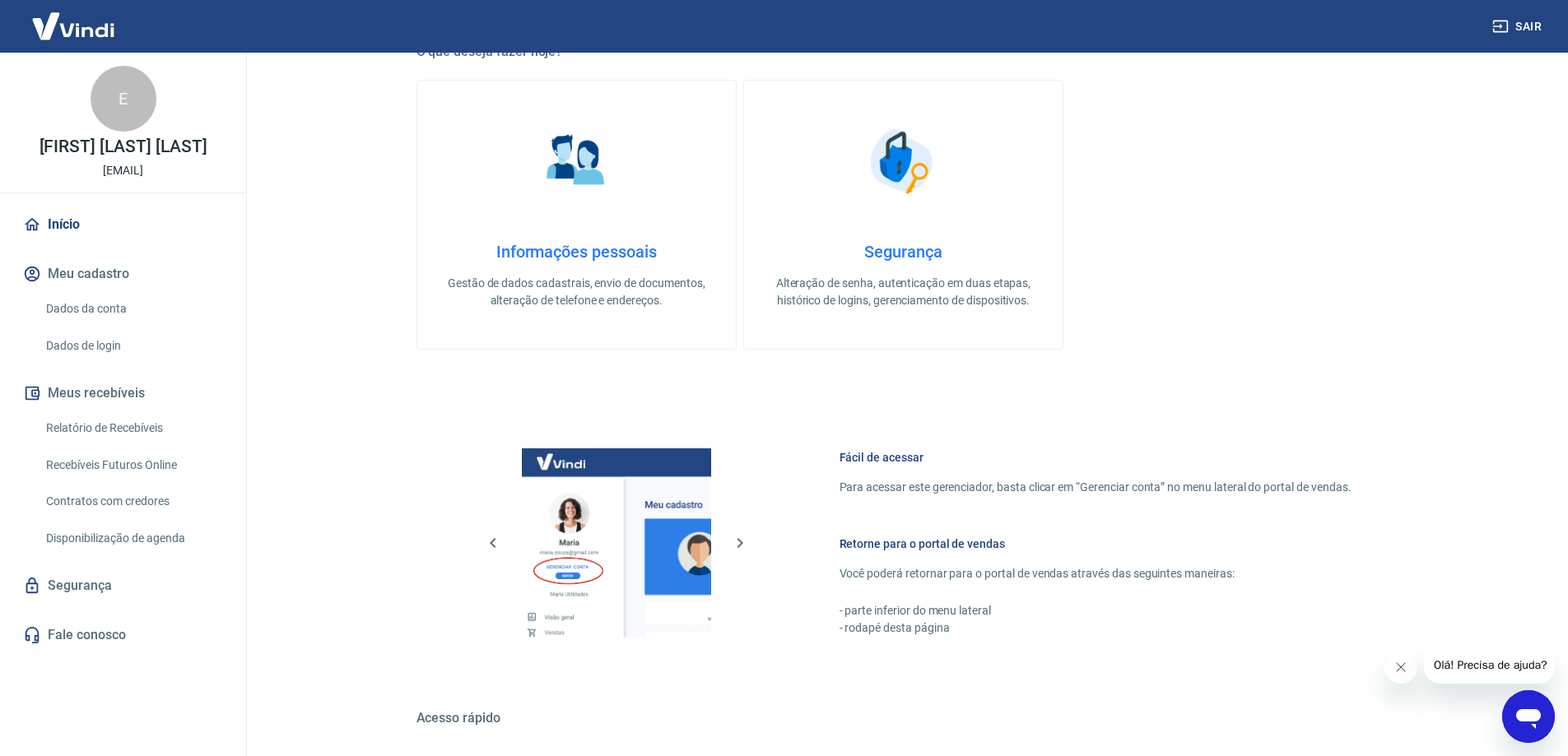 scroll, scrollTop: 697, scrollLeft: 0, axis: vertical 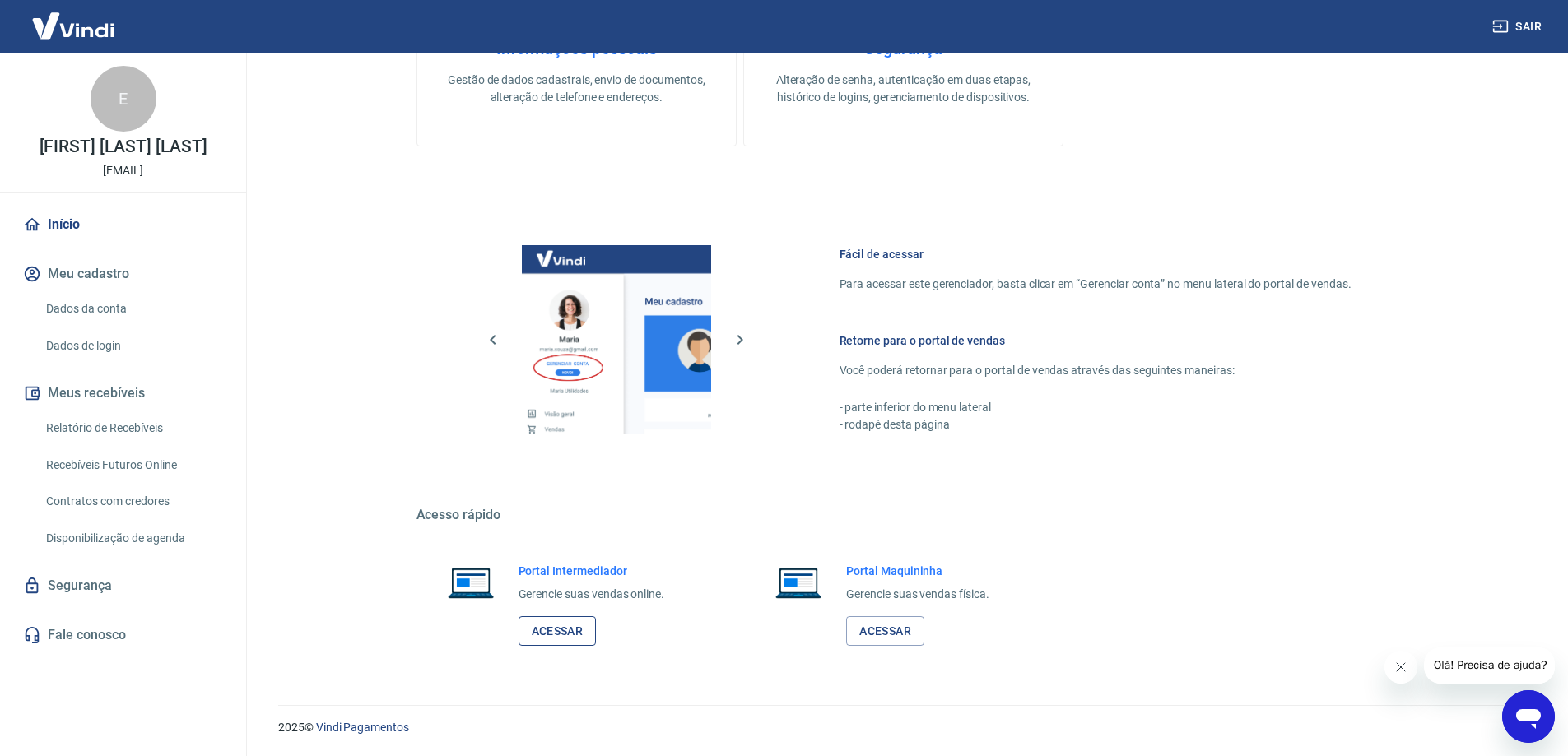 click on "Acessar" at bounding box center [557, 631] 